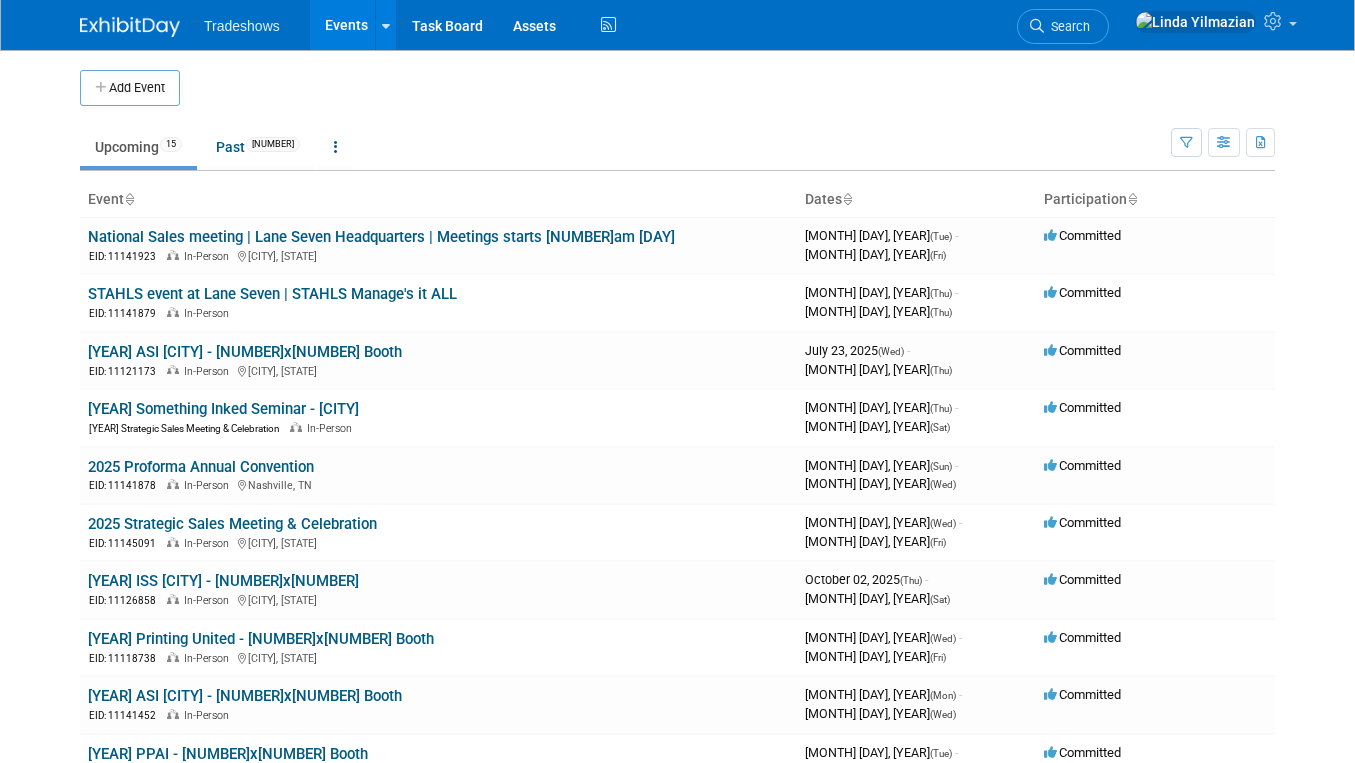 scroll, scrollTop: 0, scrollLeft: 0, axis: both 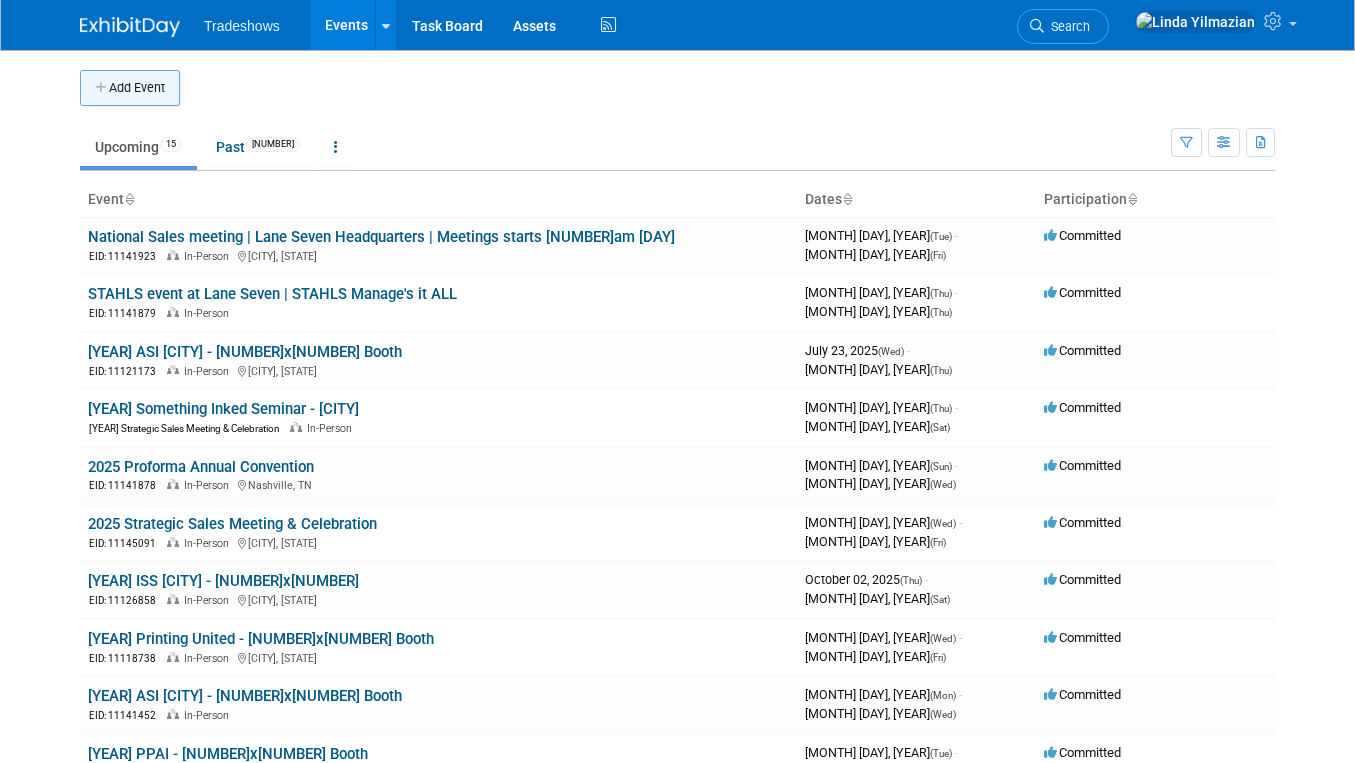 click on "Add Event" at bounding box center (130, 88) 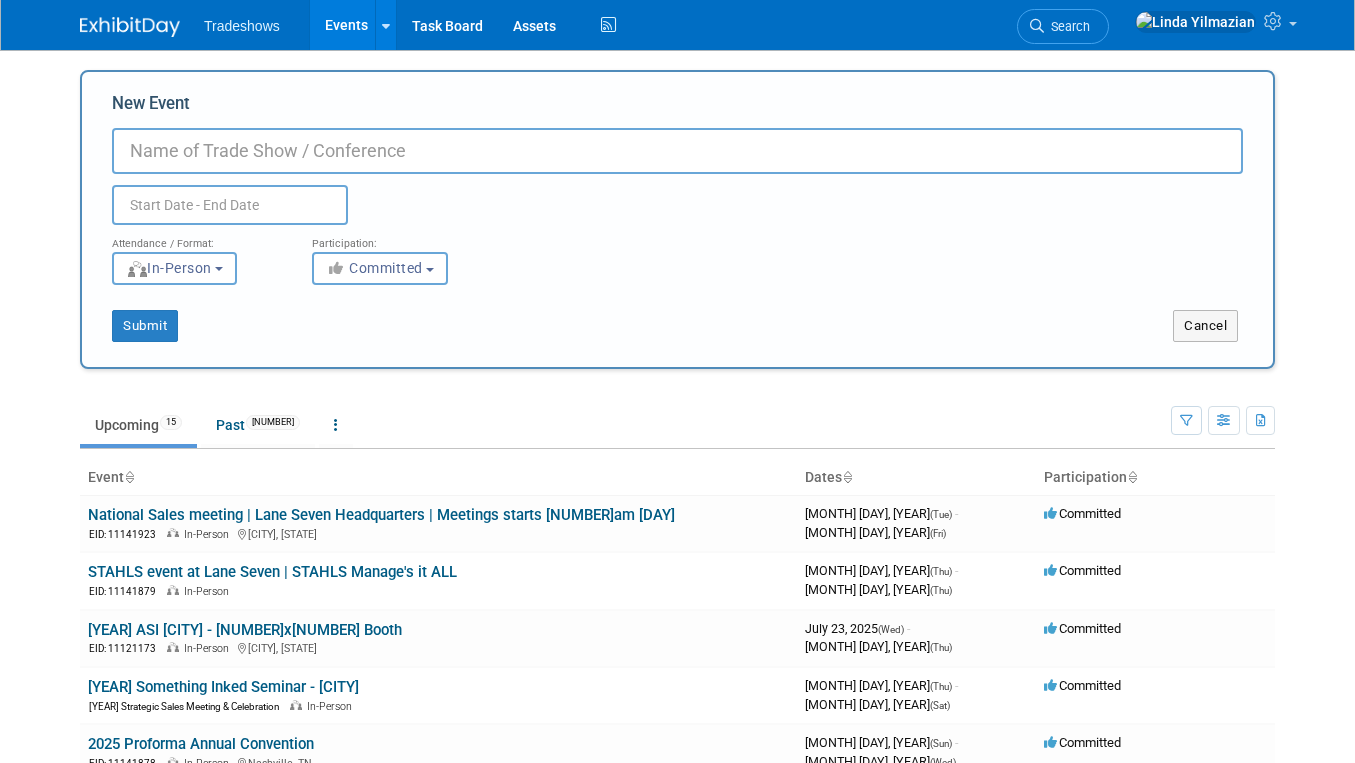 paste on "S&S Activewear Product Preview [YEAR] - Vendors" 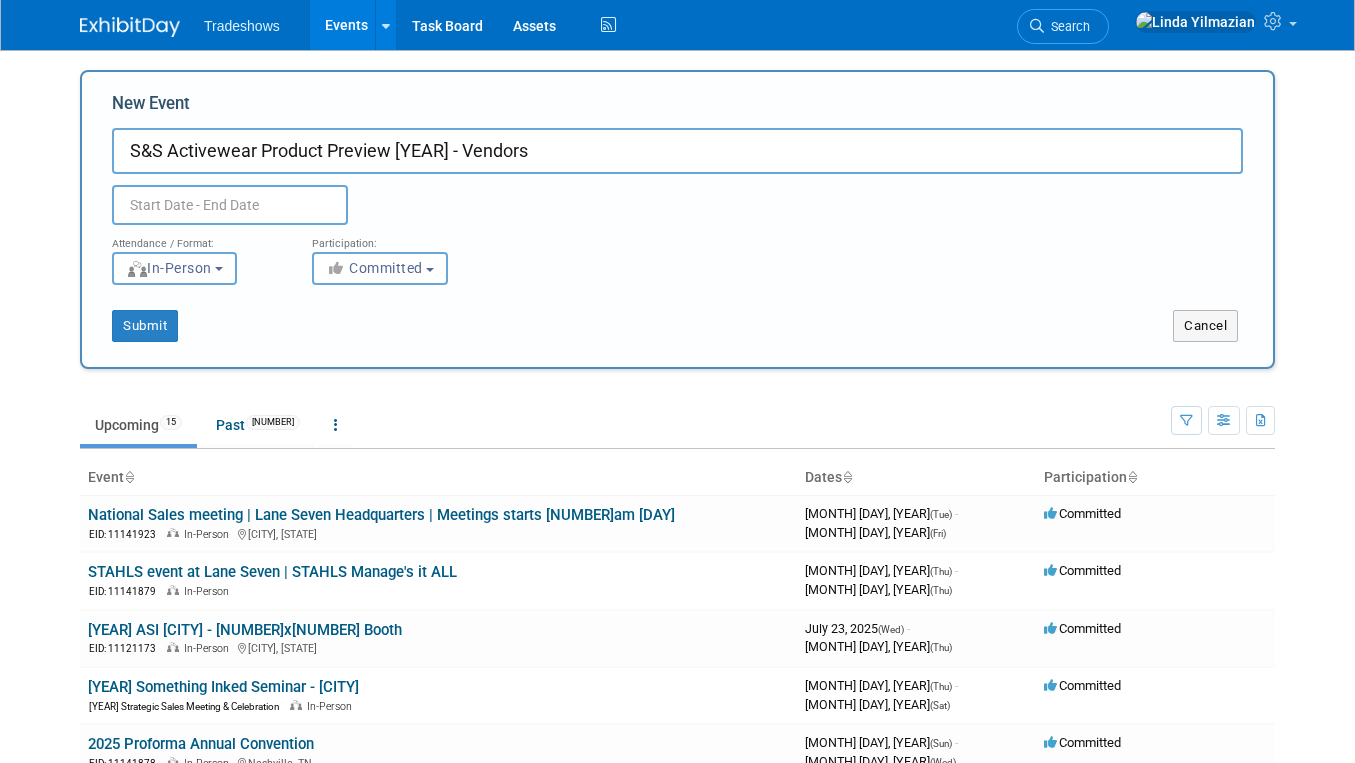 type on "S&S Activewear Product Preview [YEAR] - Vendors" 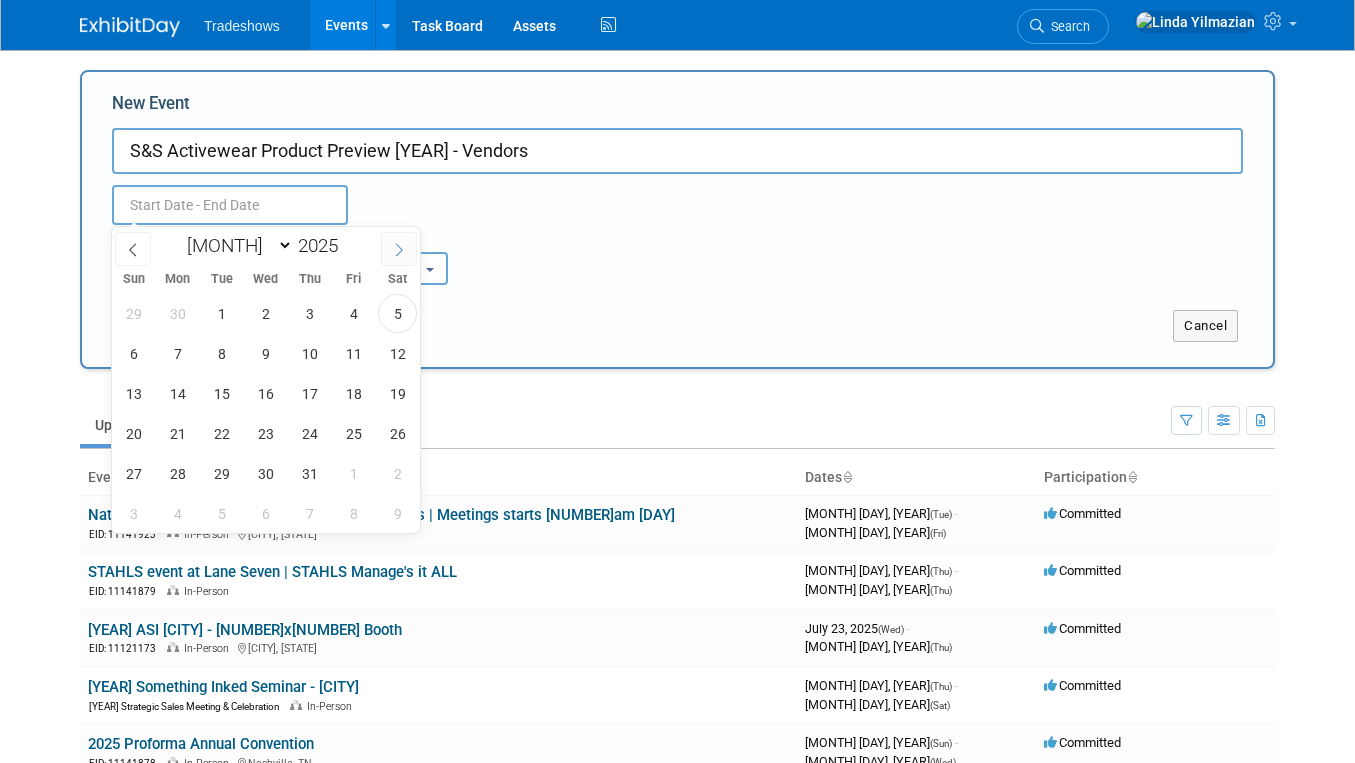 click at bounding box center (399, 250) 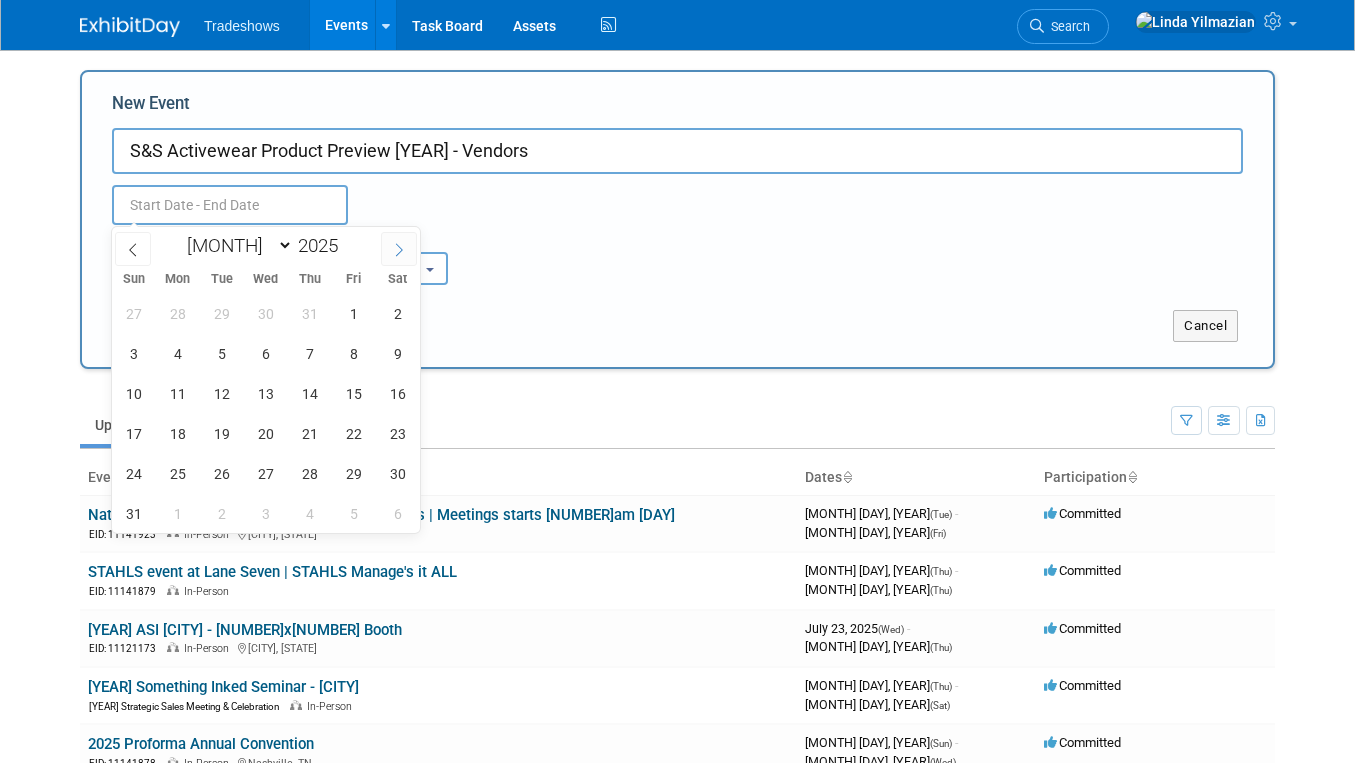 click at bounding box center (399, 250) 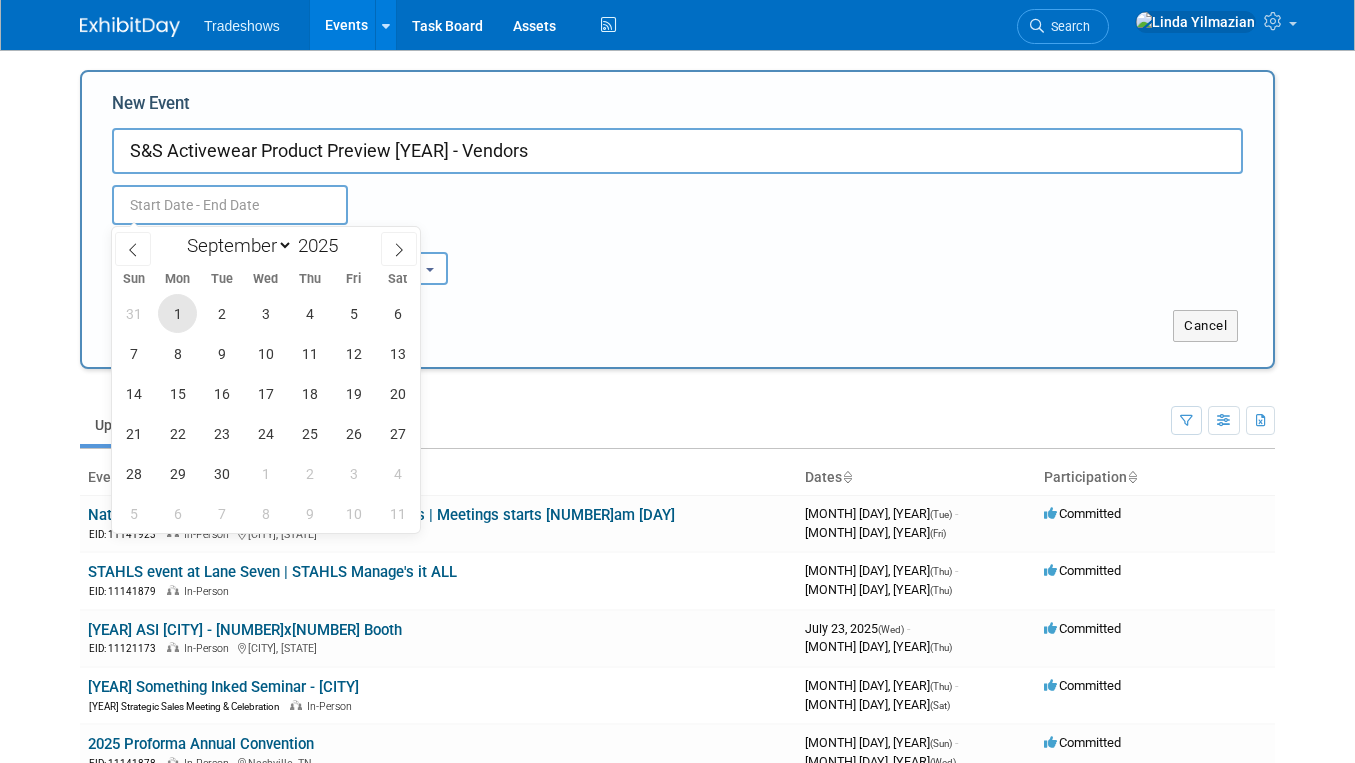 click on "1" at bounding box center [177, 313] 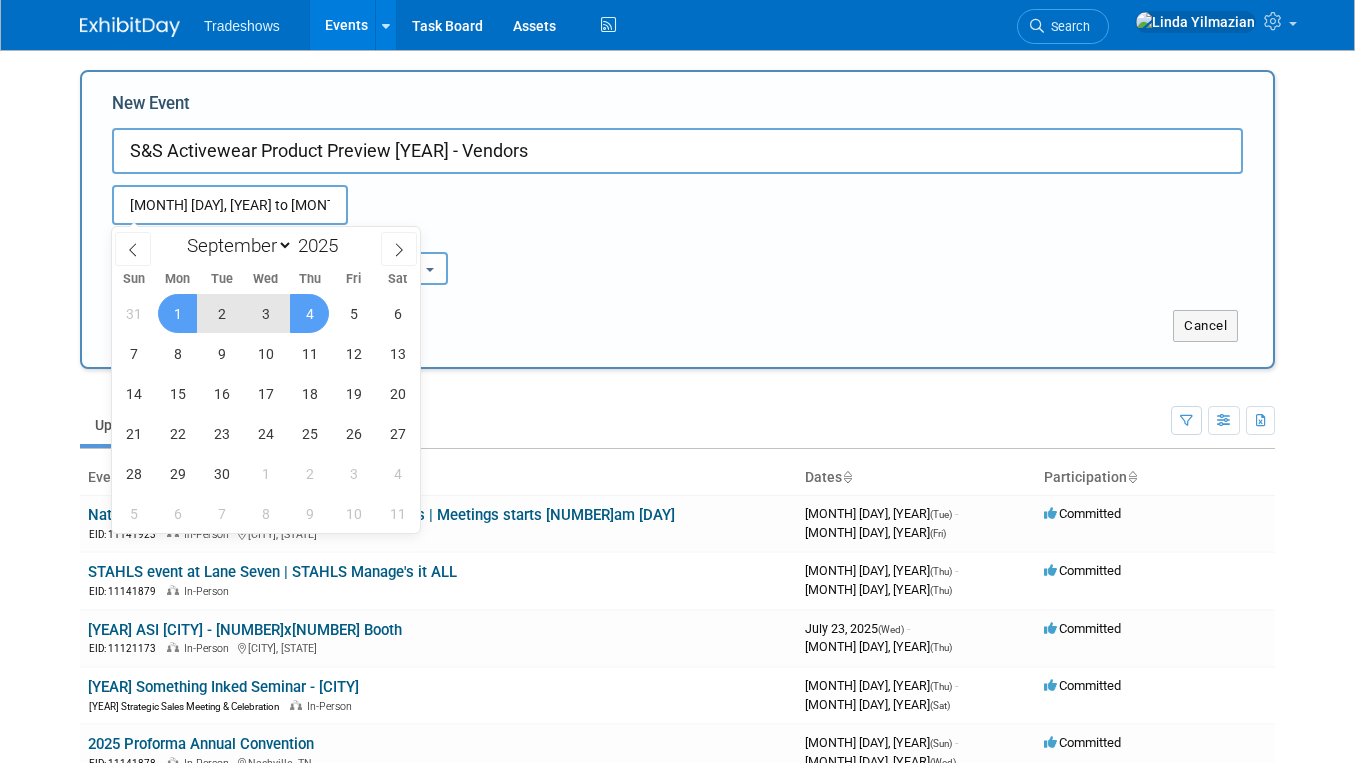 click on "4" at bounding box center [309, 313] 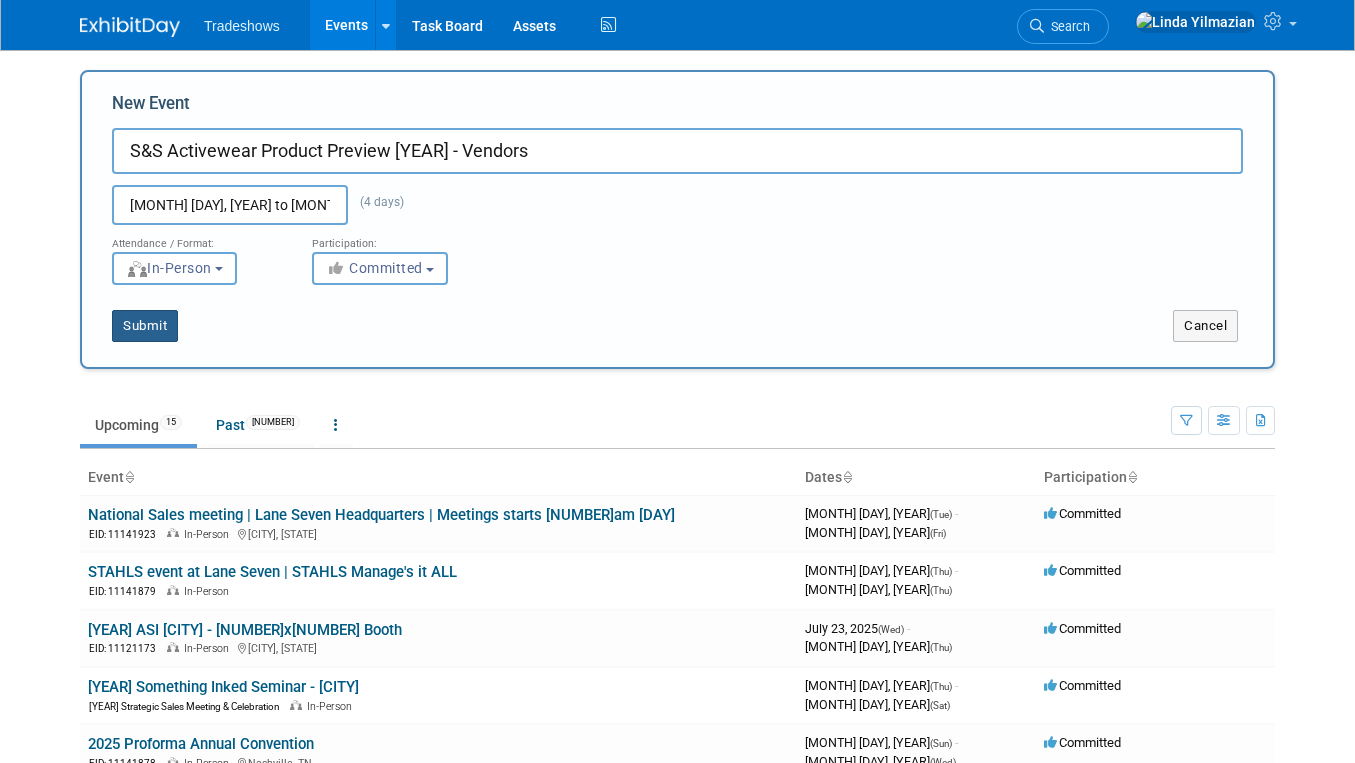 click on "Submit" at bounding box center [145, 326] 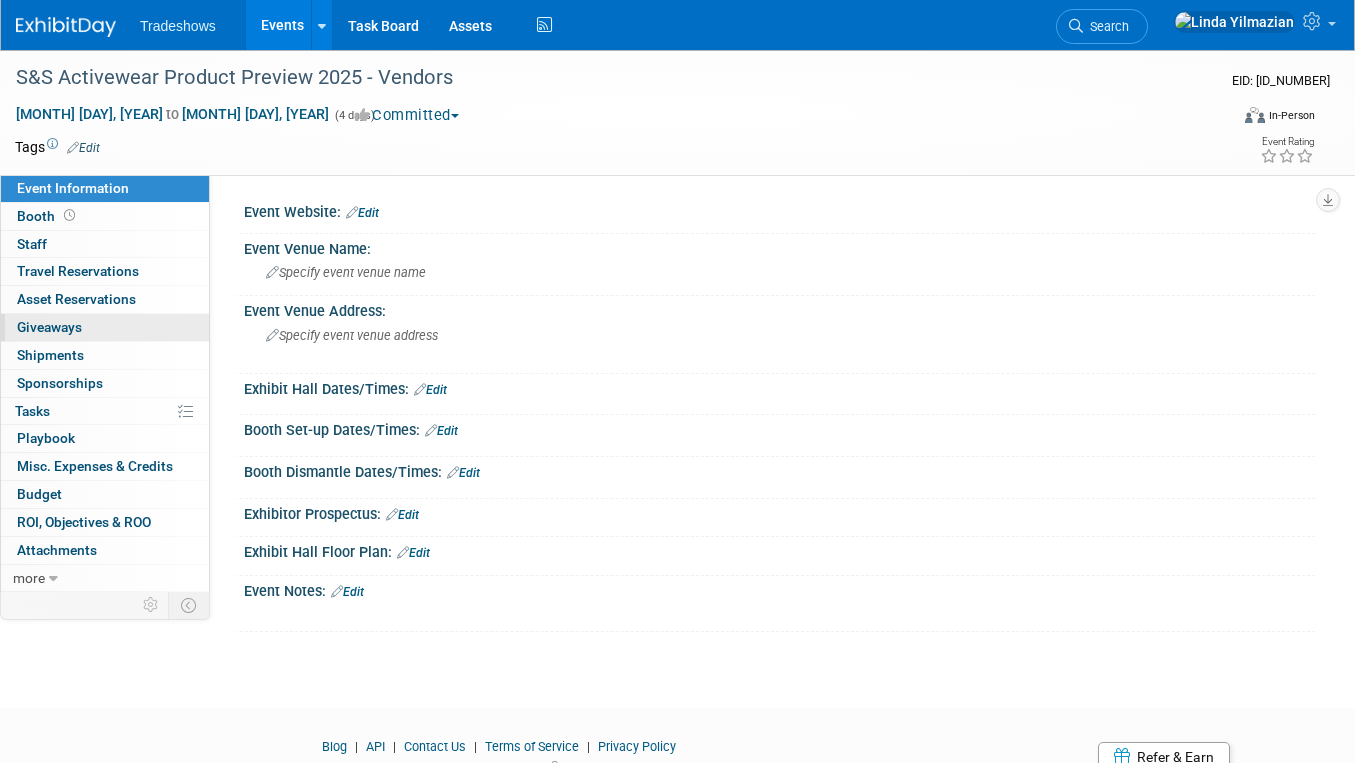 scroll, scrollTop: 0, scrollLeft: 0, axis: both 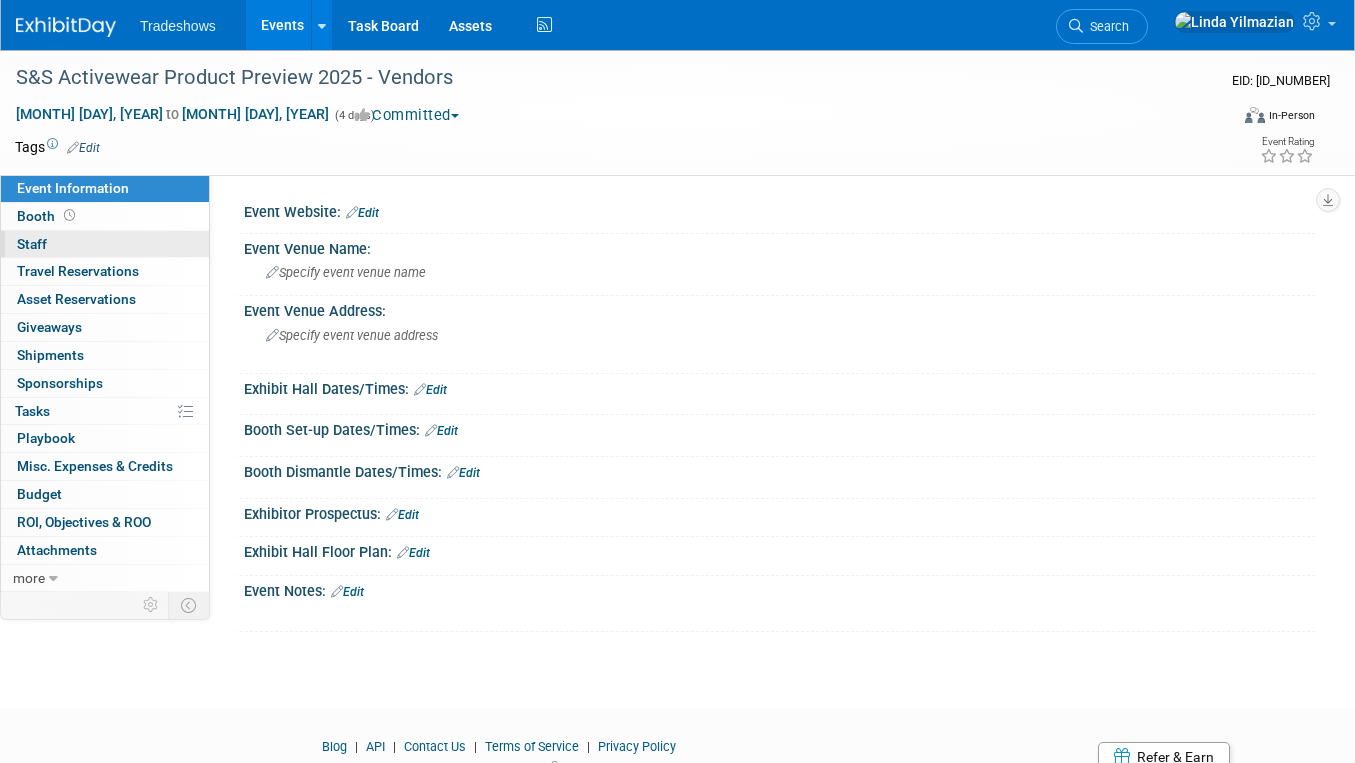 click on "Staff 0" at bounding box center (32, 244) 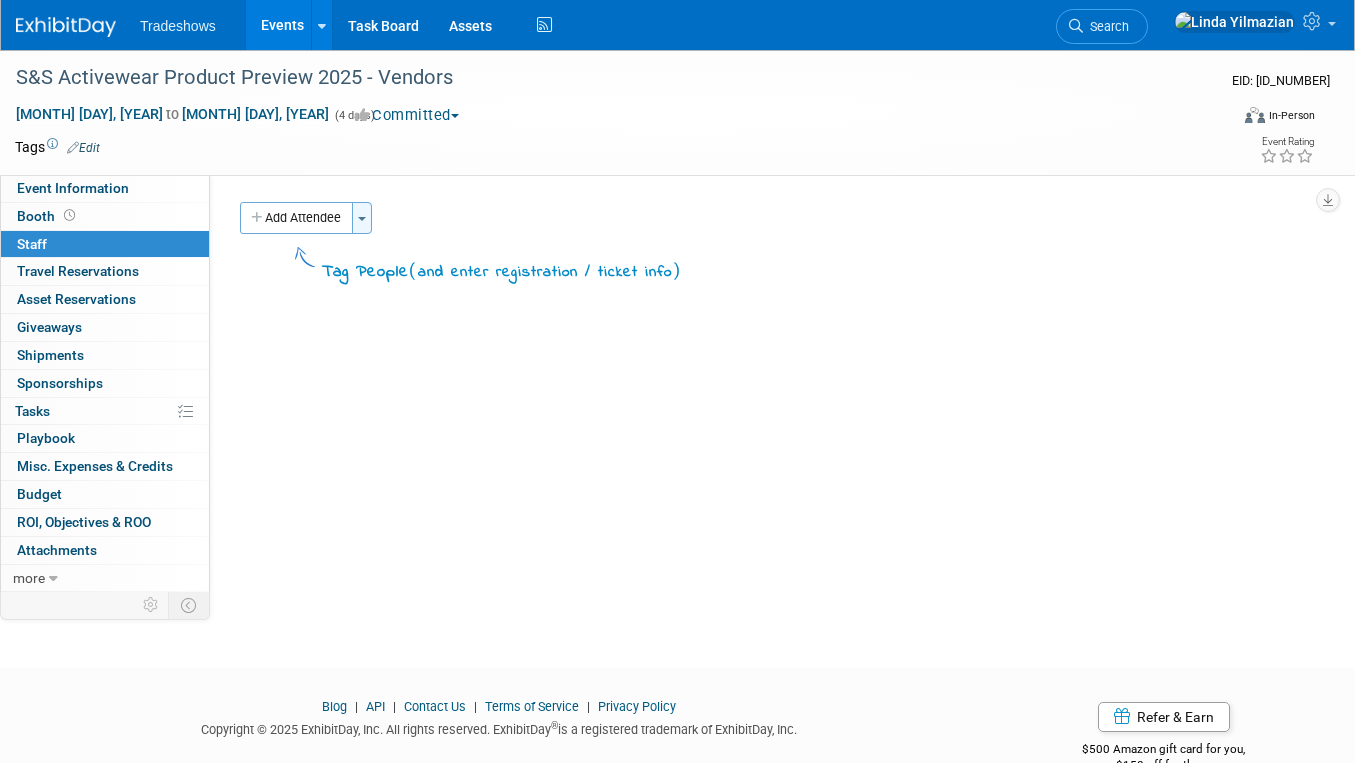 click on "Add Attendee
Toggle Dropdown
Quick -Tag Attendees
Apply
(me) select all cancel" at bounding box center (306, 218) 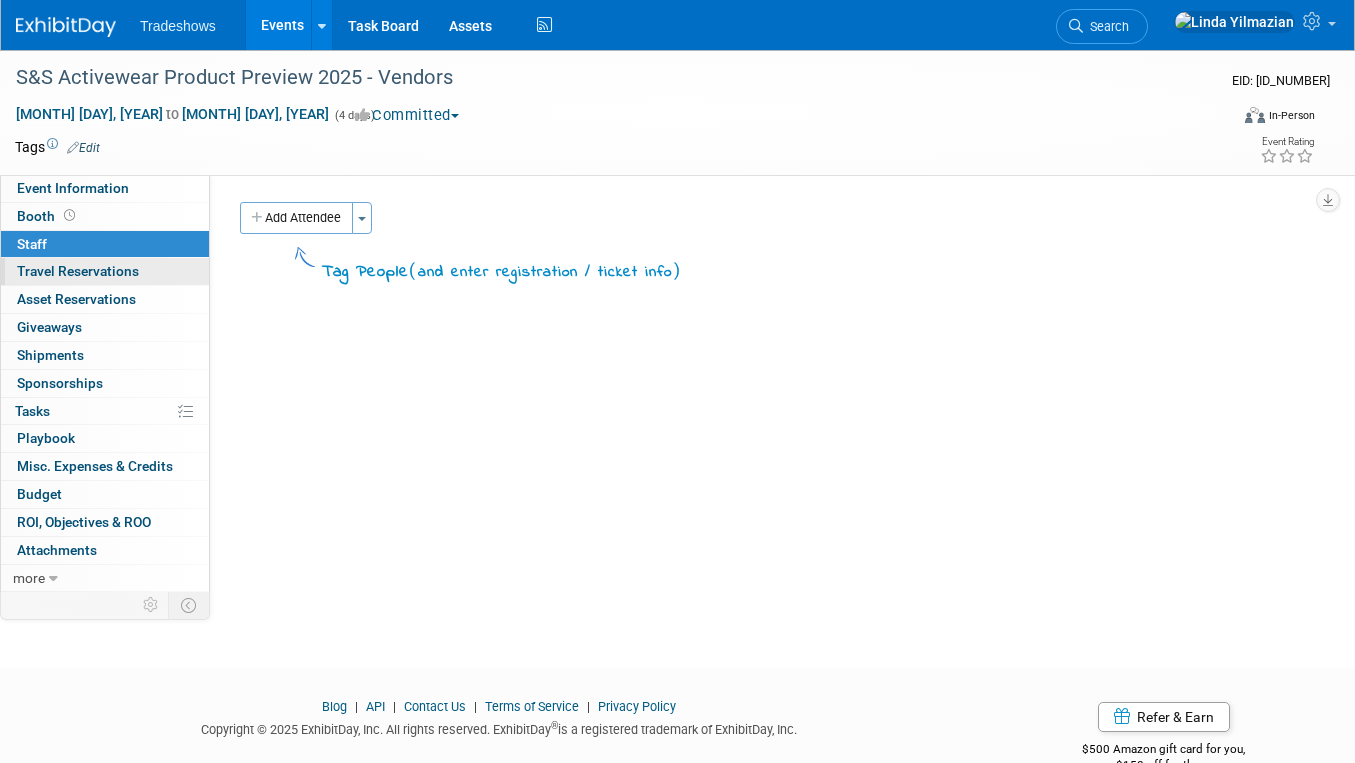 click on "Travel Reservations 0" at bounding box center (78, 271) 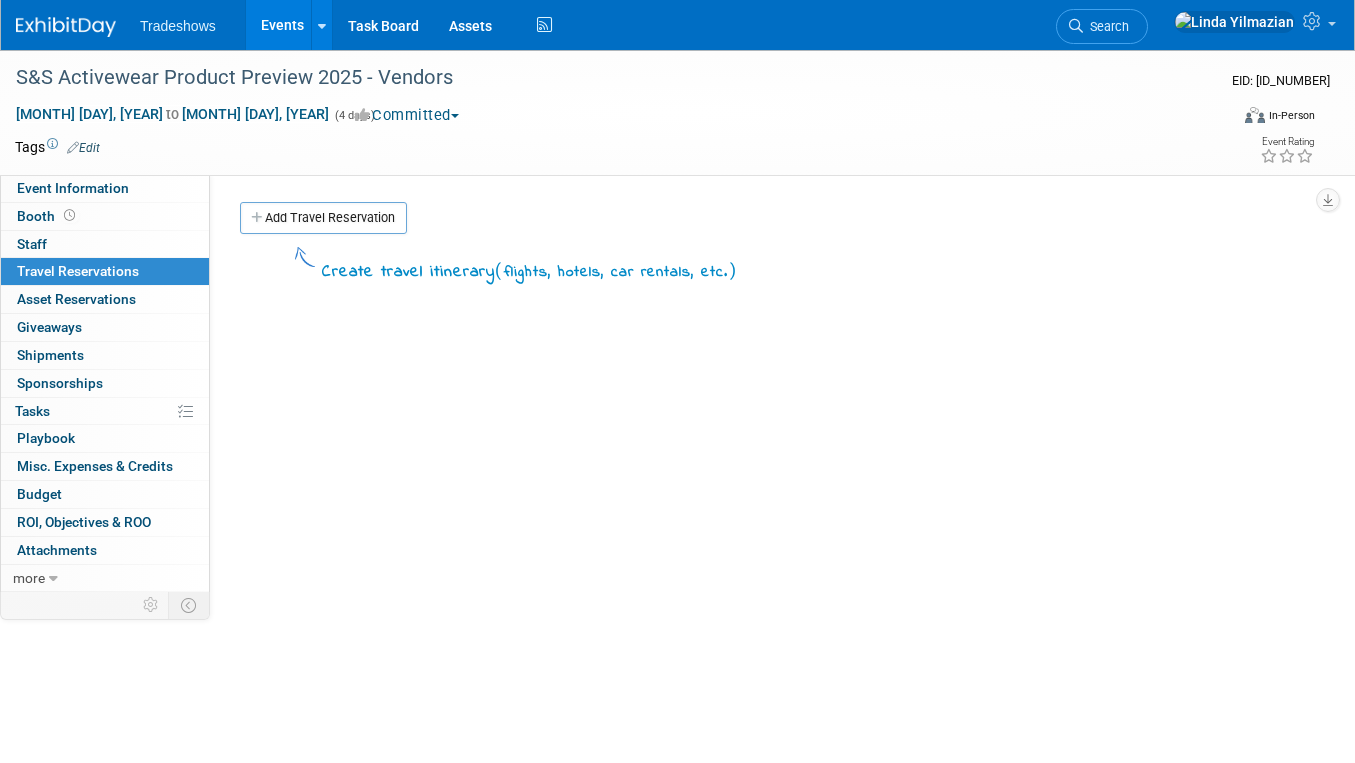 click on "Add Travel Reservation" at bounding box center [762, 220] 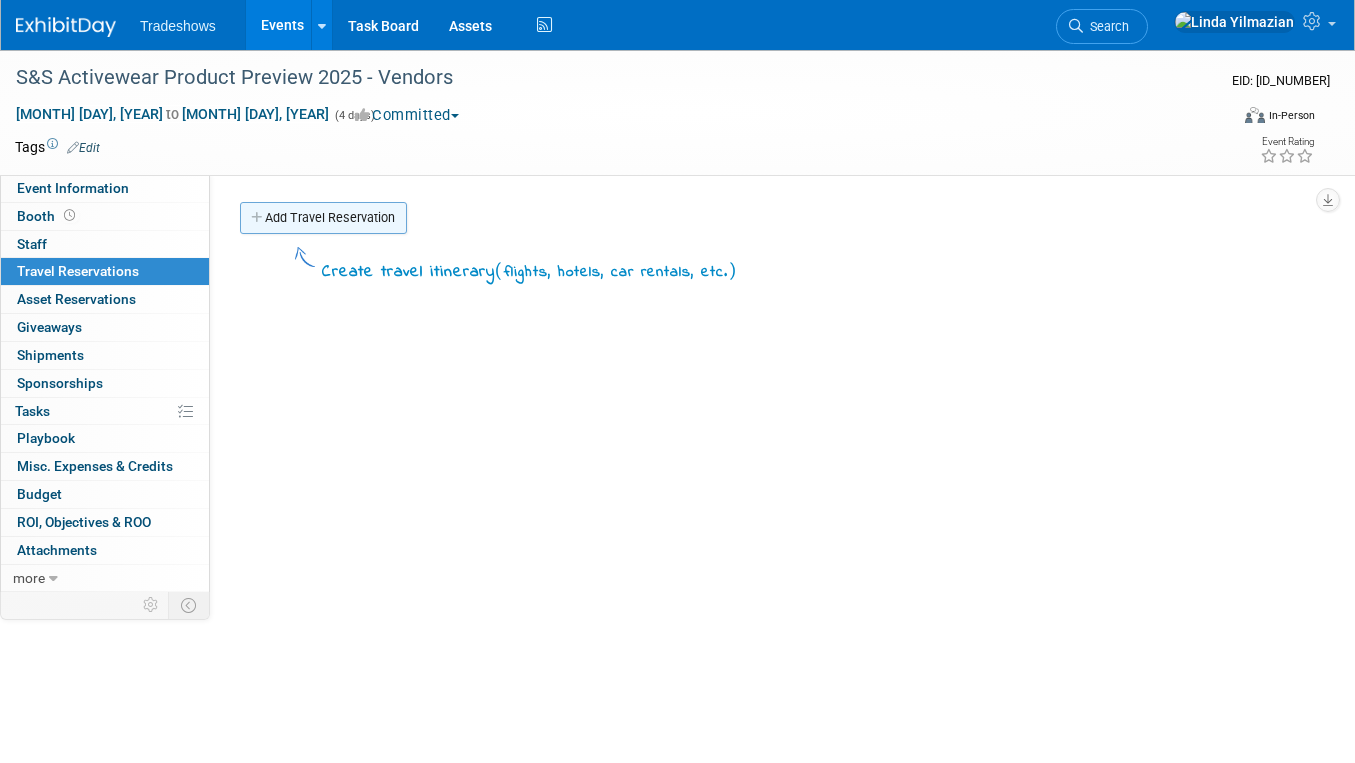 click on "Add Travel Reservation" at bounding box center [323, 218] 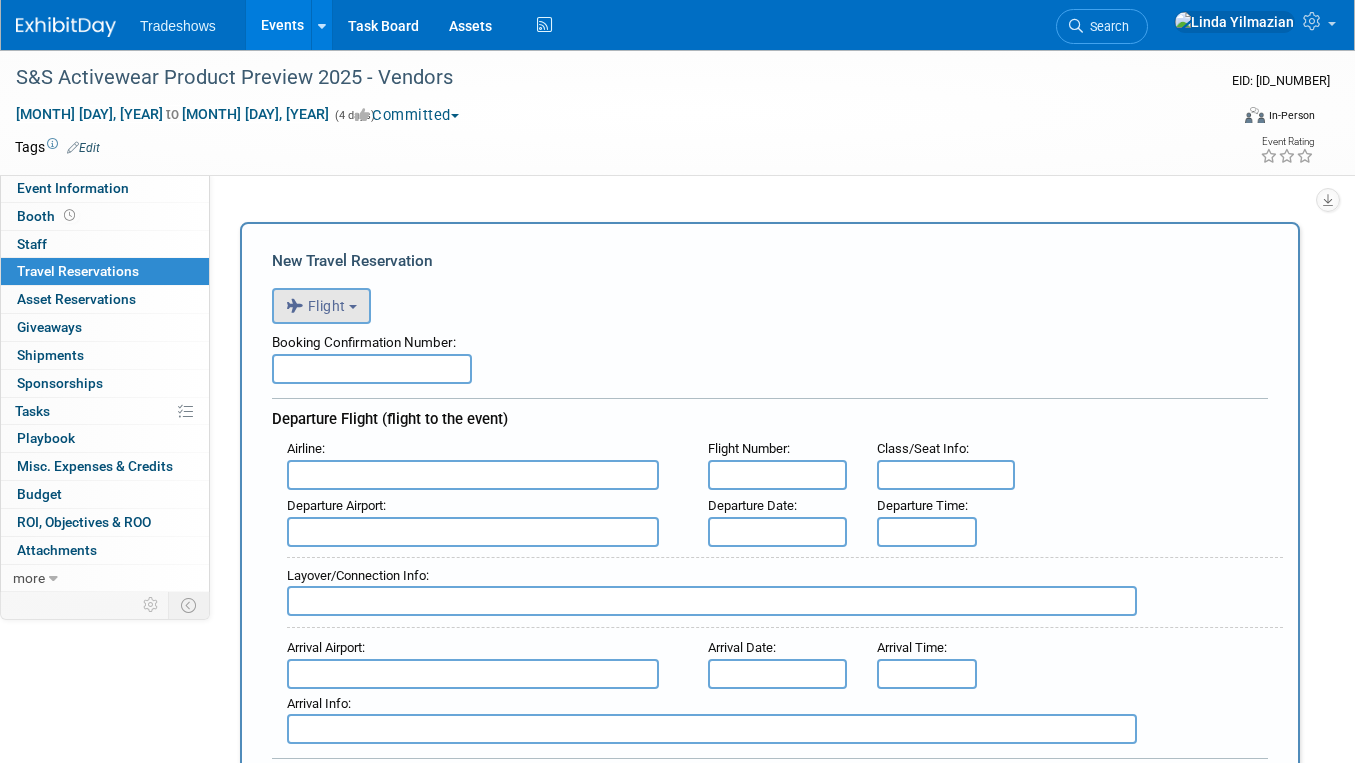 scroll, scrollTop: 0, scrollLeft: 0, axis: both 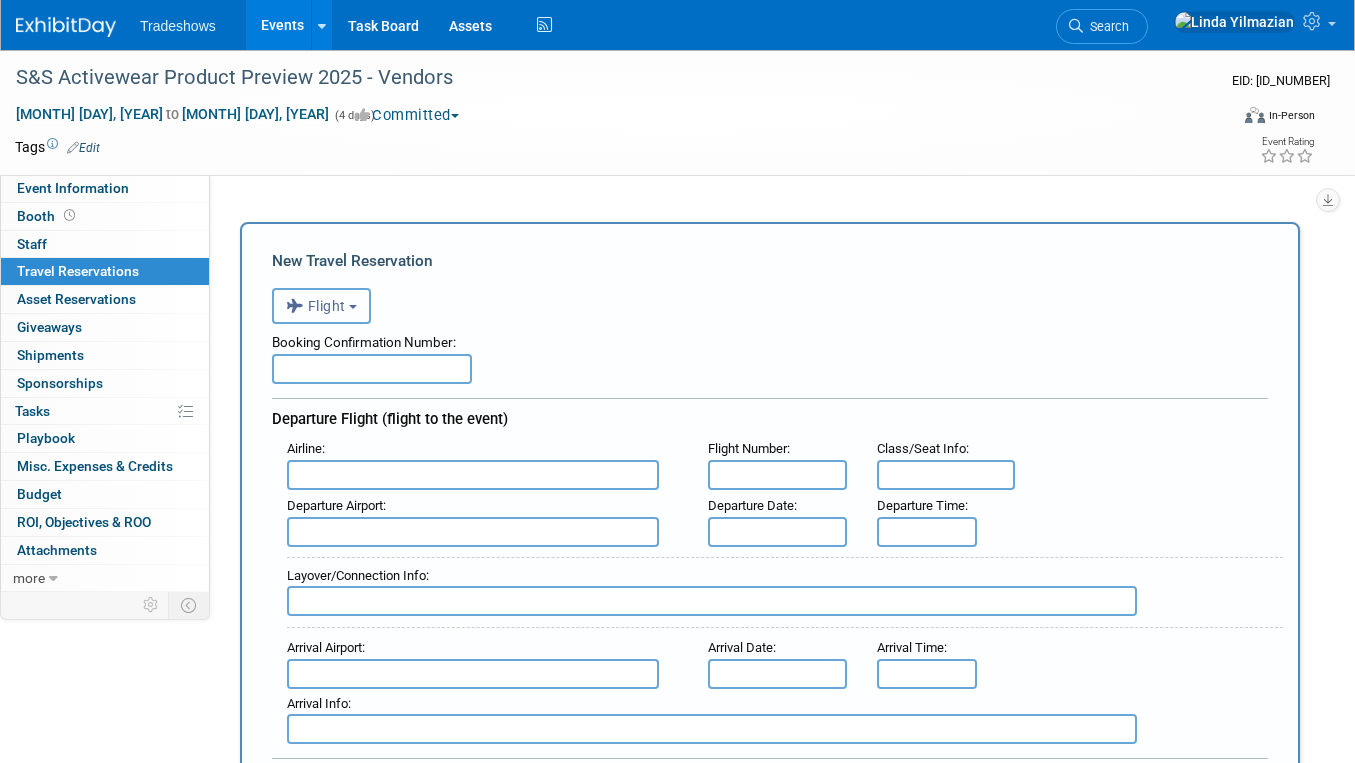 click on "Flight" at bounding box center (316, 306) 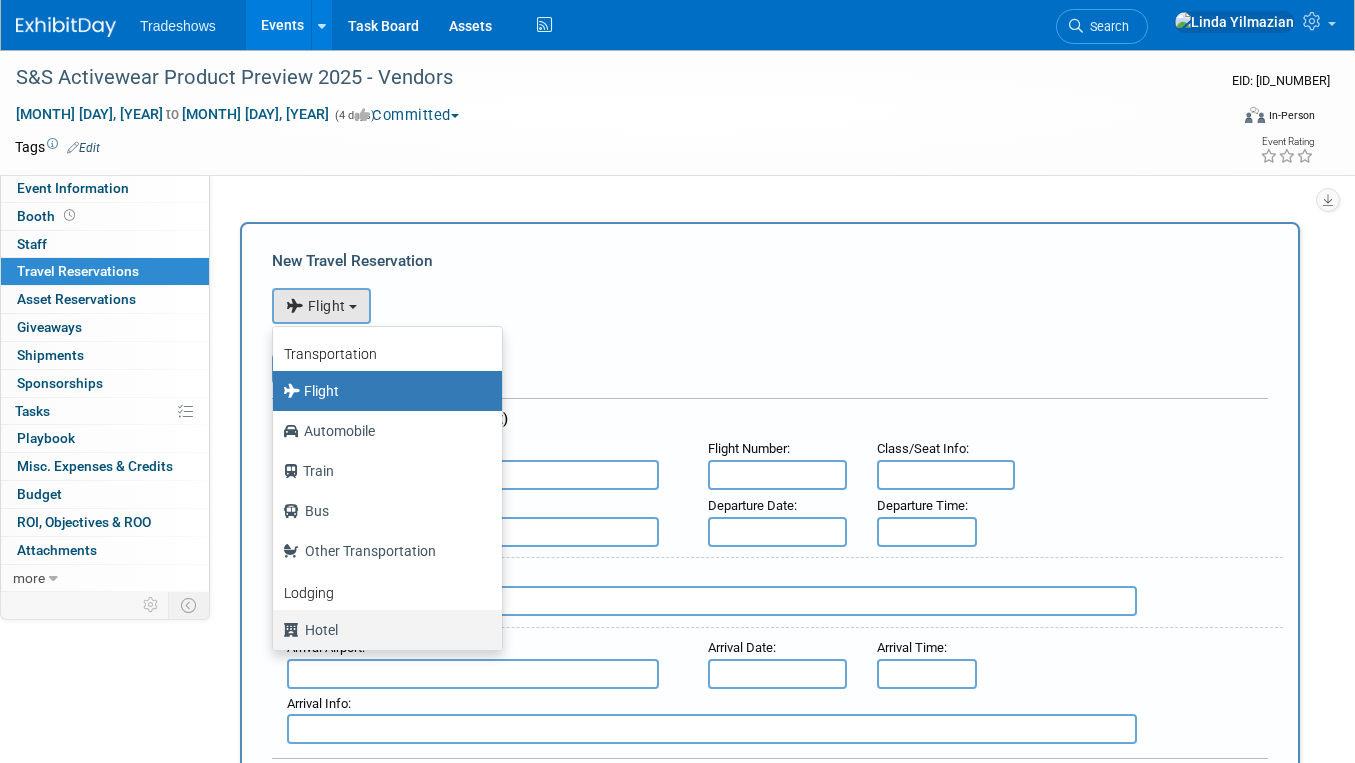 click on "Hotel" at bounding box center [382, 391] 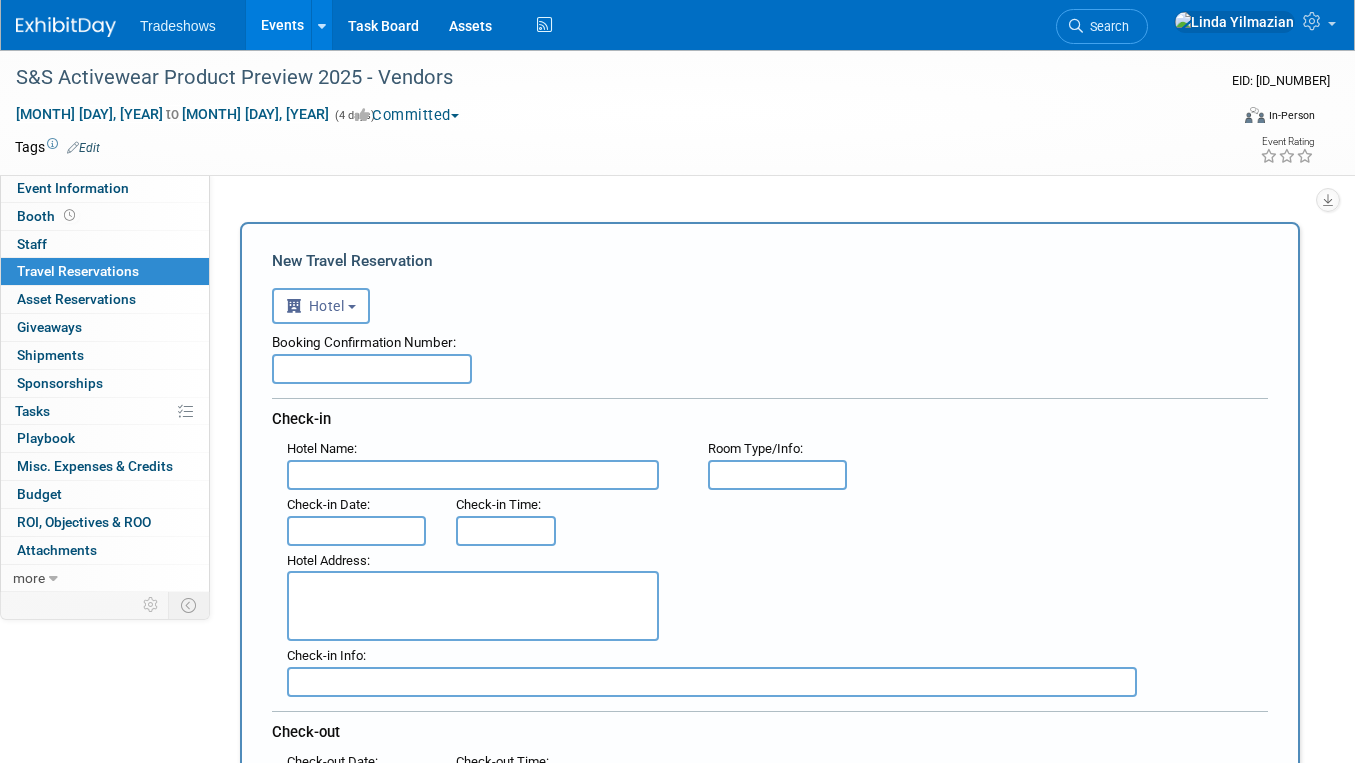 click at bounding box center [473, 475] 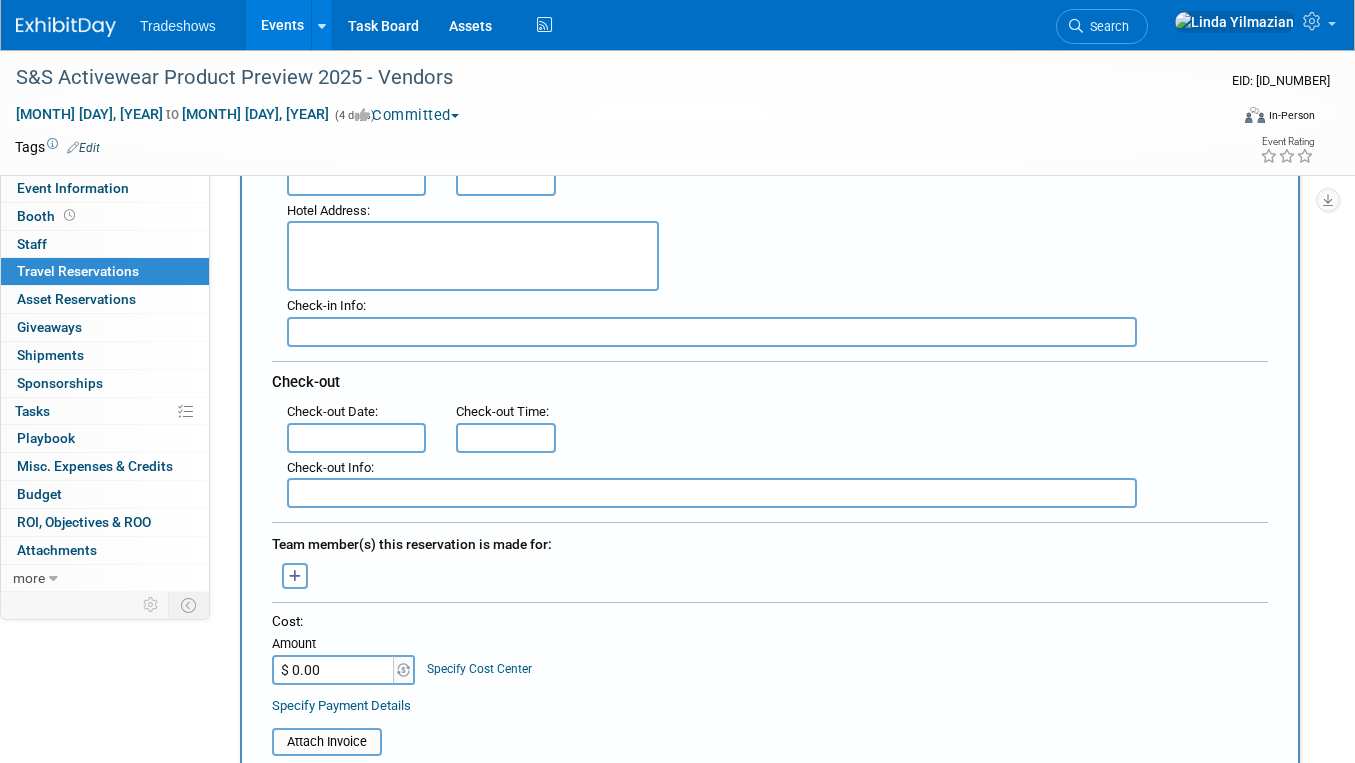 scroll, scrollTop: 351, scrollLeft: 0, axis: vertical 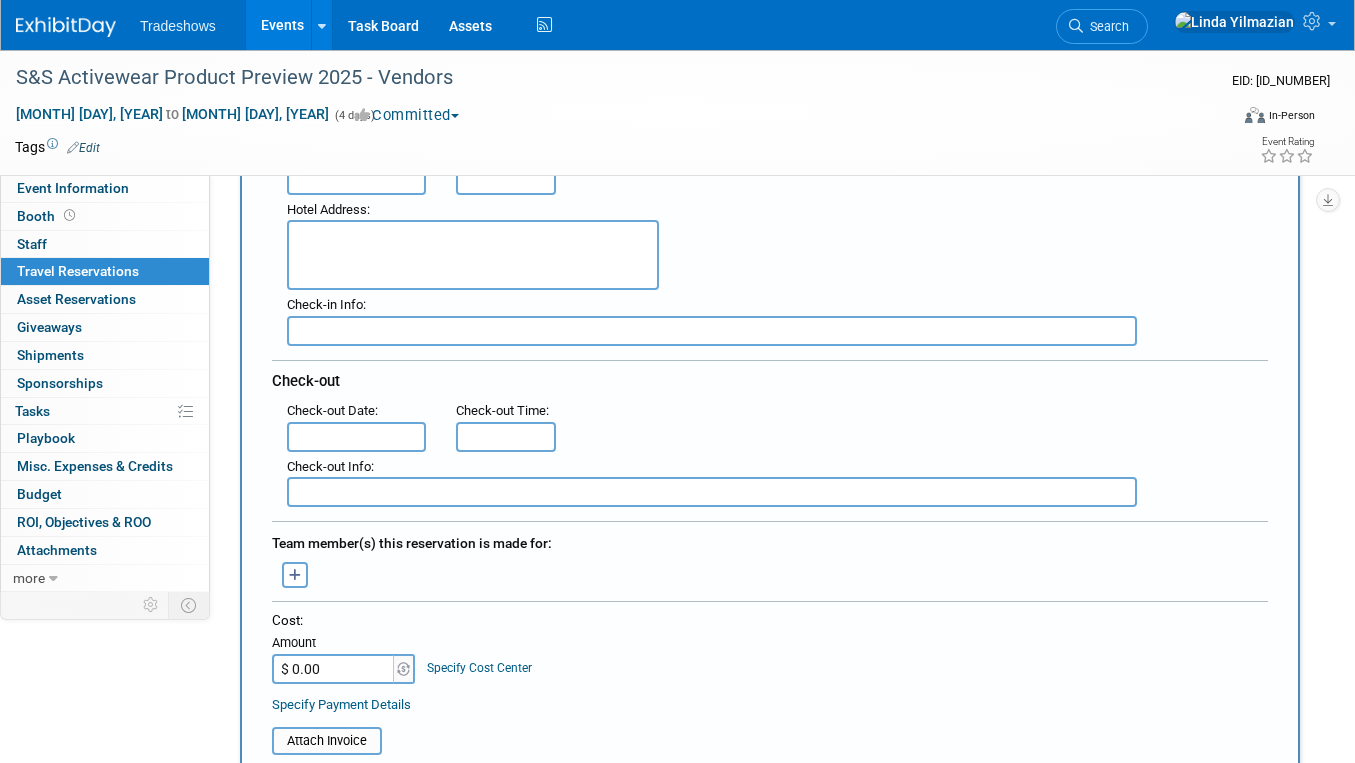 type on "The Westing - [FIRST]" 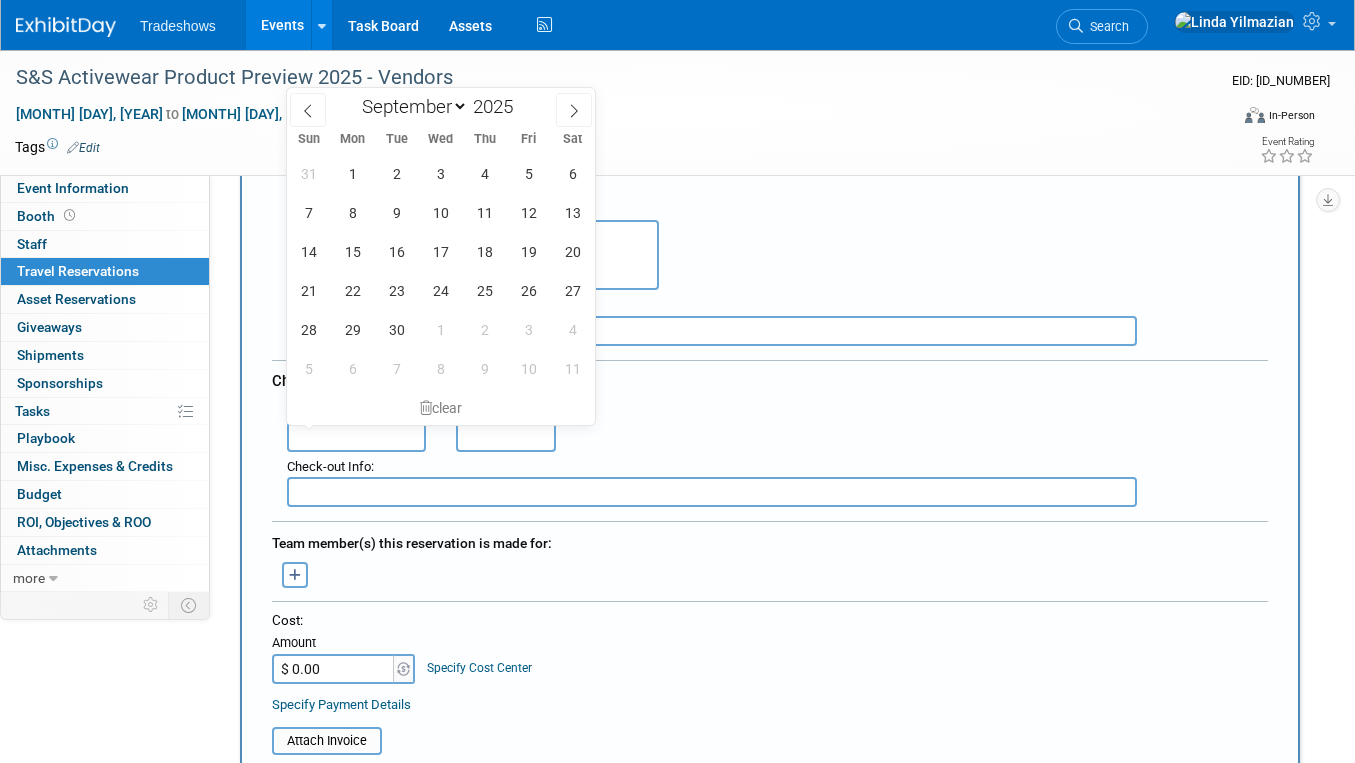 click at bounding box center (356, 437) 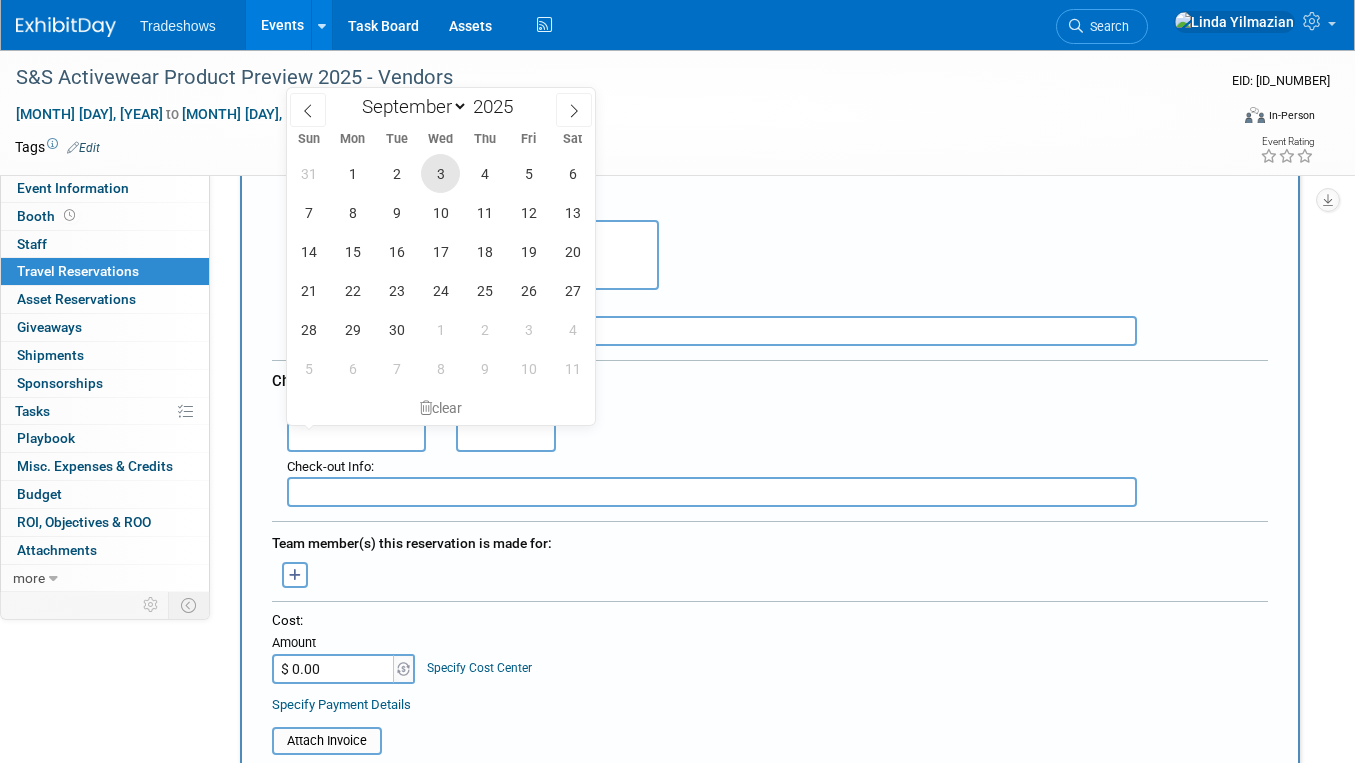 click on "3" at bounding box center [440, 173] 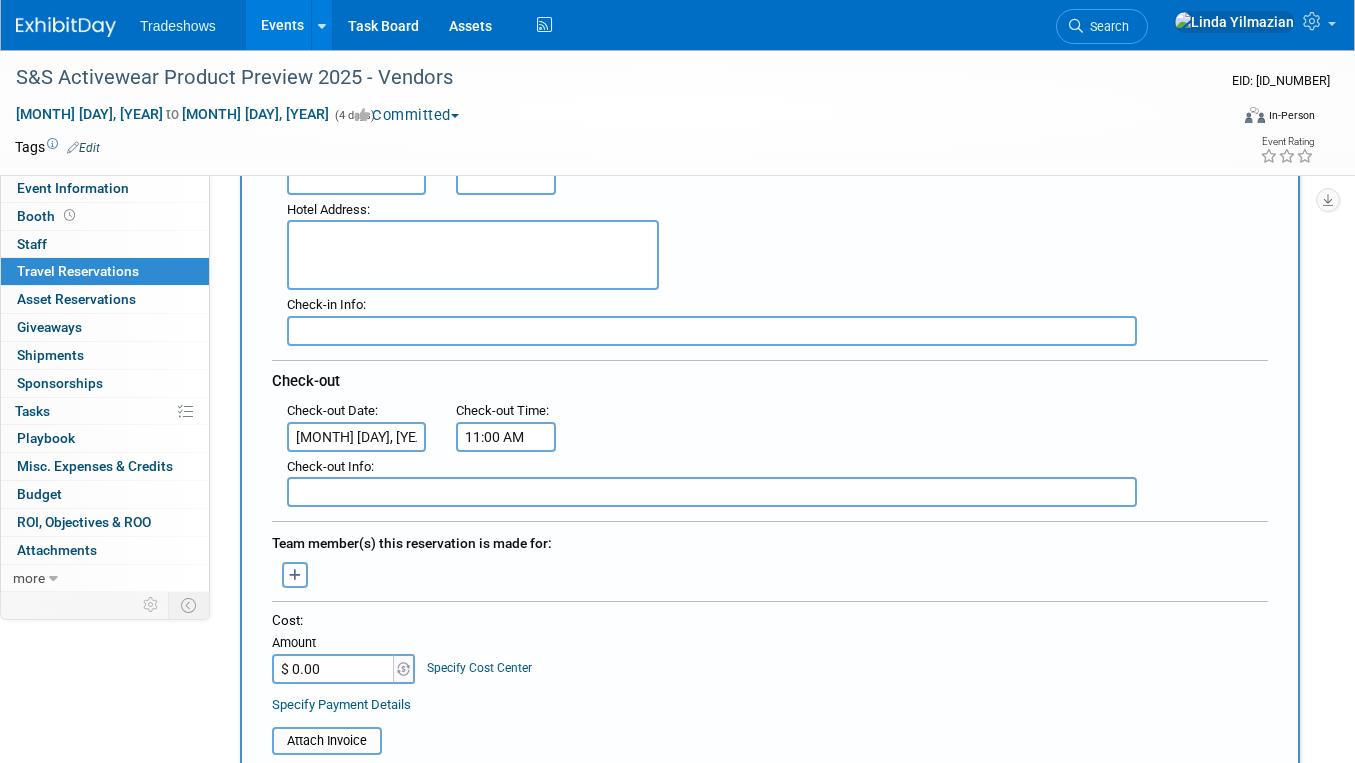 click on "11:00 AM" at bounding box center (506, 437) 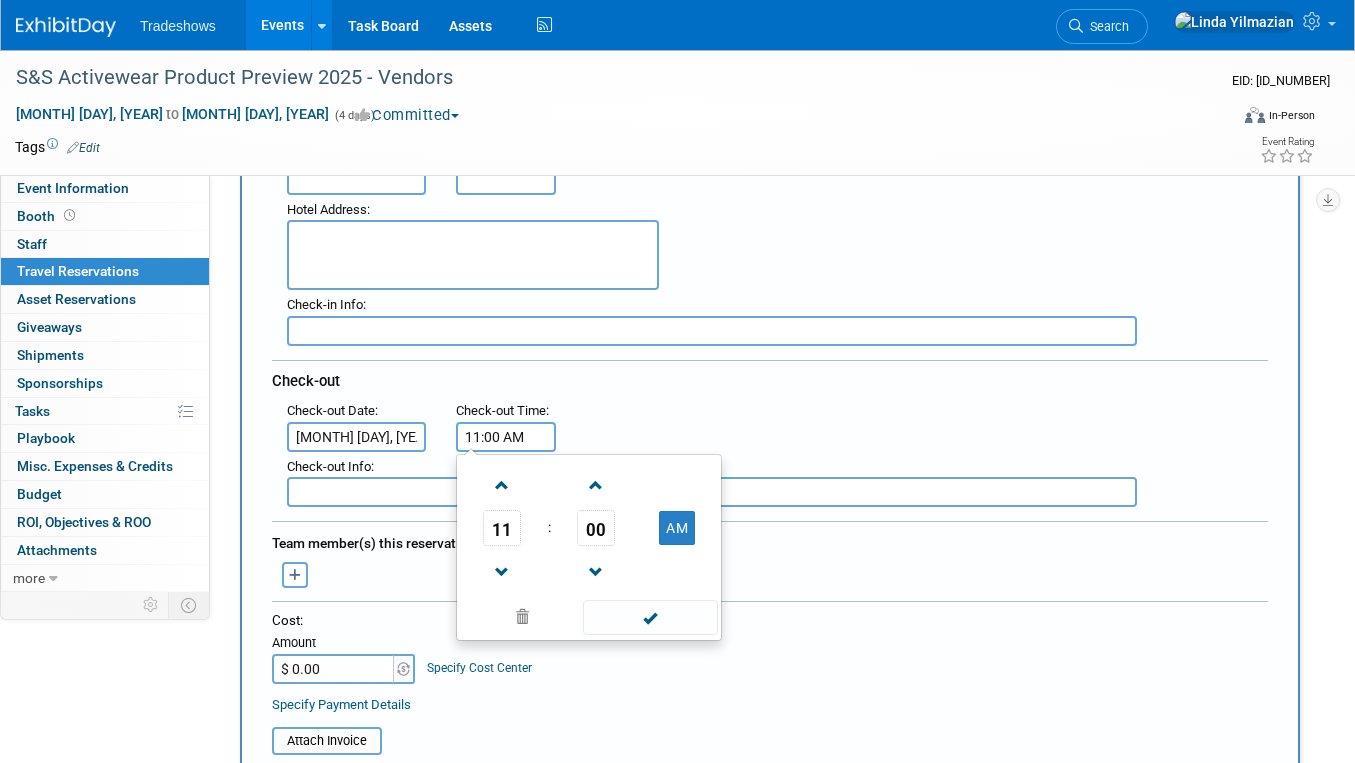 click on ":
Check-out Date :
[MONTH] [DAY], [YEAR]
Check-out Time :
11:00 AM 11 : 00 AM 12 01 02 03 04 05 06 07 08 09 10 11 00 05 10 15 20 25 30 35 40 45 50 55" at bounding box center [777, 167] 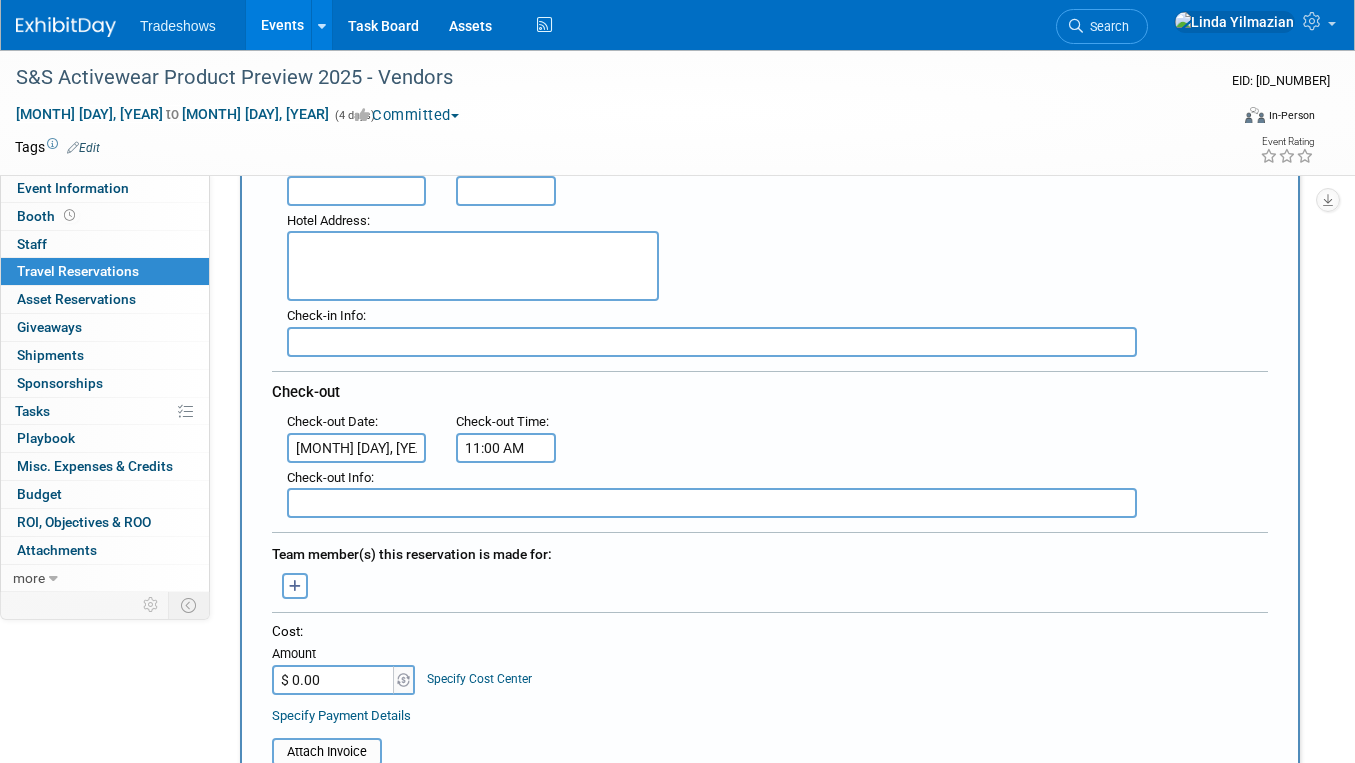 scroll, scrollTop: 326, scrollLeft: 0, axis: vertical 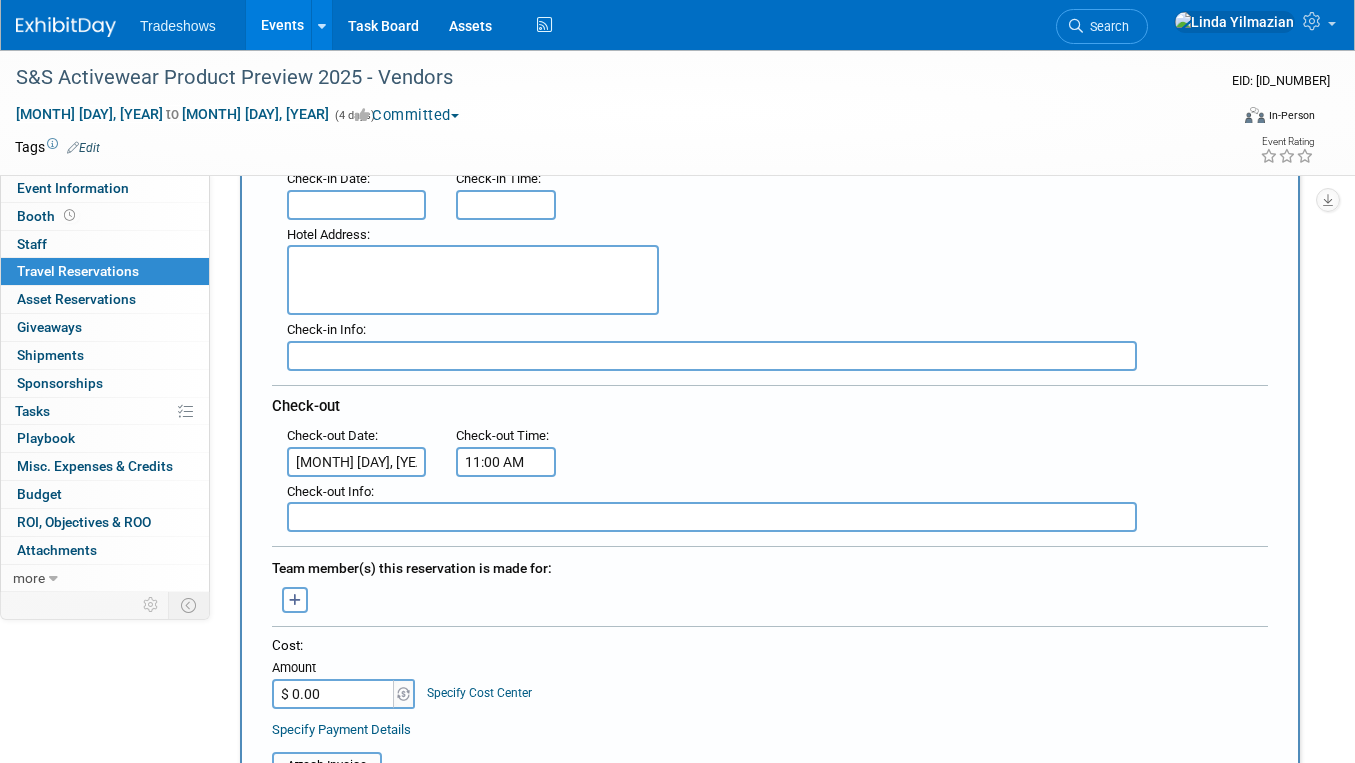 click at bounding box center (356, 205) 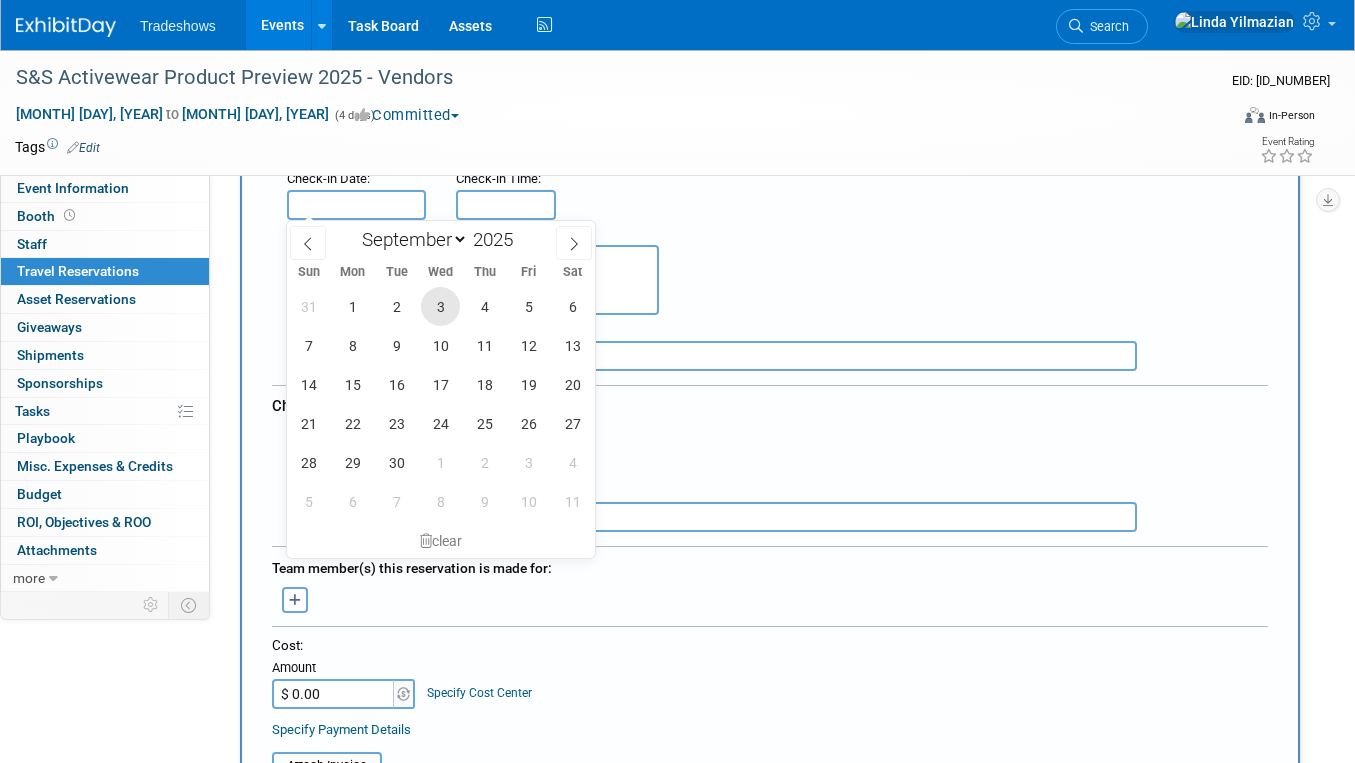 click on "3" at bounding box center (440, 306) 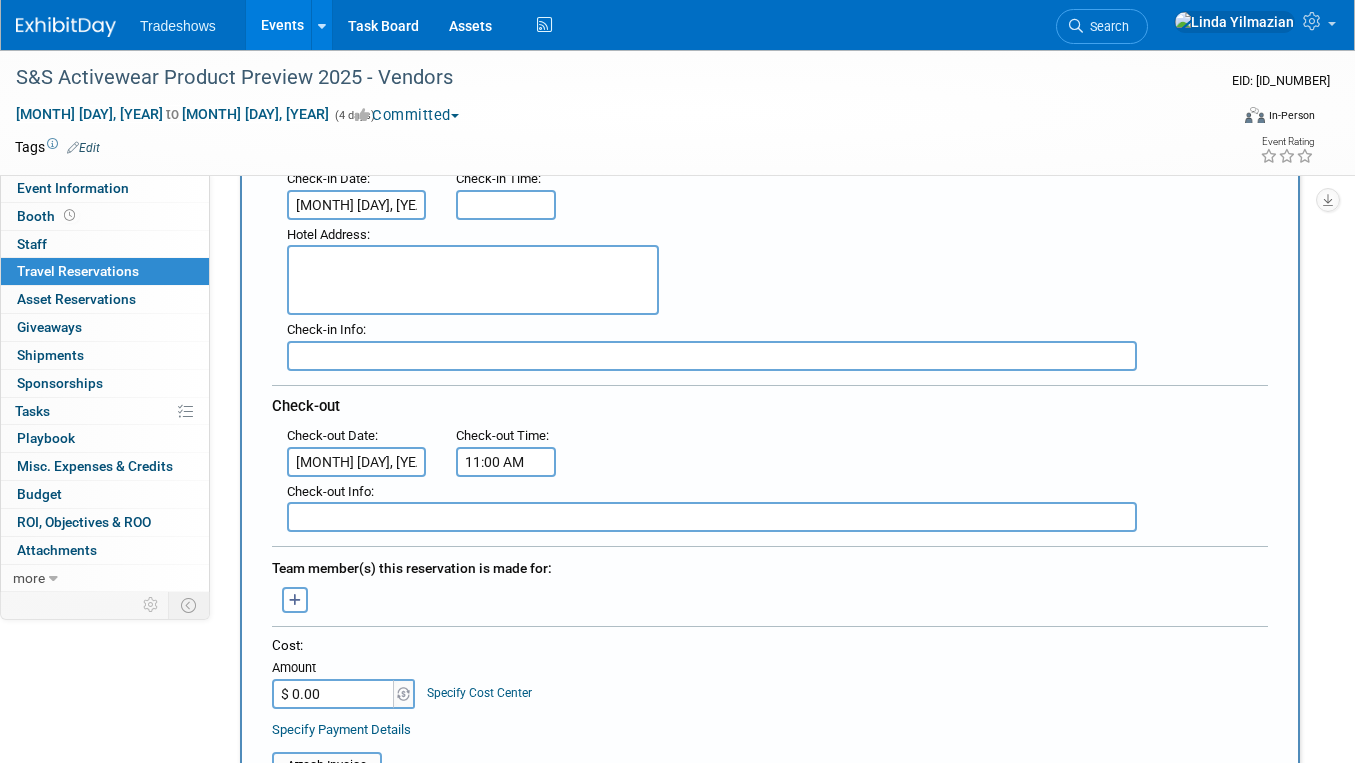 click on "[MONTH] [DAY], [YEAR]" at bounding box center (356, 462) 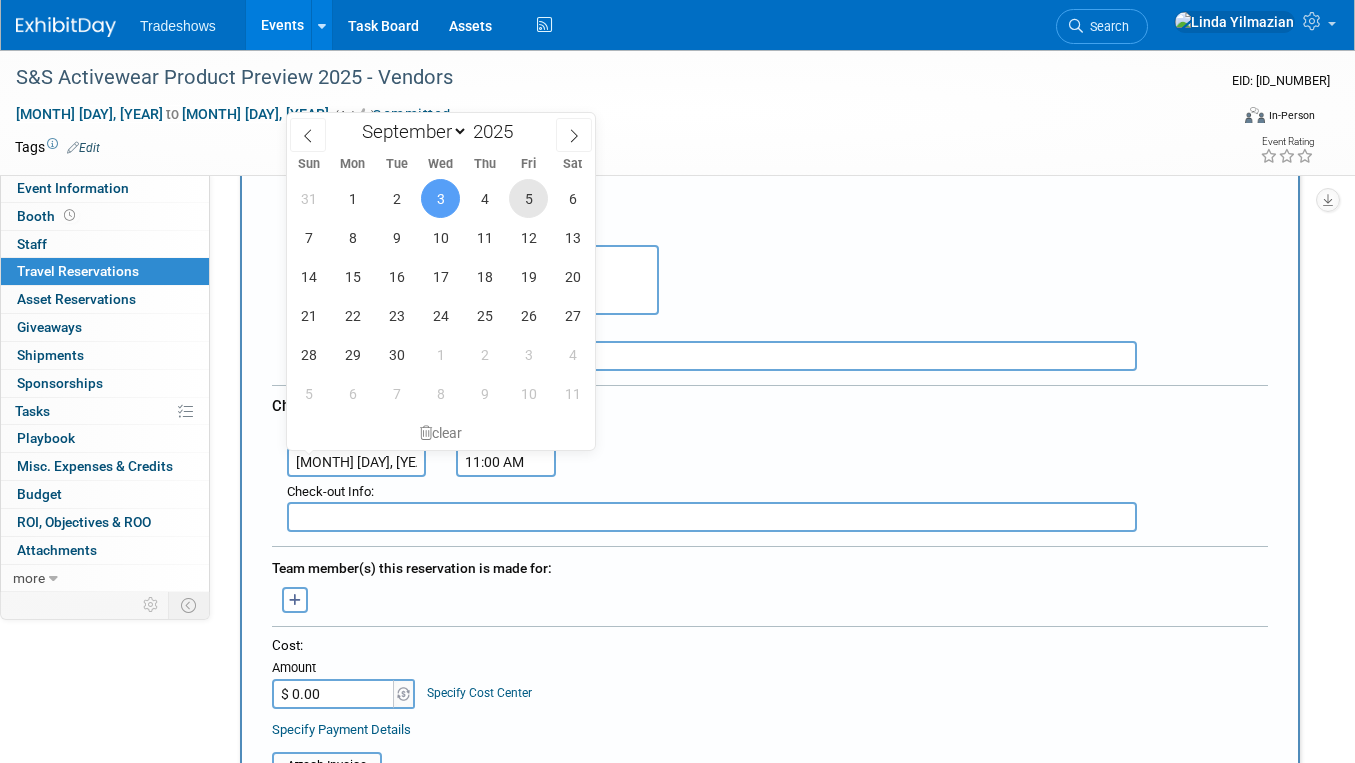 click on "5" at bounding box center (528, 198) 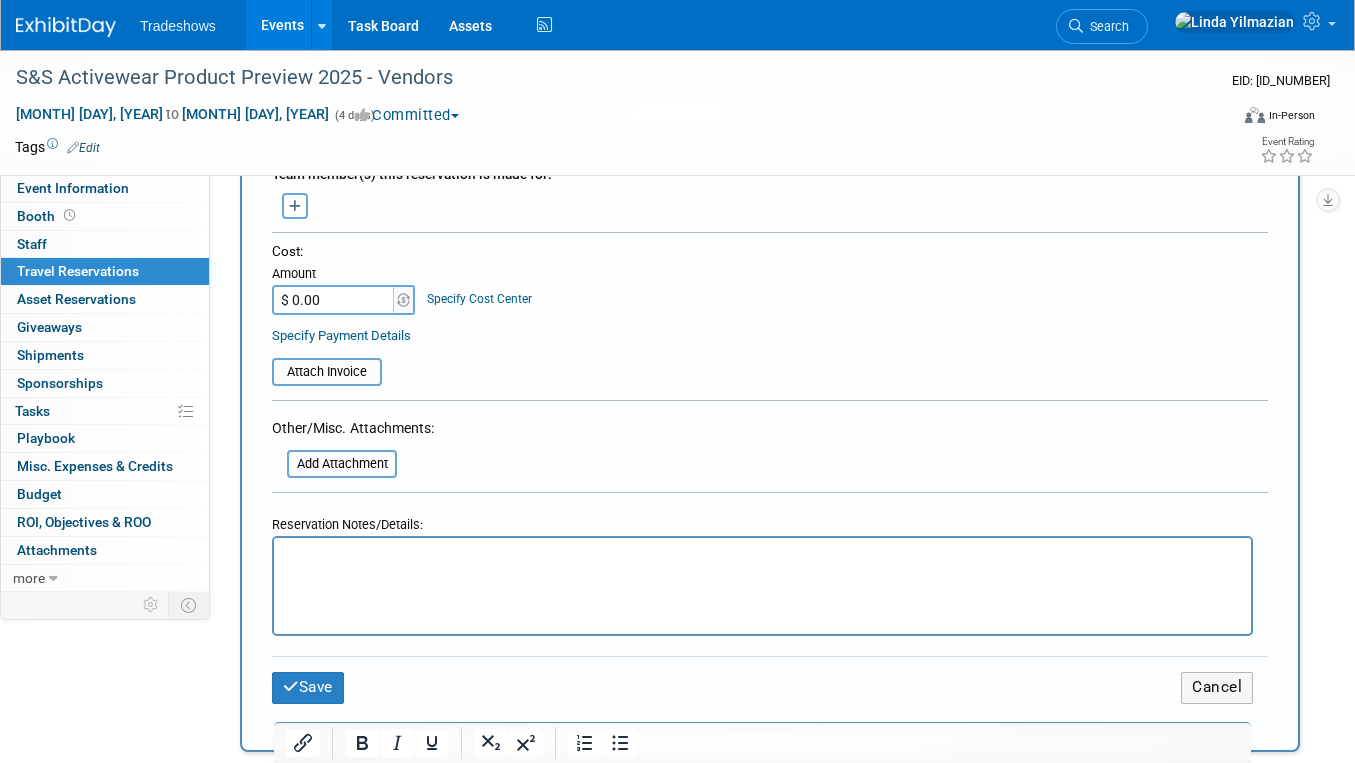 scroll, scrollTop: 1045, scrollLeft: 0, axis: vertical 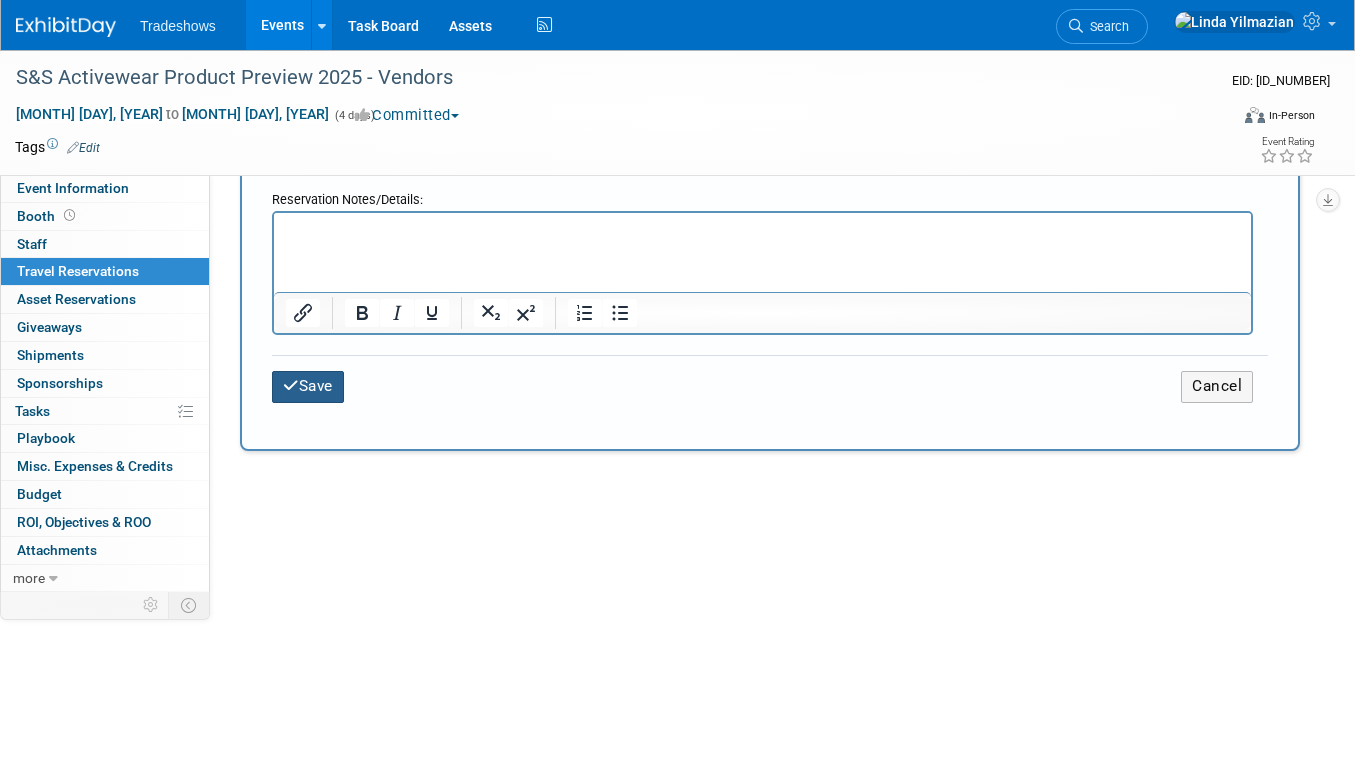 click on "Save" at bounding box center (308, 386) 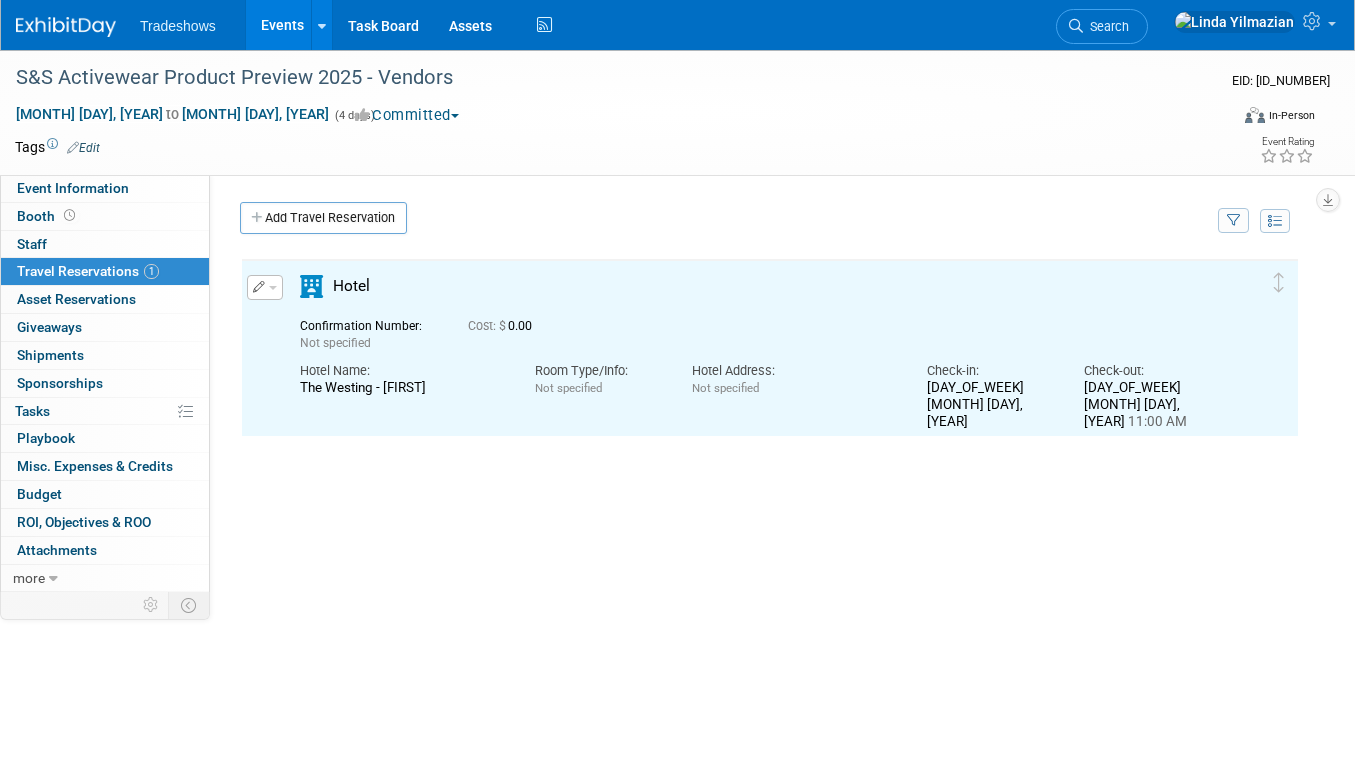 scroll, scrollTop: 0, scrollLeft: 0, axis: both 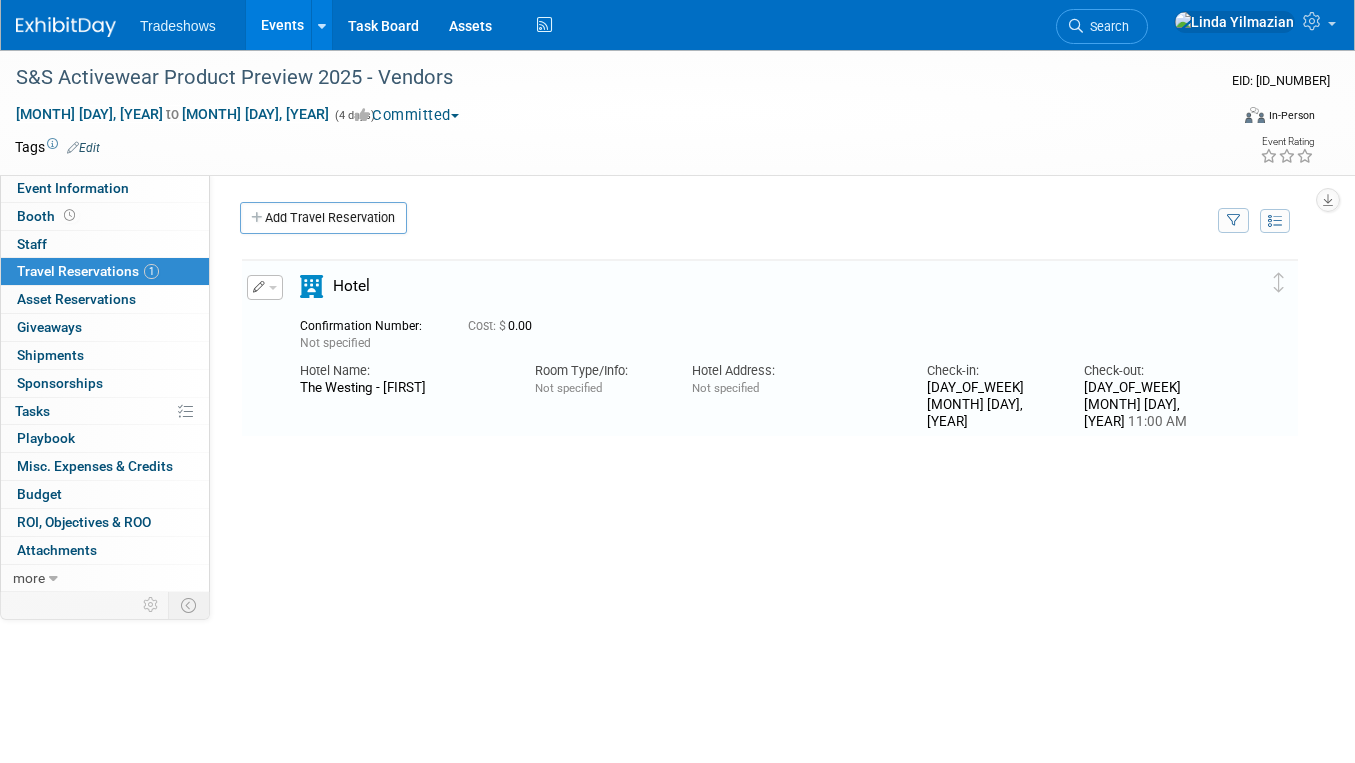 click on "Add Travel Reservation" at bounding box center (723, 220) 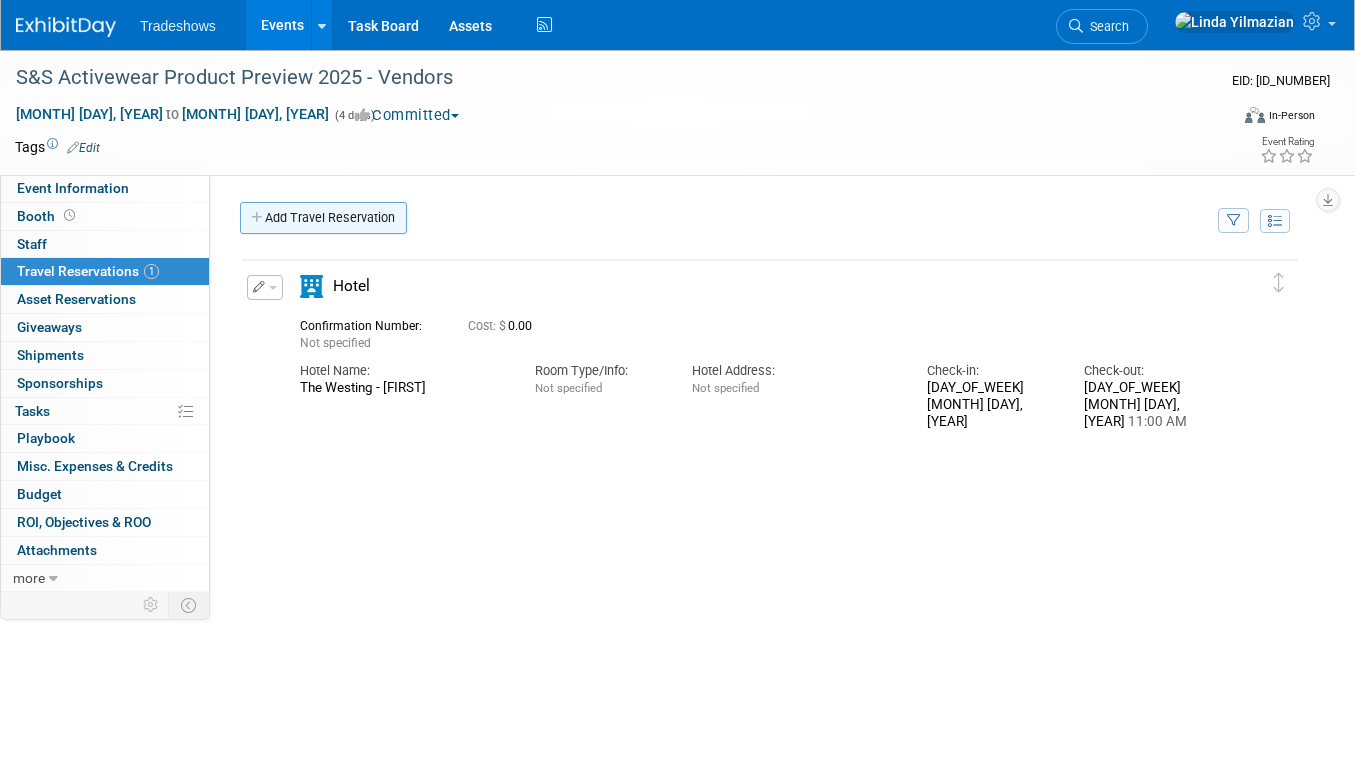 click on "Add Travel Reservation" at bounding box center [323, 218] 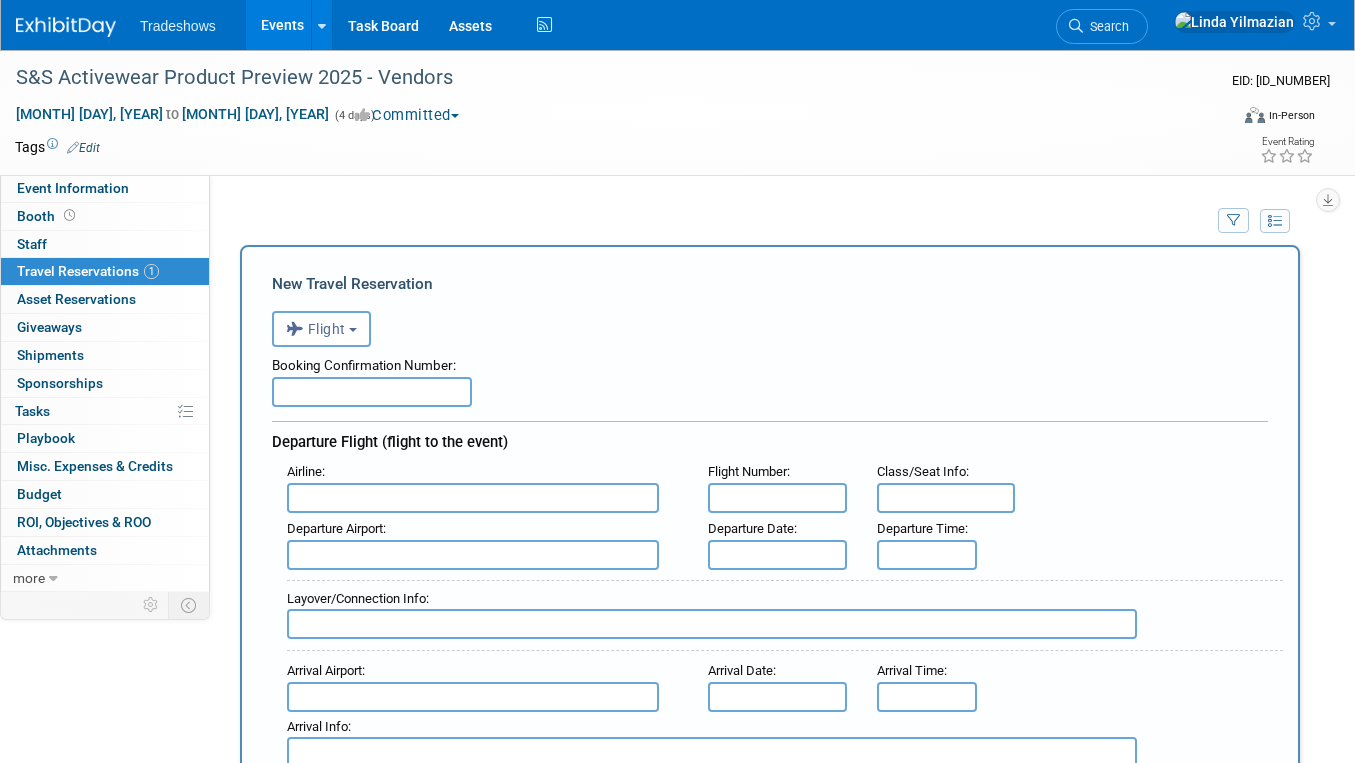 scroll, scrollTop: 0, scrollLeft: 0, axis: both 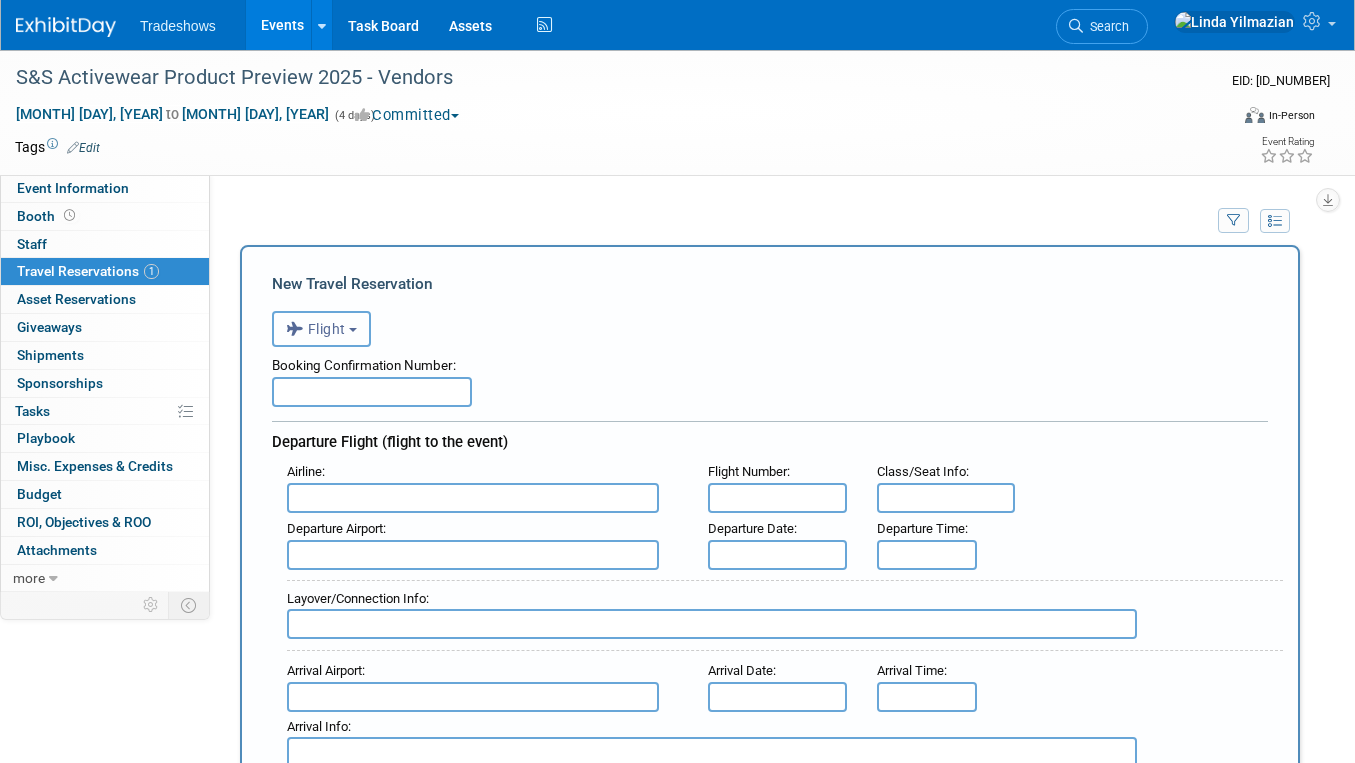 click on "Flight" at bounding box center [316, 329] 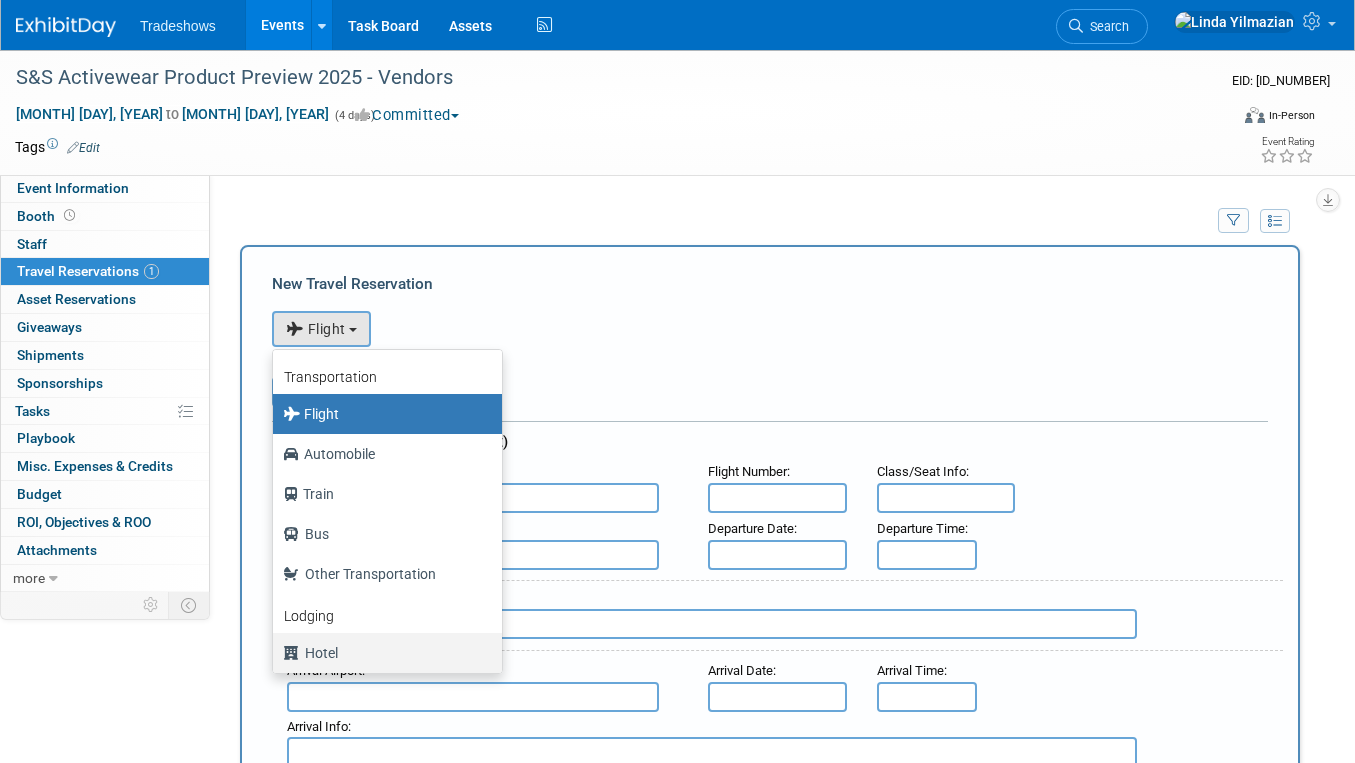 click on "Hotel" at bounding box center [382, 414] 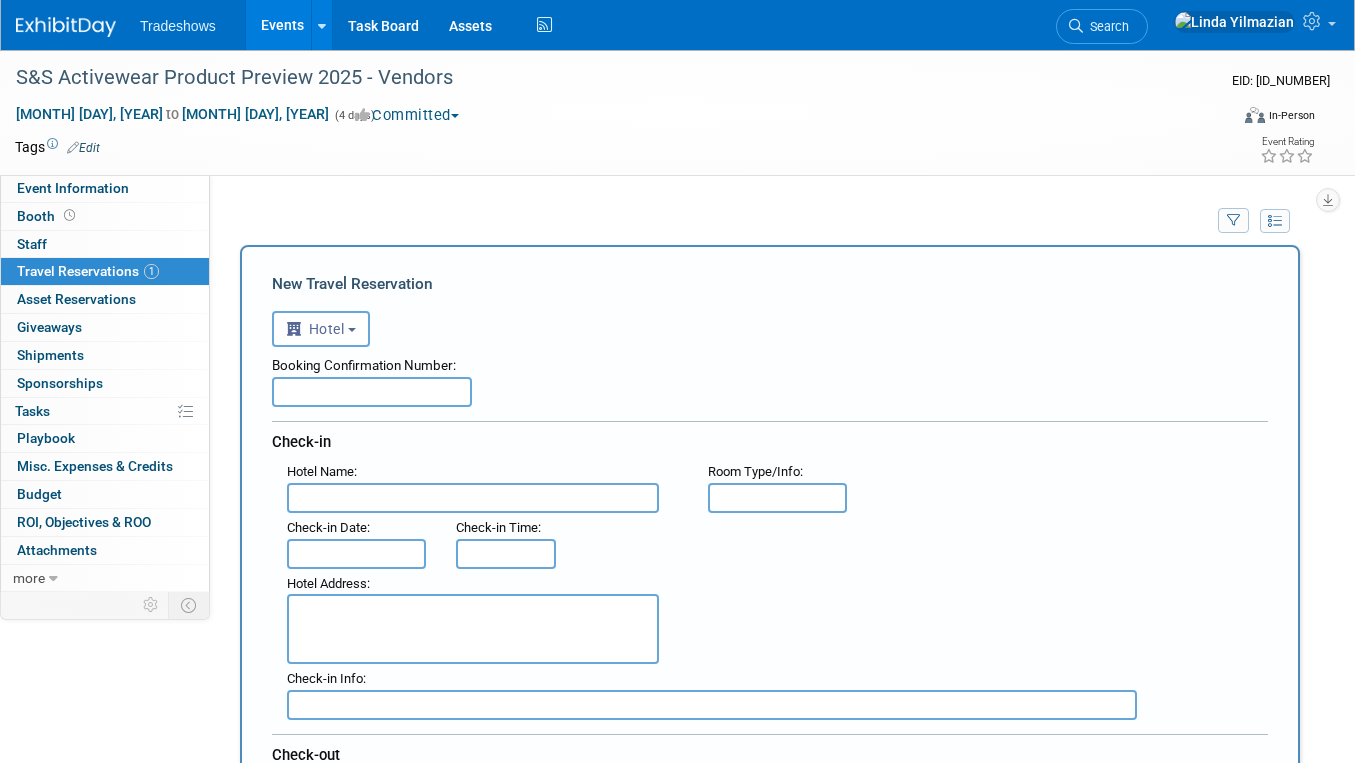 click at bounding box center (473, 498) 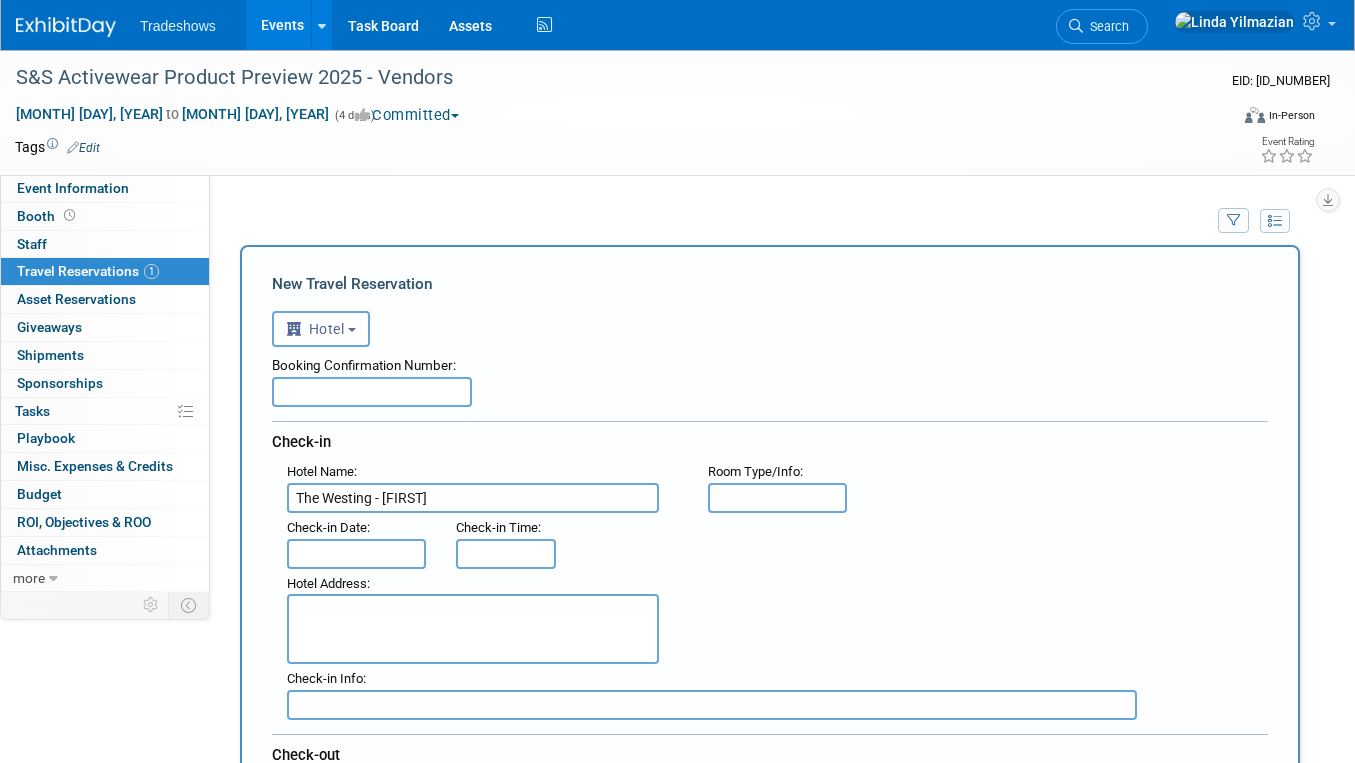 type on "The Westing - [FIRST]" 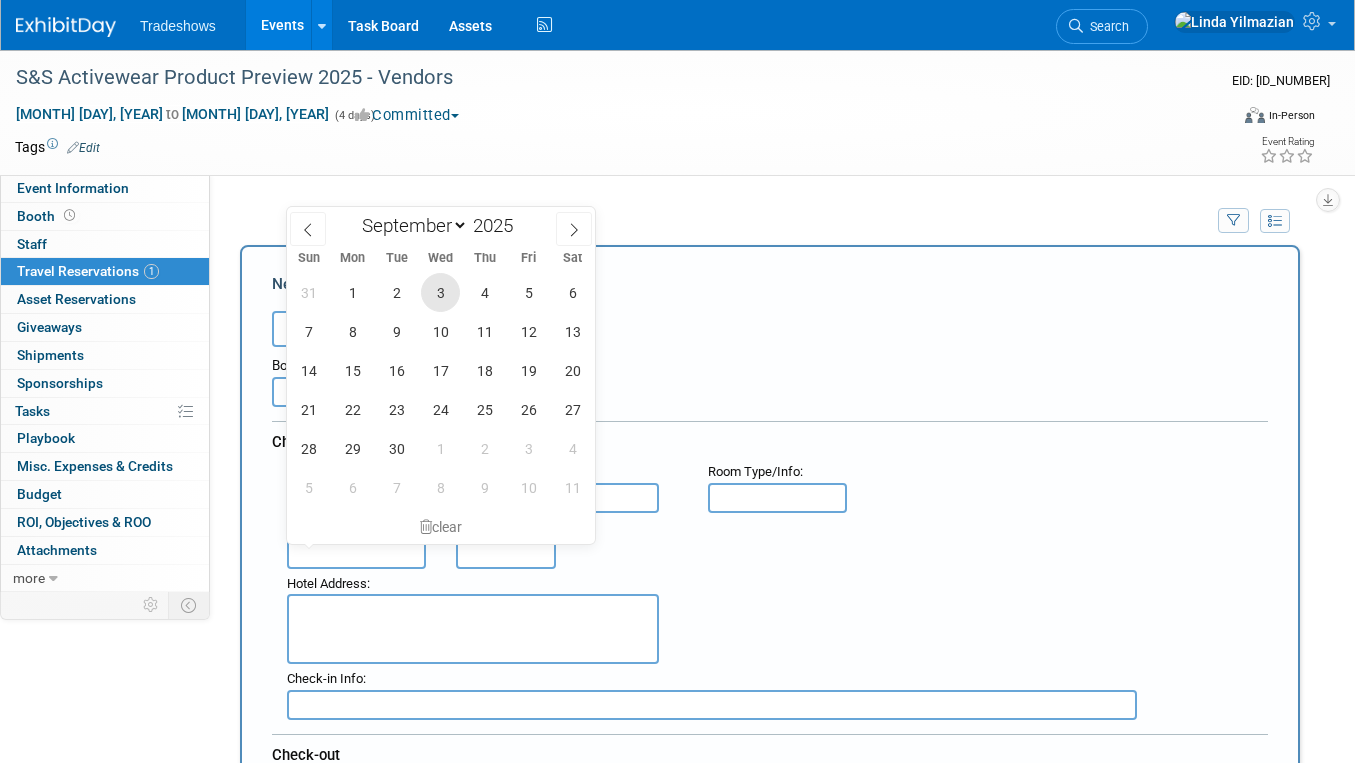 click on "3" at bounding box center (440, 292) 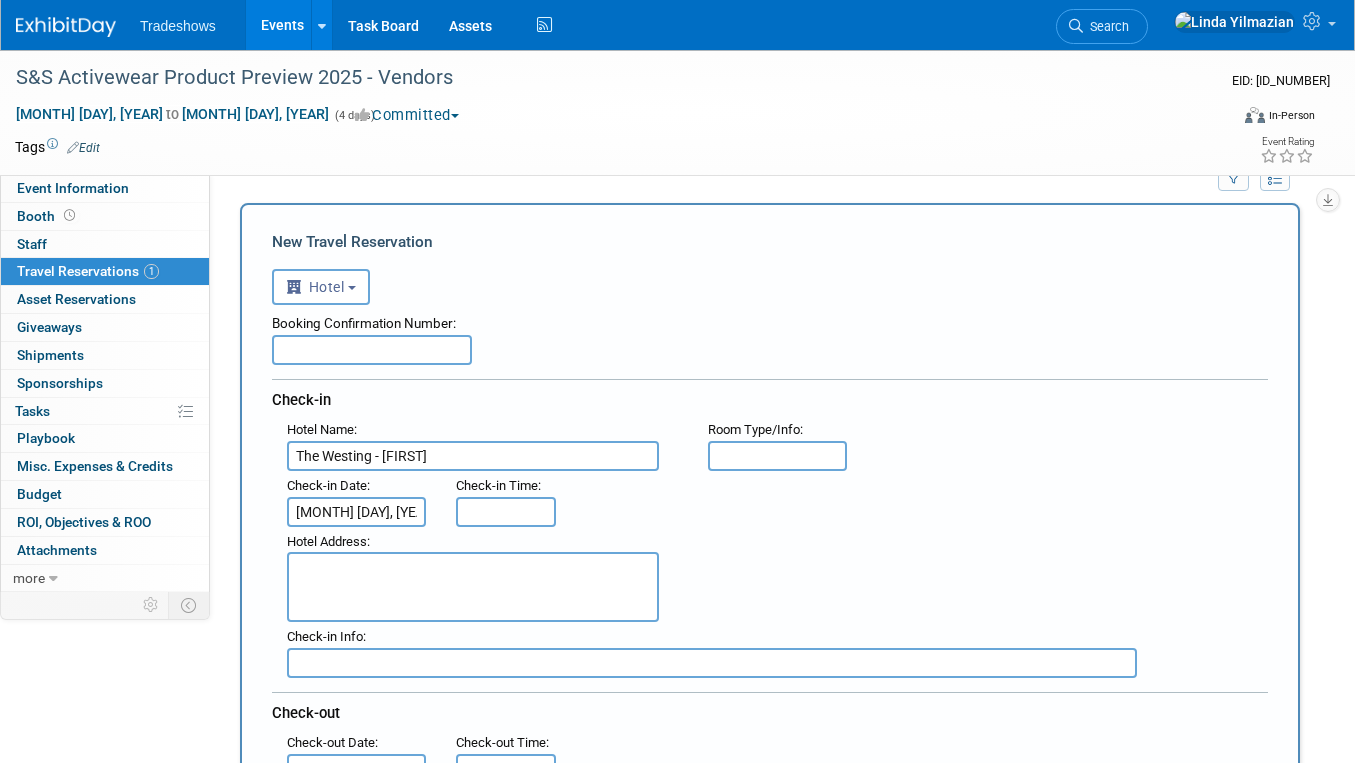 scroll, scrollTop: 217, scrollLeft: 0, axis: vertical 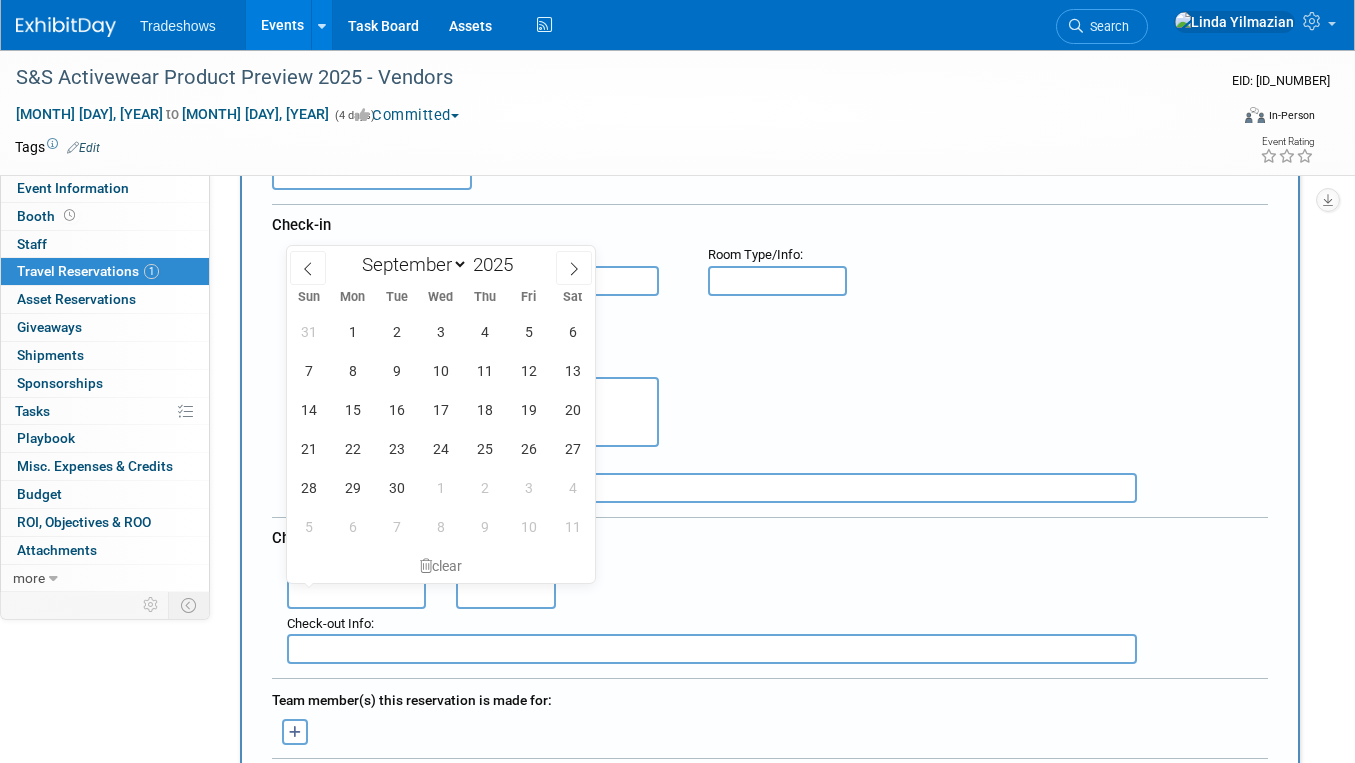 click at bounding box center [356, 594] 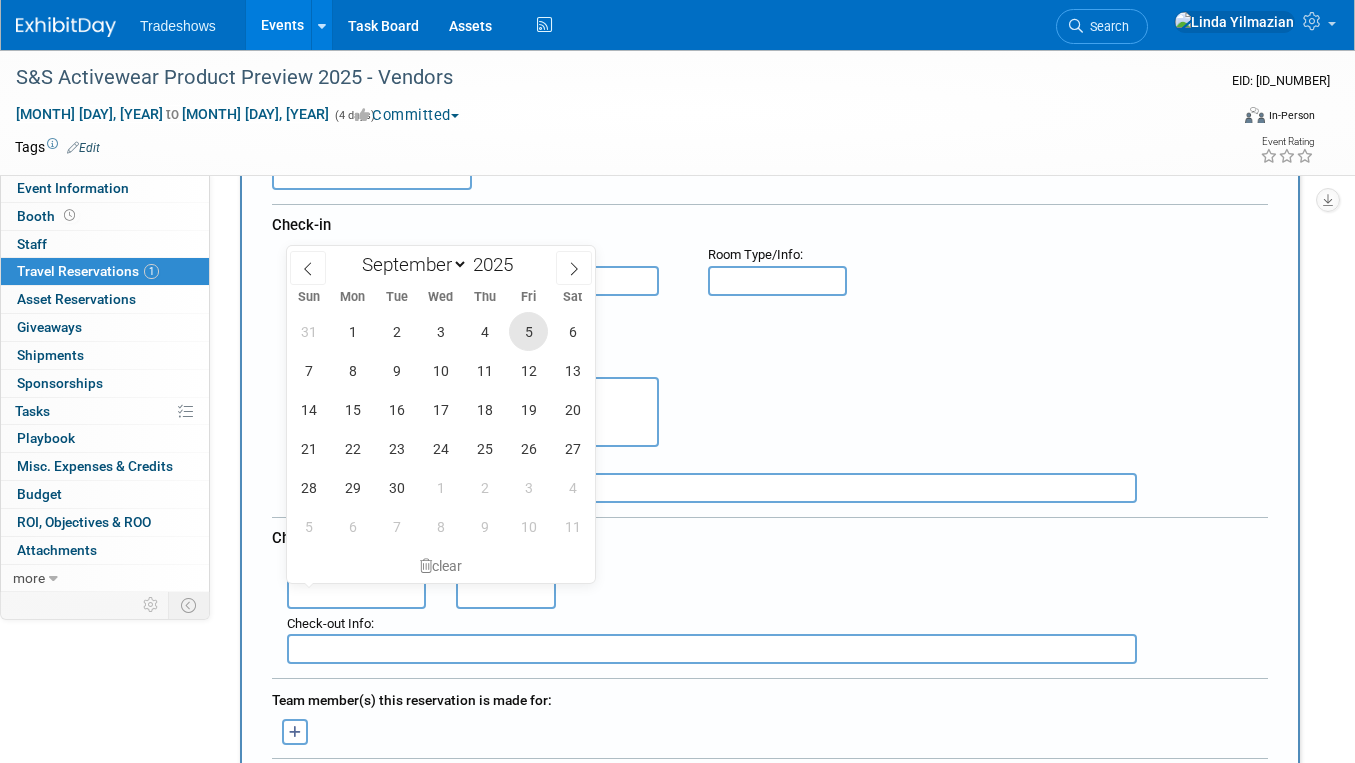 click on "5" at bounding box center [528, 331] 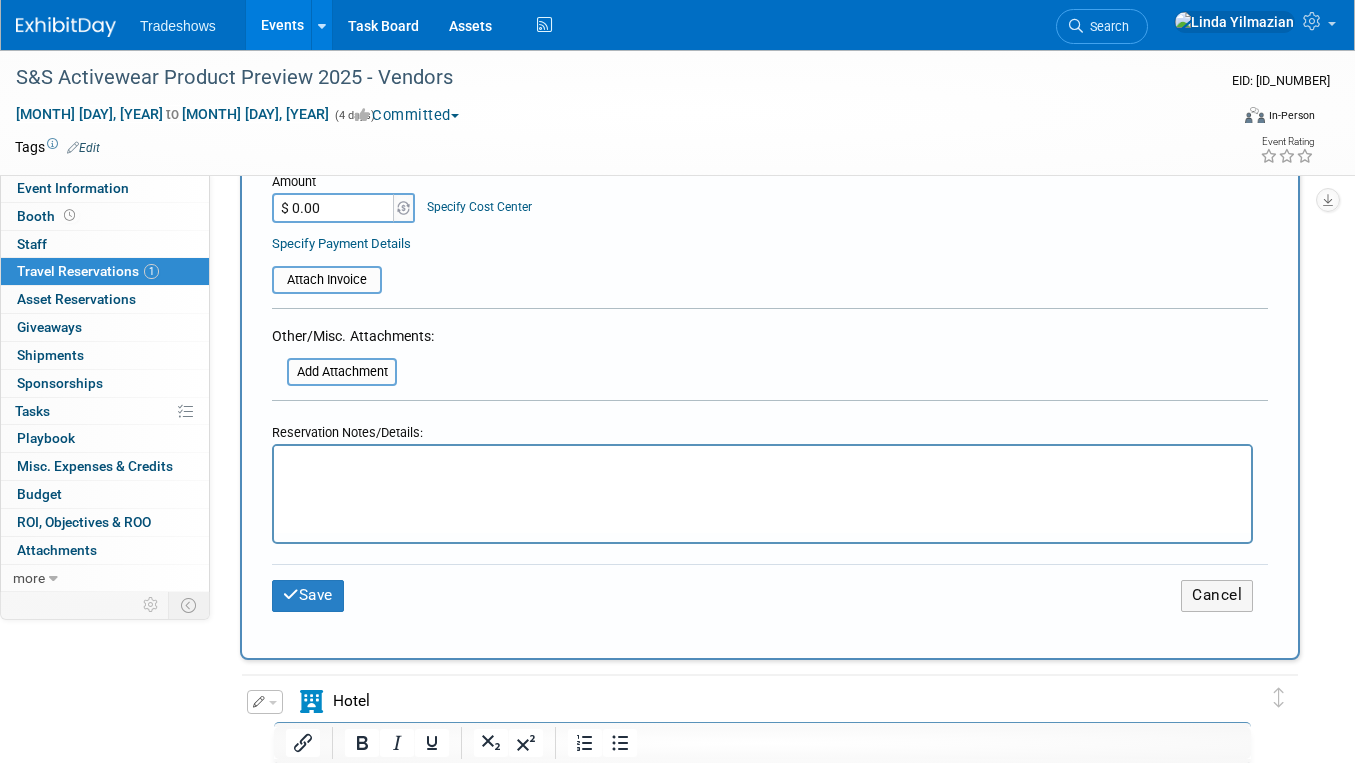 scroll, scrollTop: 863, scrollLeft: 0, axis: vertical 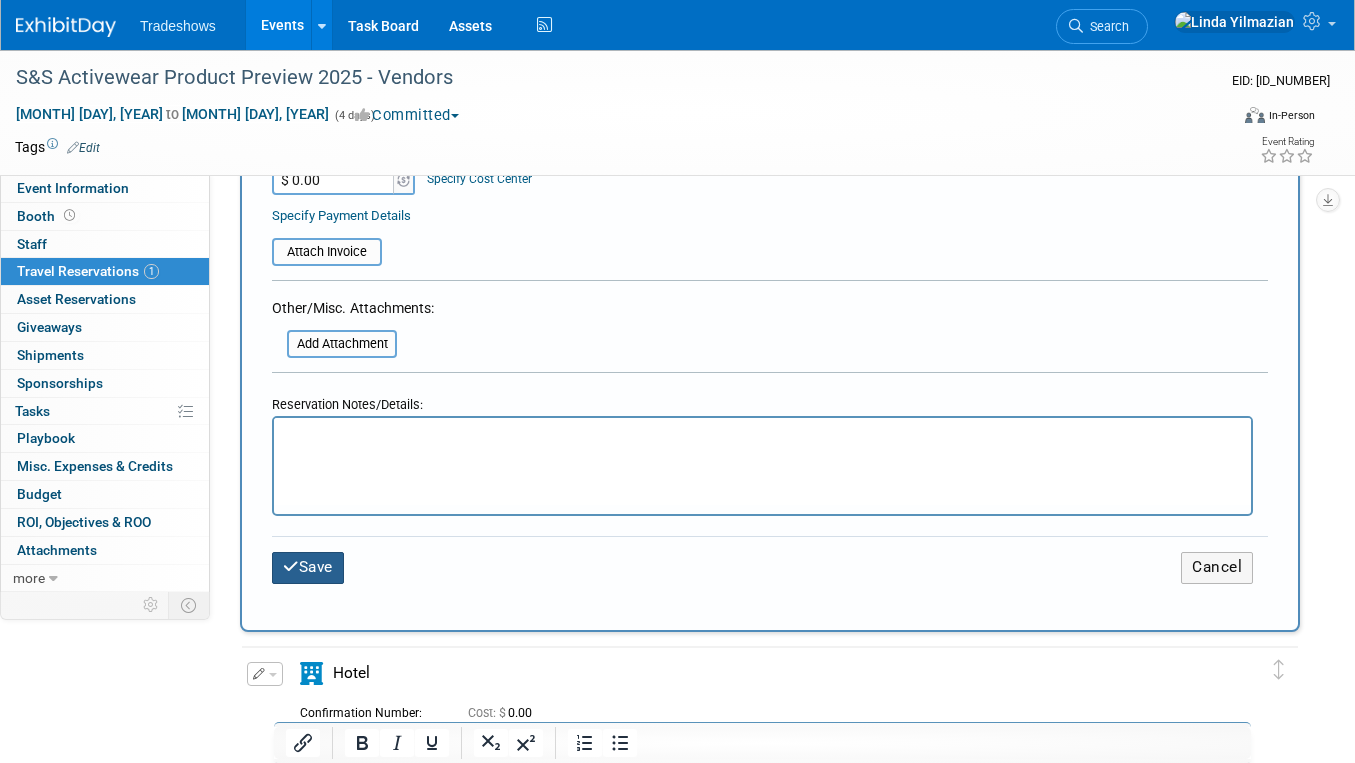 click at bounding box center [291, 566] 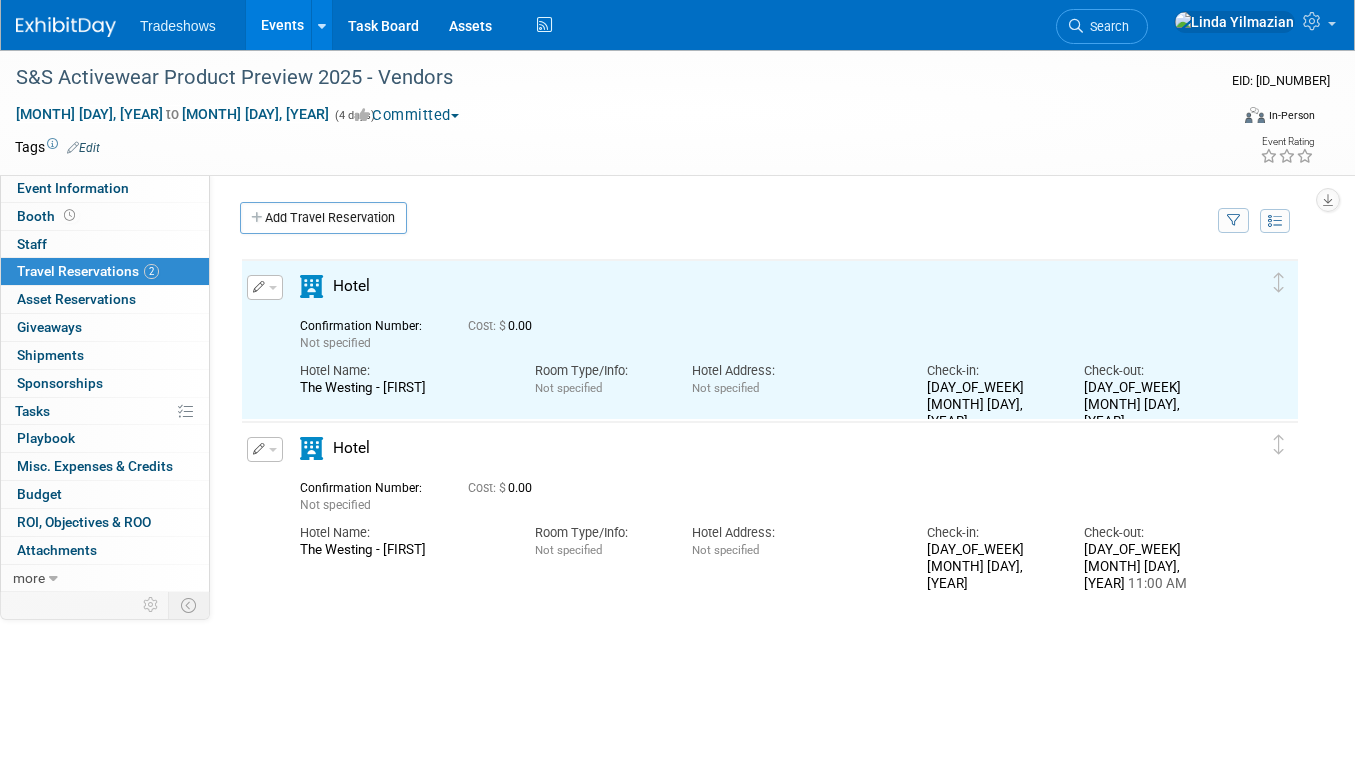 scroll, scrollTop: 0, scrollLeft: 0, axis: both 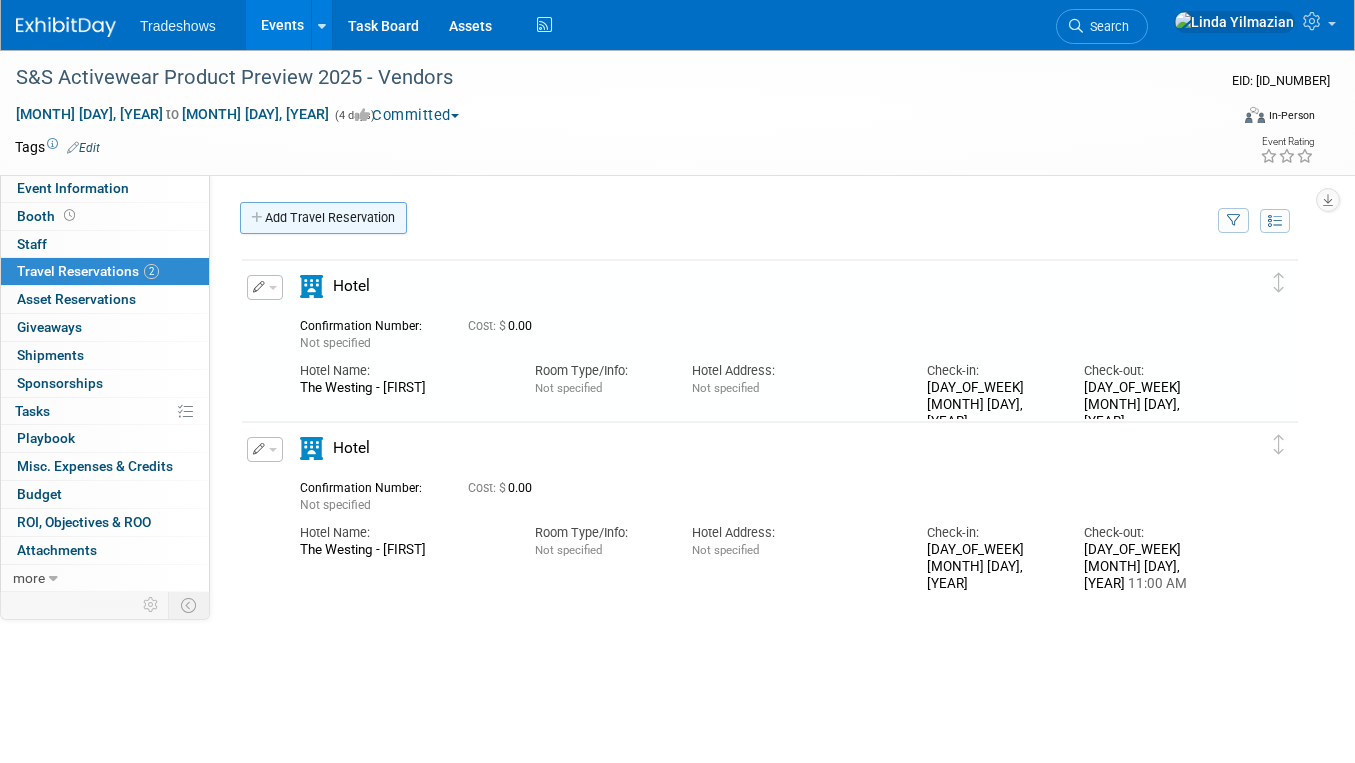 click on "Add Travel Reservation" at bounding box center [323, 218] 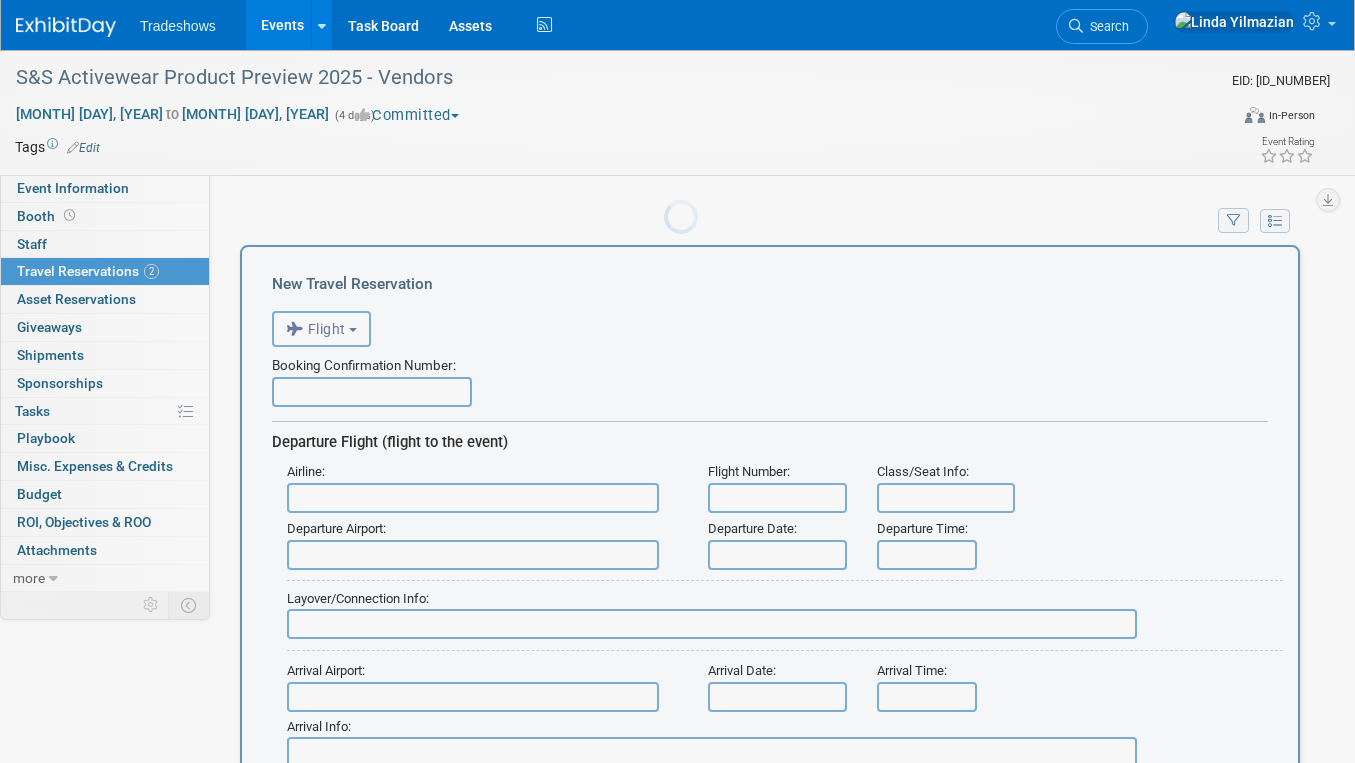 scroll, scrollTop: 0, scrollLeft: 0, axis: both 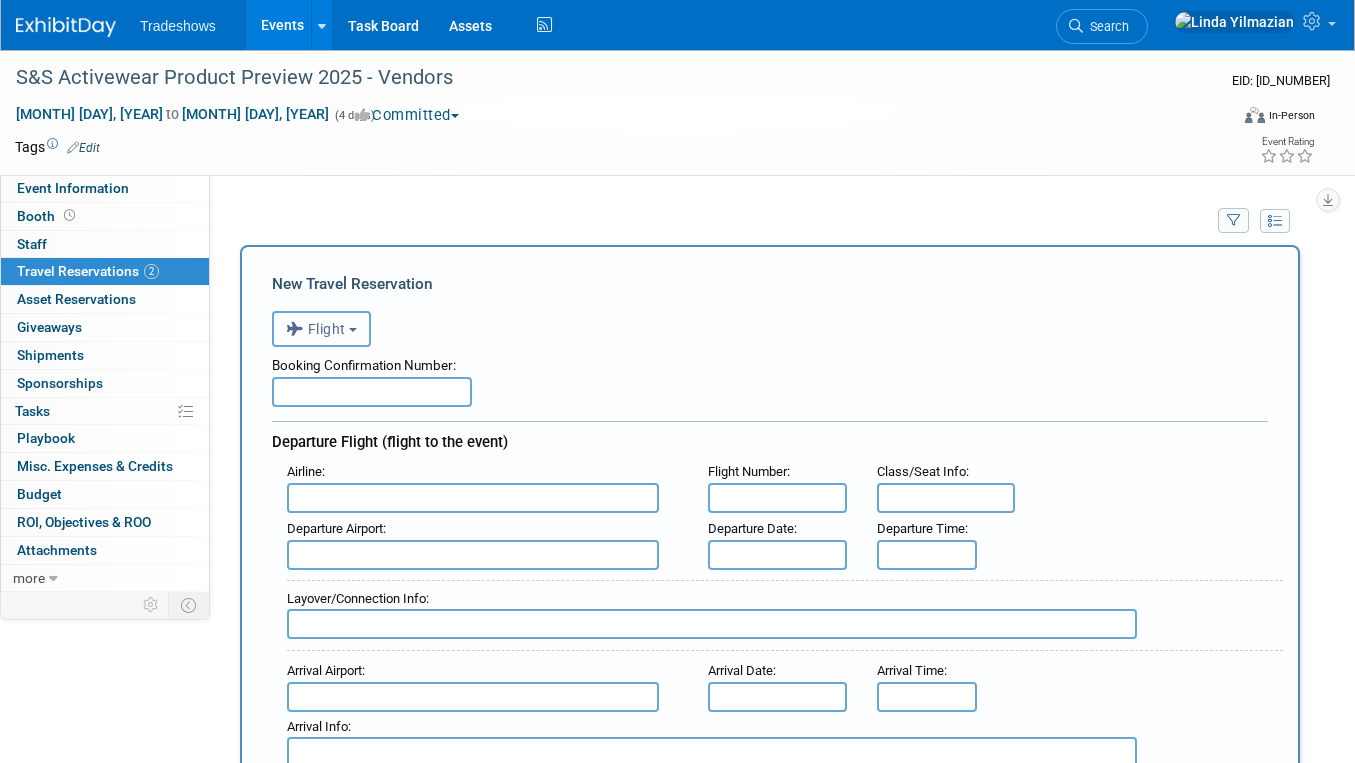 click on "Flight" at bounding box center [316, 329] 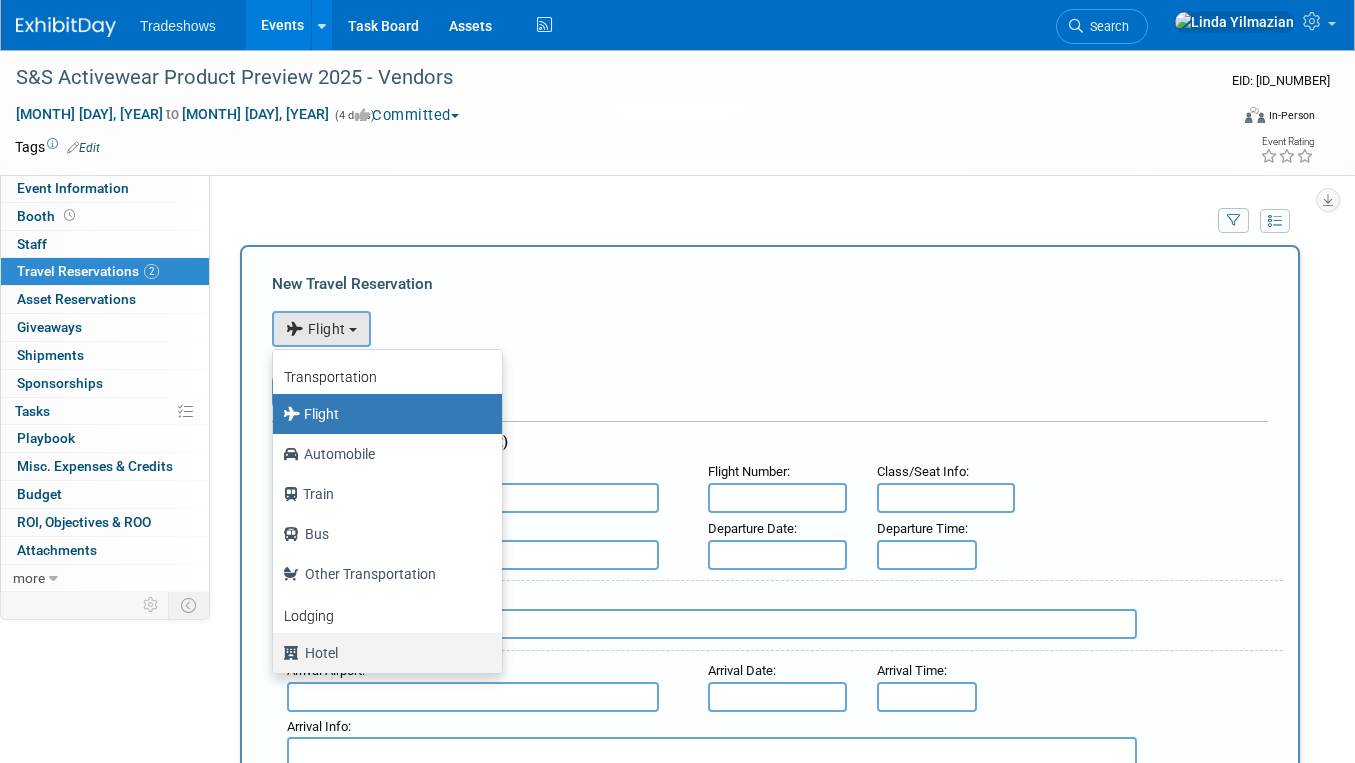click on "Hotel" at bounding box center [382, 414] 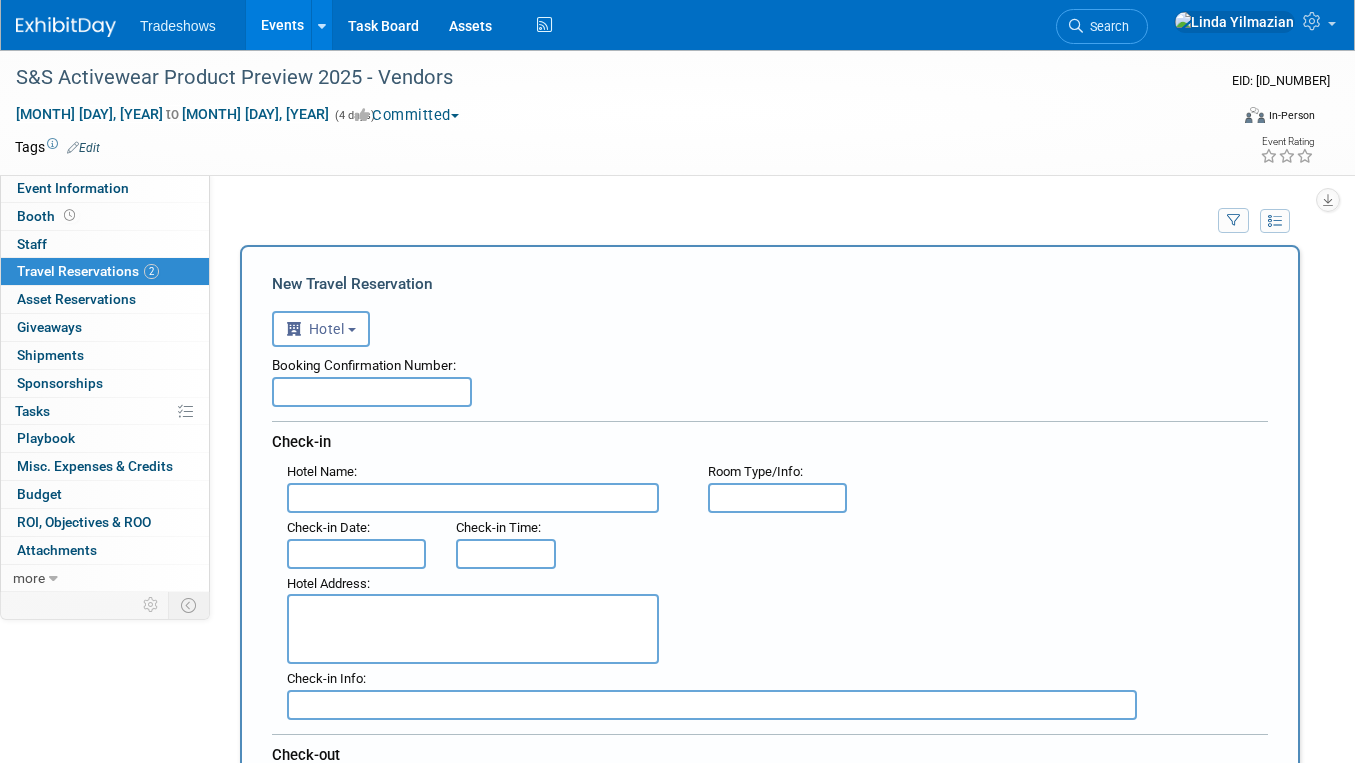 click at bounding box center [473, 498] 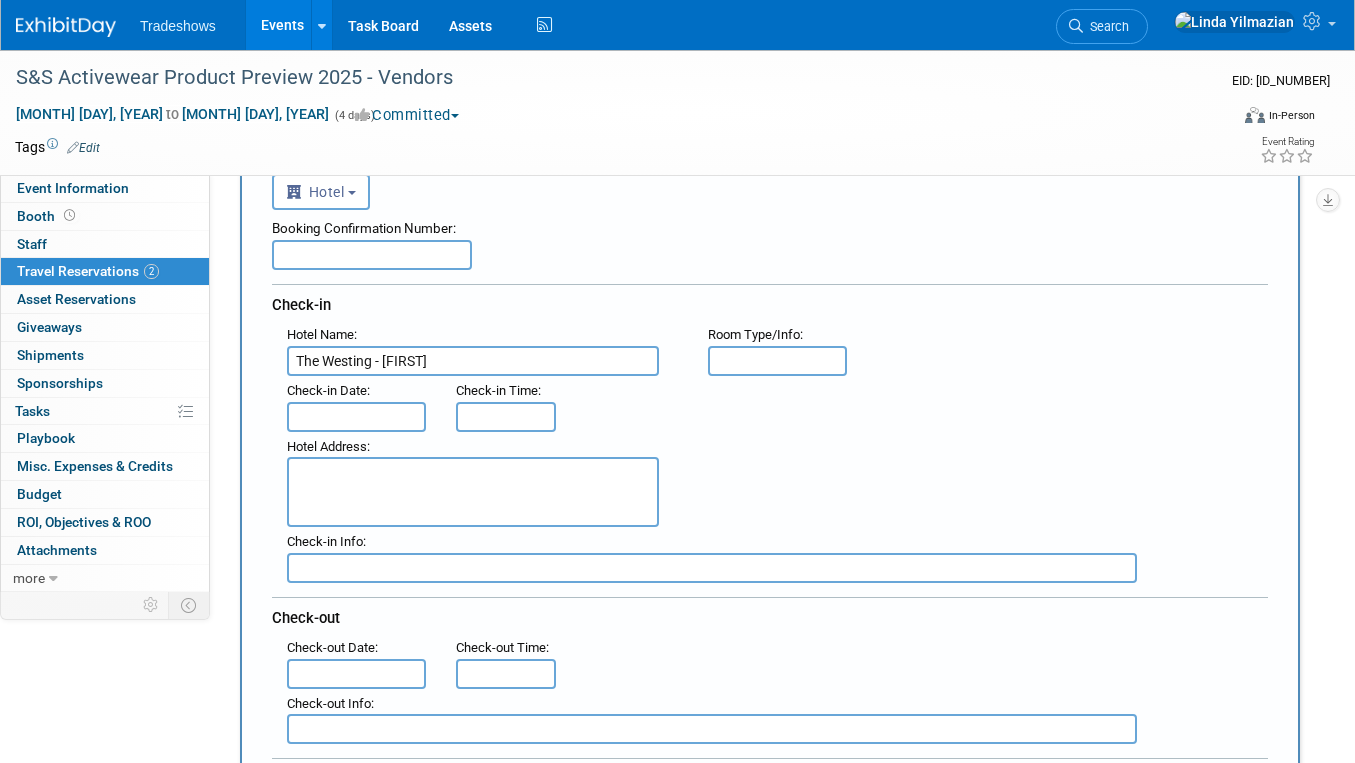 scroll, scrollTop: 156, scrollLeft: 0, axis: vertical 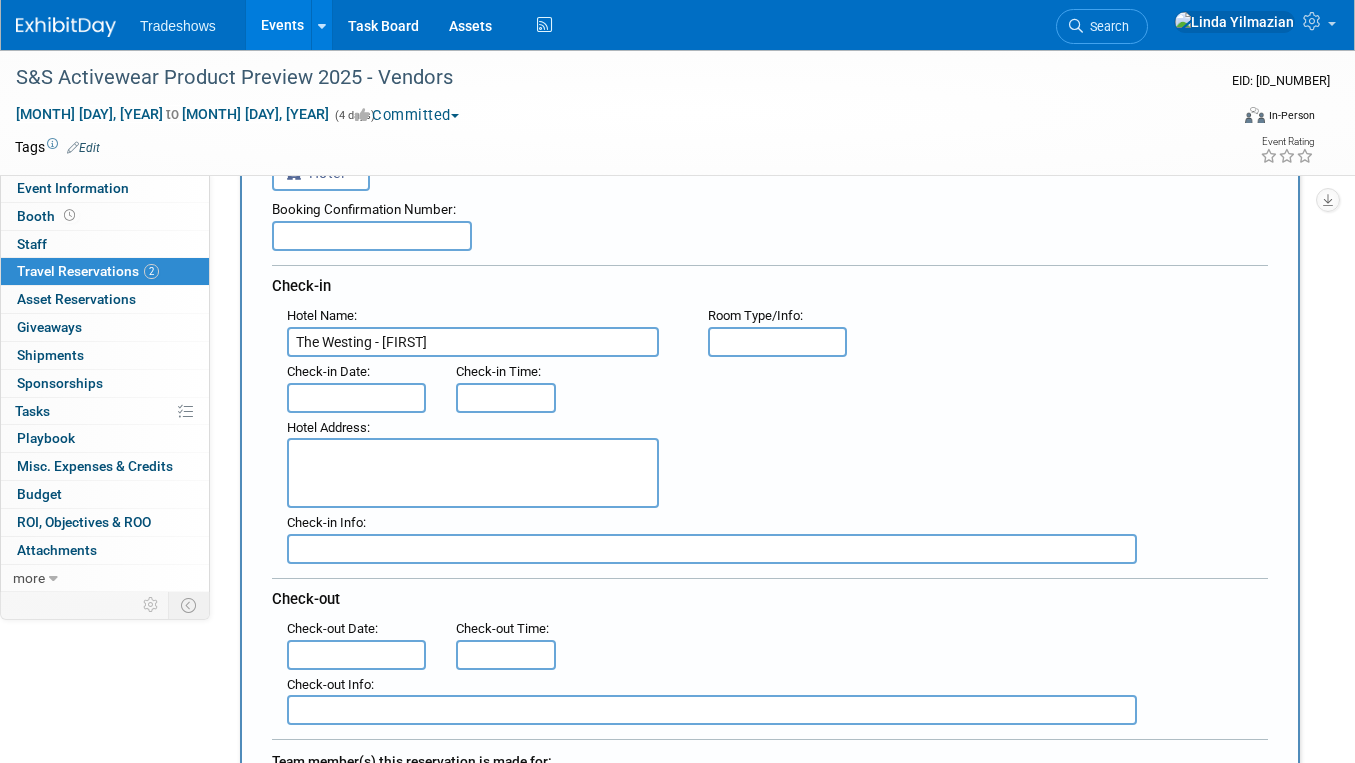 type on "The Westing - [FIRST]" 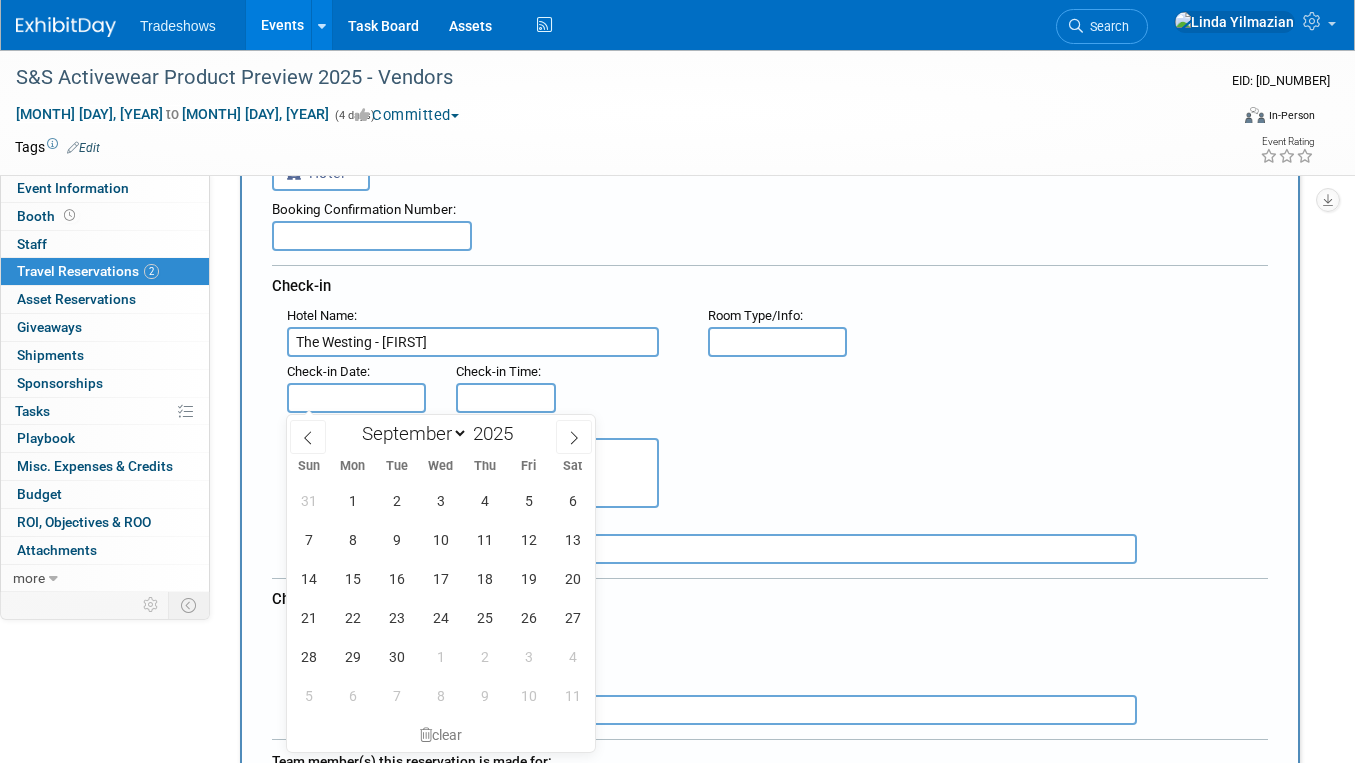click at bounding box center (356, 398) 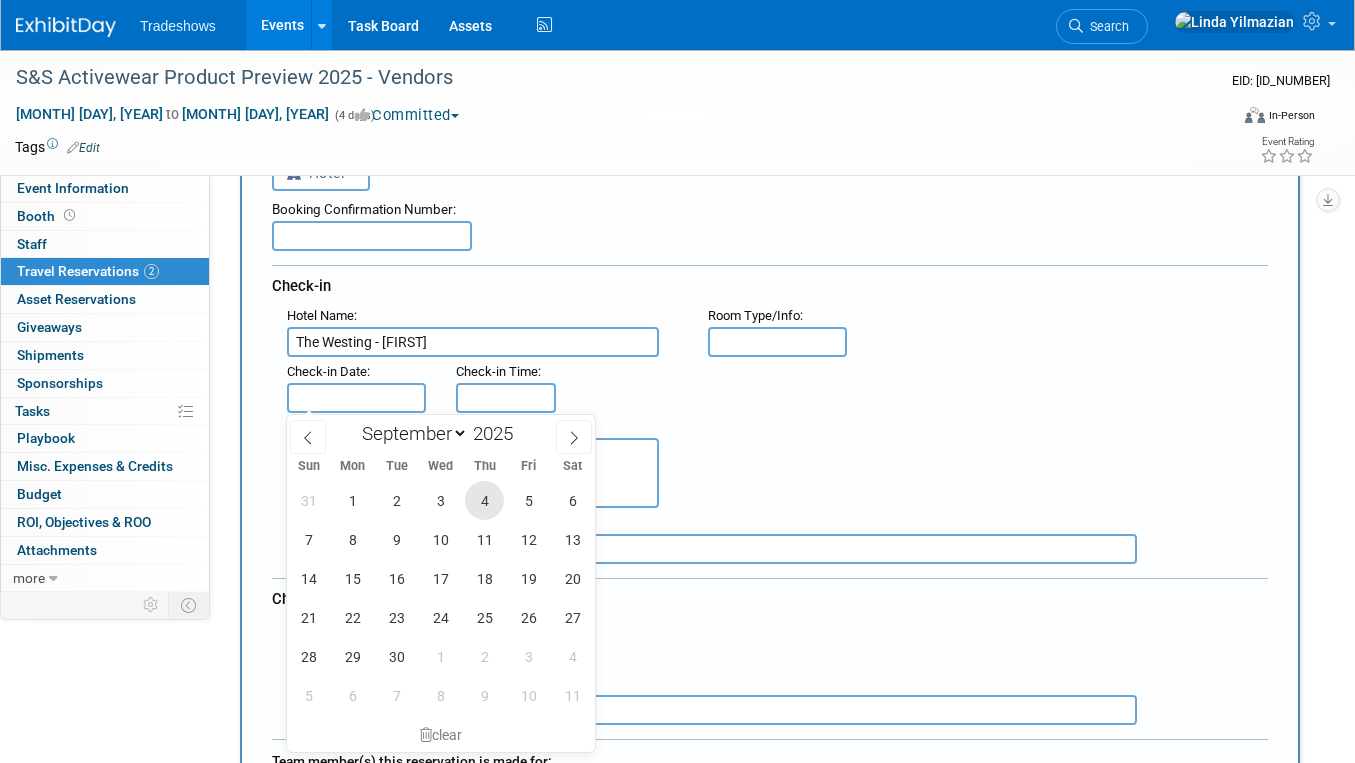 click on "4" at bounding box center [484, 500] 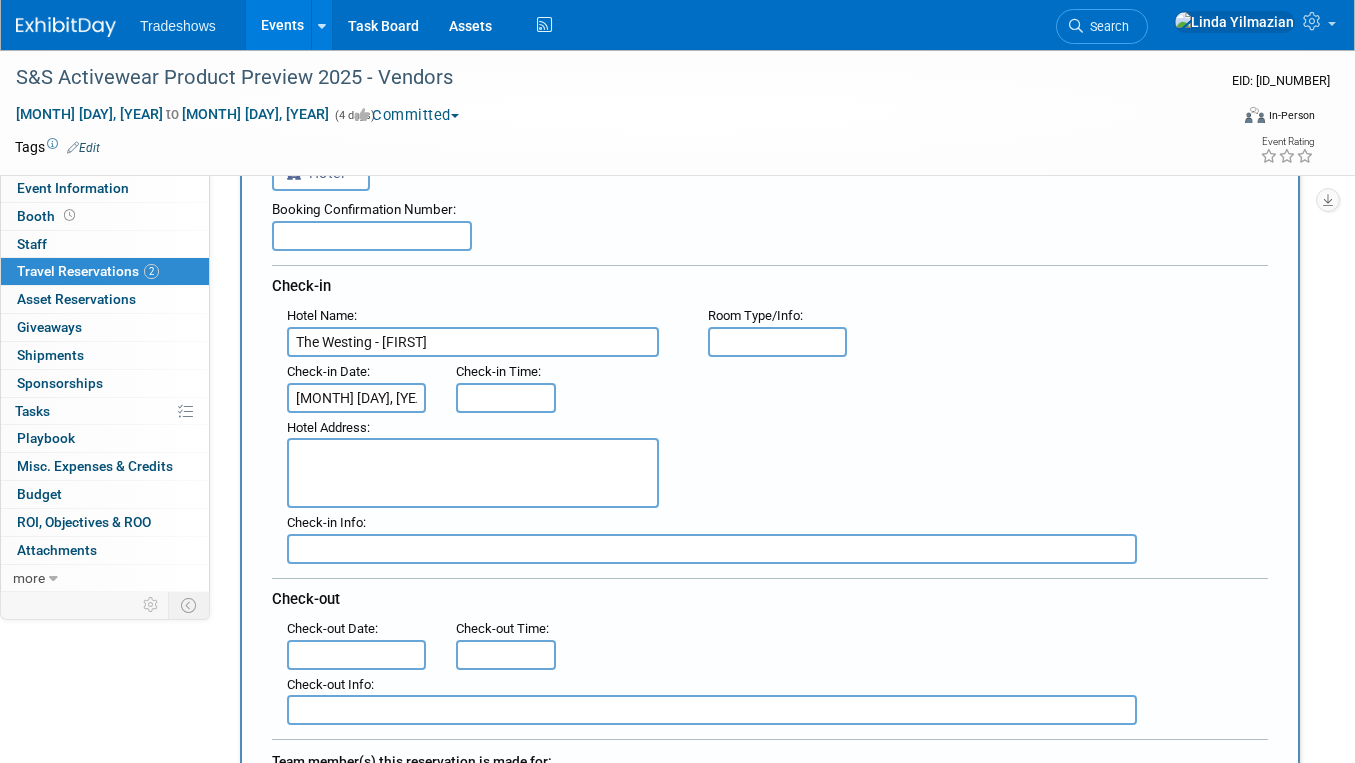 click at bounding box center (356, 655) 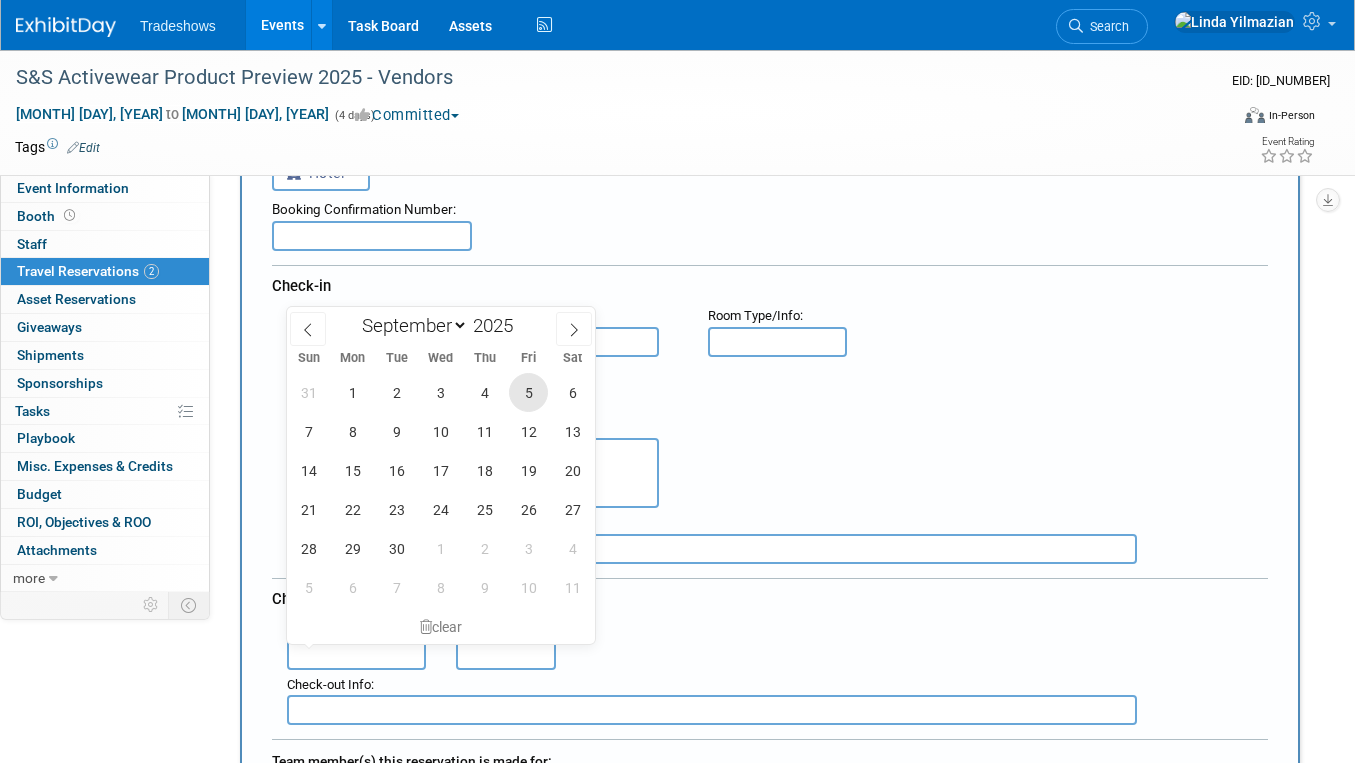 click on "5" at bounding box center (528, 392) 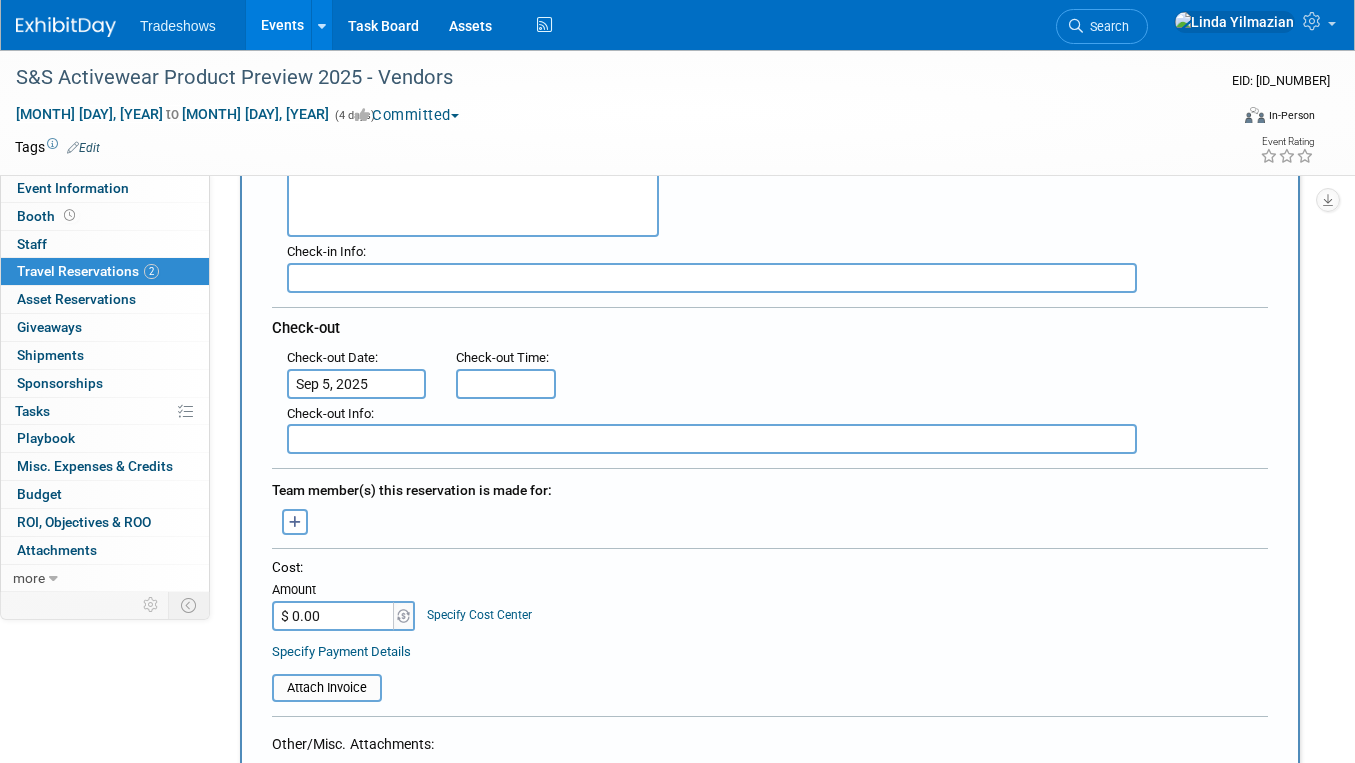 scroll, scrollTop: 838, scrollLeft: 0, axis: vertical 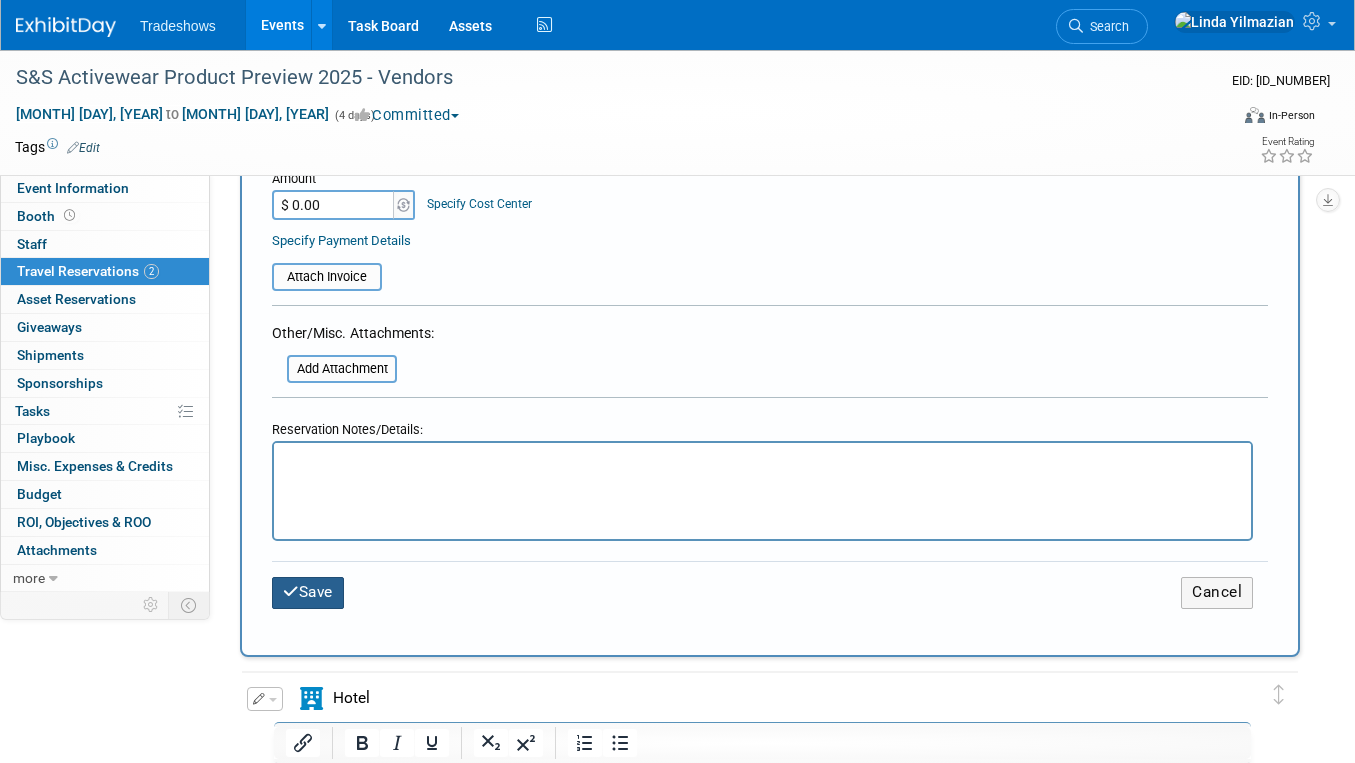 click at bounding box center (291, 591) 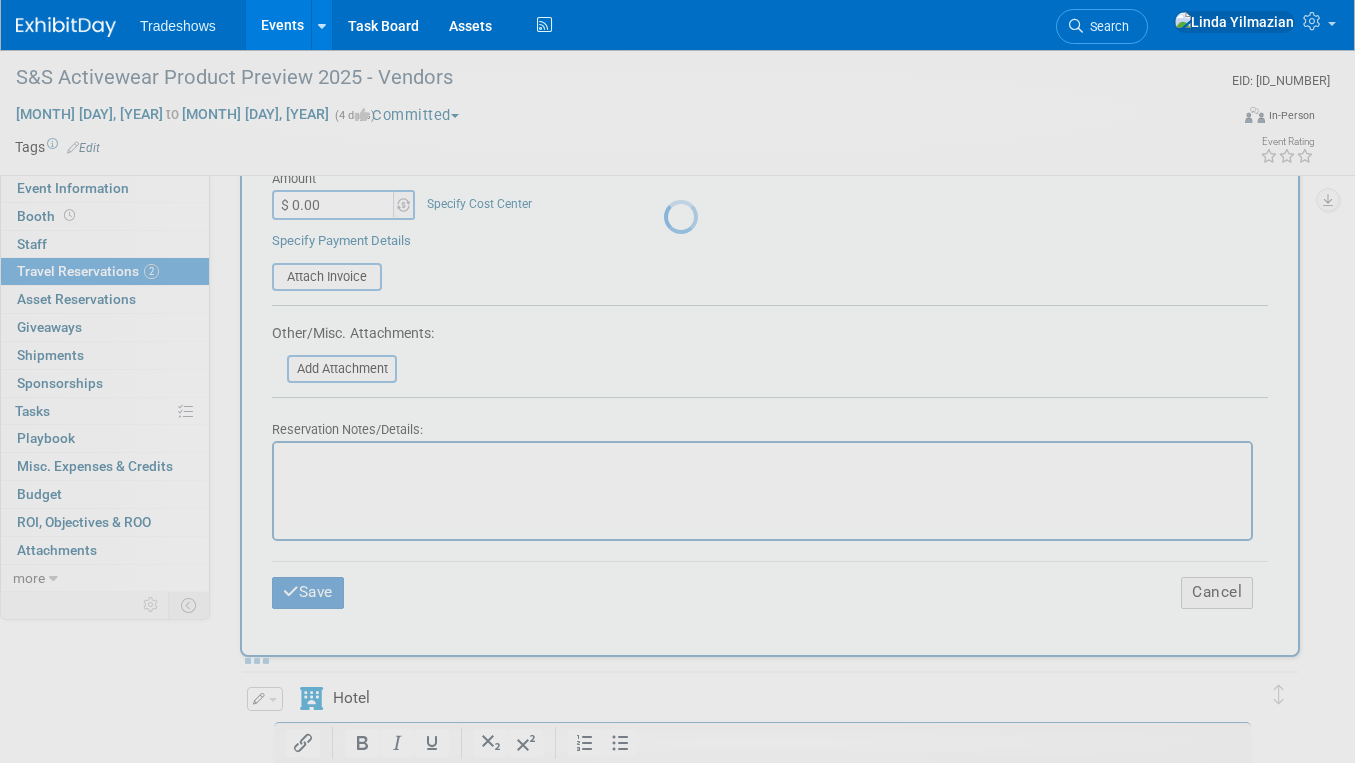 scroll, scrollTop: 313, scrollLeft: 0, axis: vertical 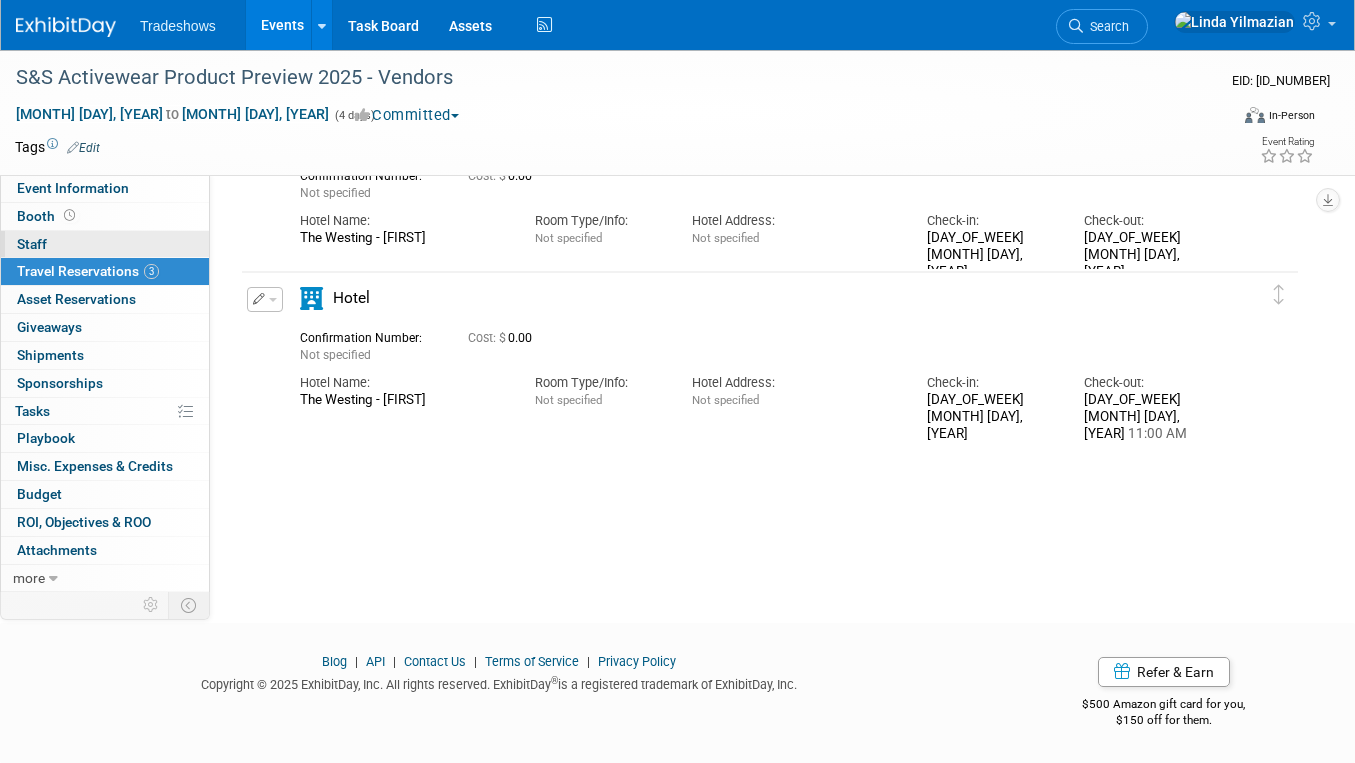 click on "Staff 0" at bounding box center (32, 244) 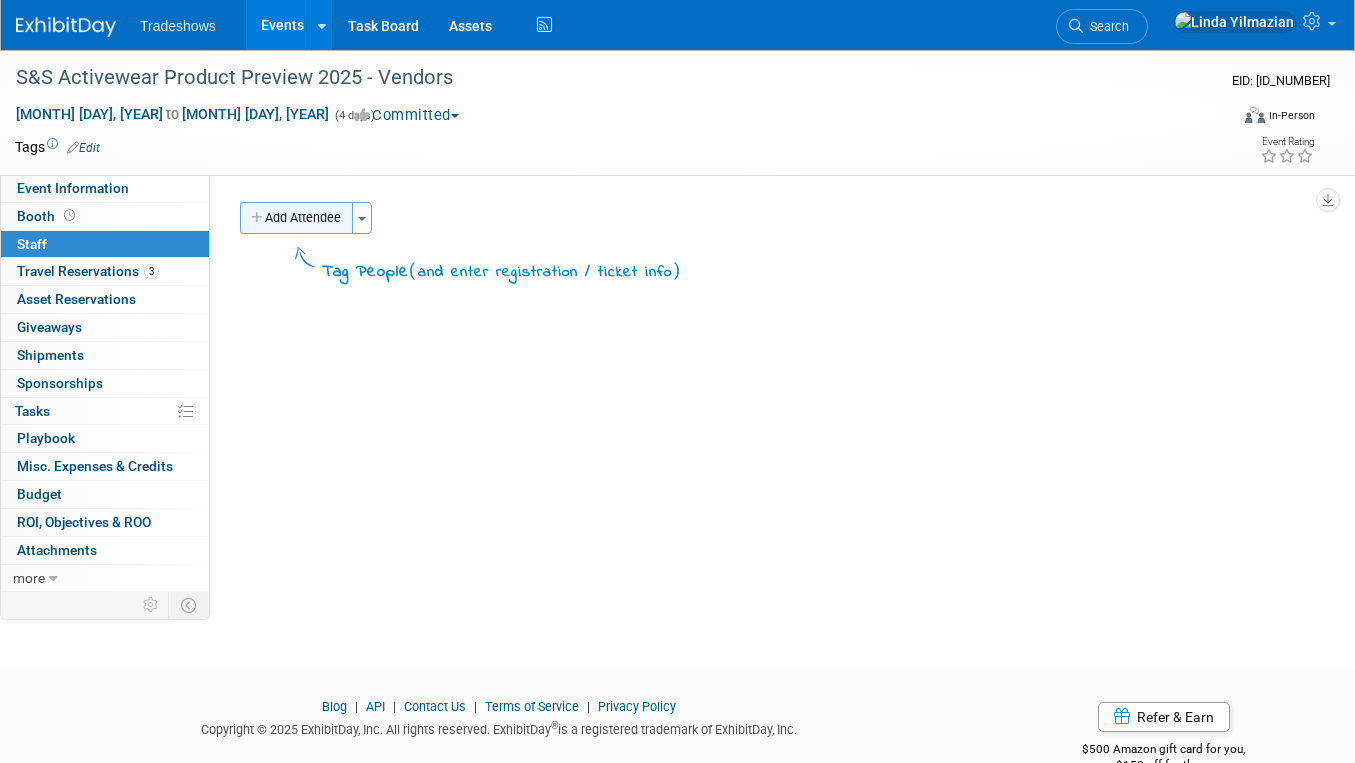 scroll, scrollTop: 0, scrollLeft: 0, axis: both 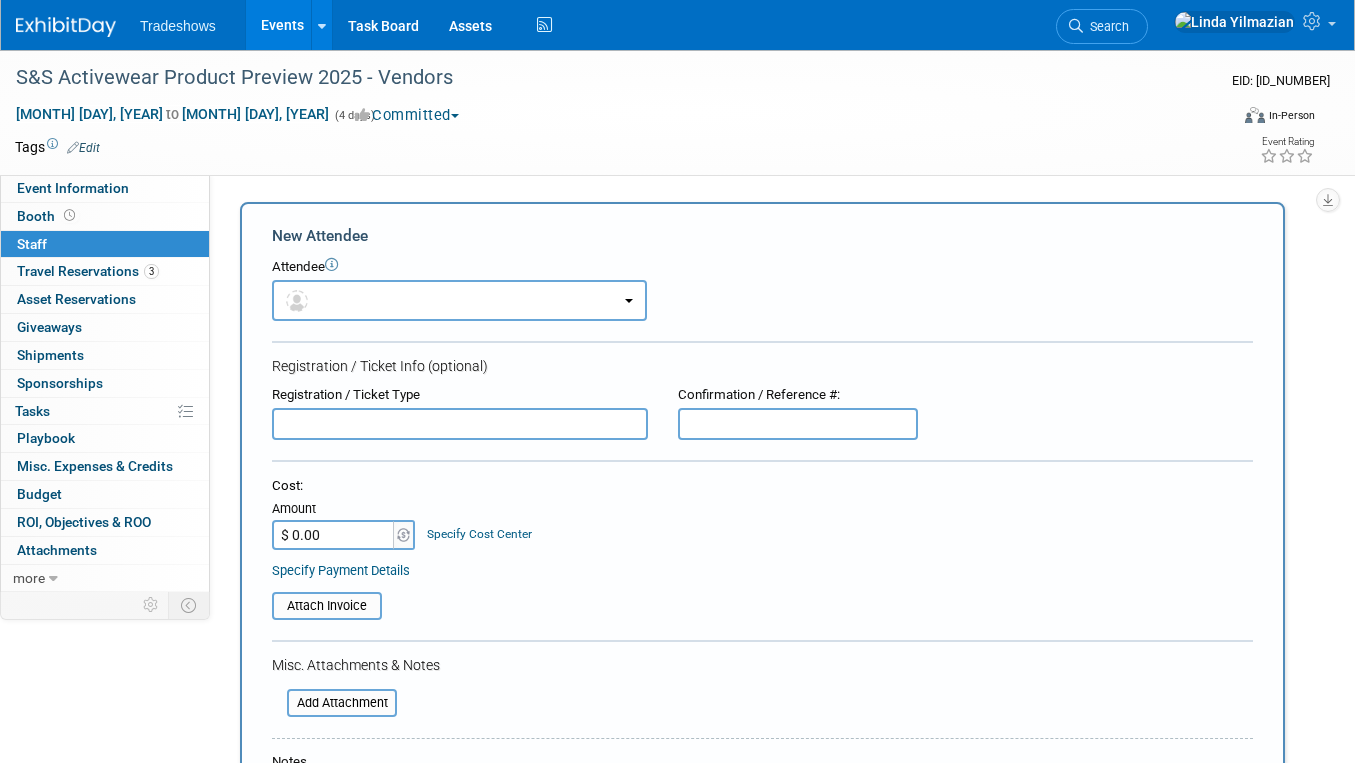 click at bounding box center [460, 424] 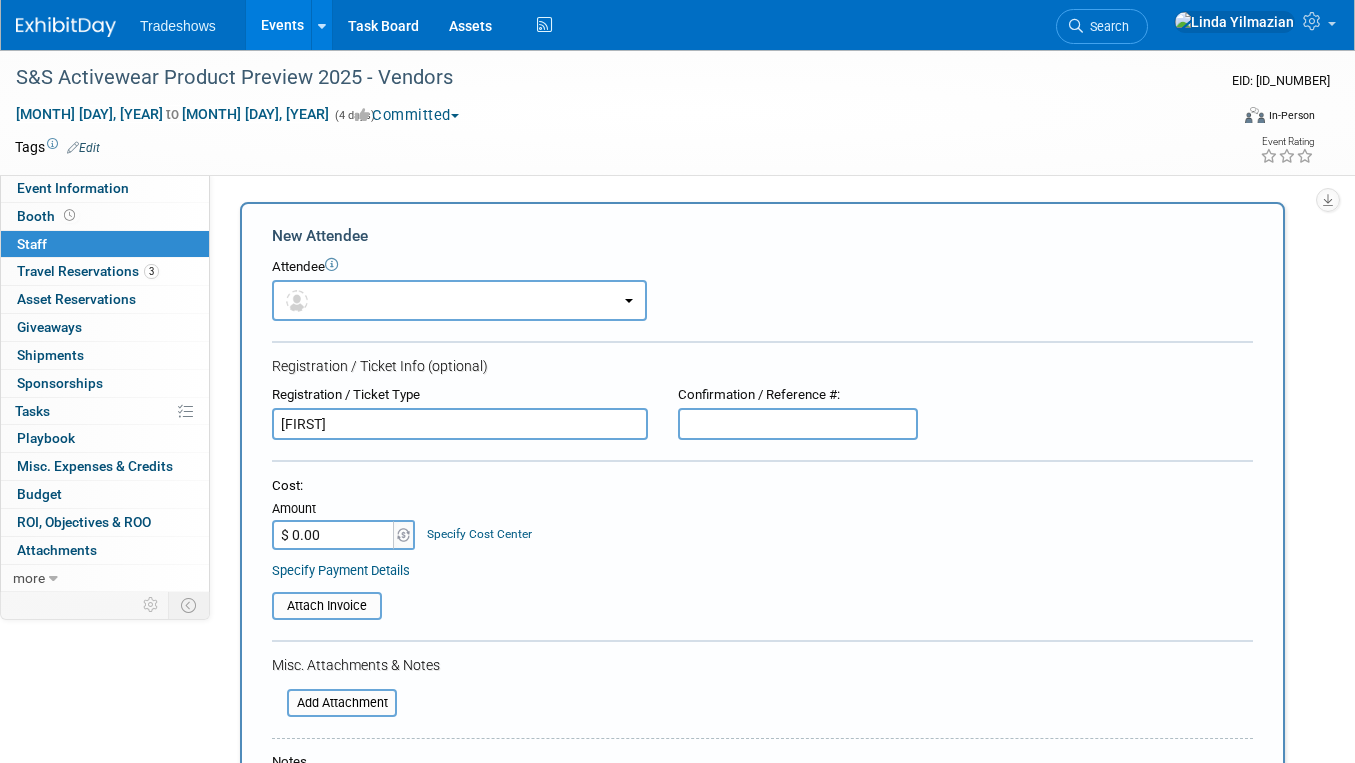 scroll, scrollTop: 0, scrollLeft: 0, axis: both 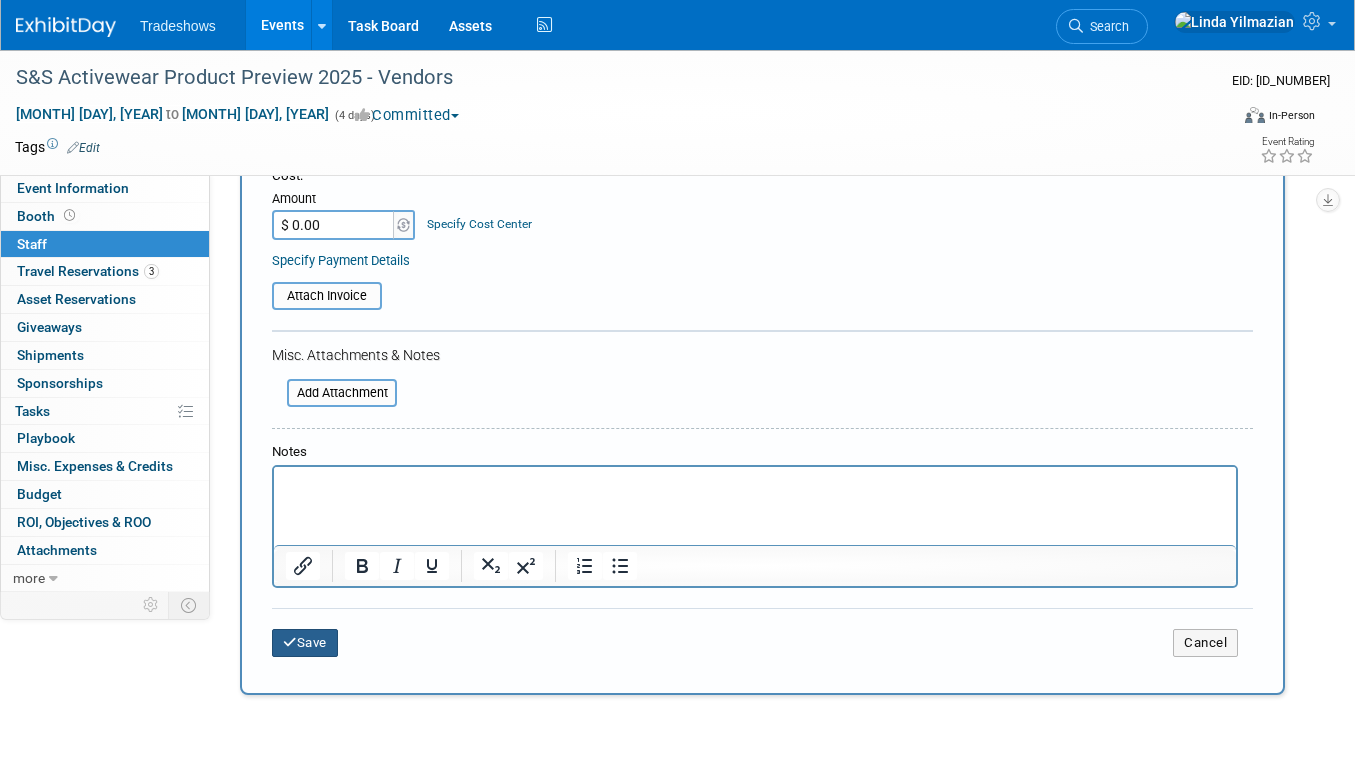 type on "[FIRST]" 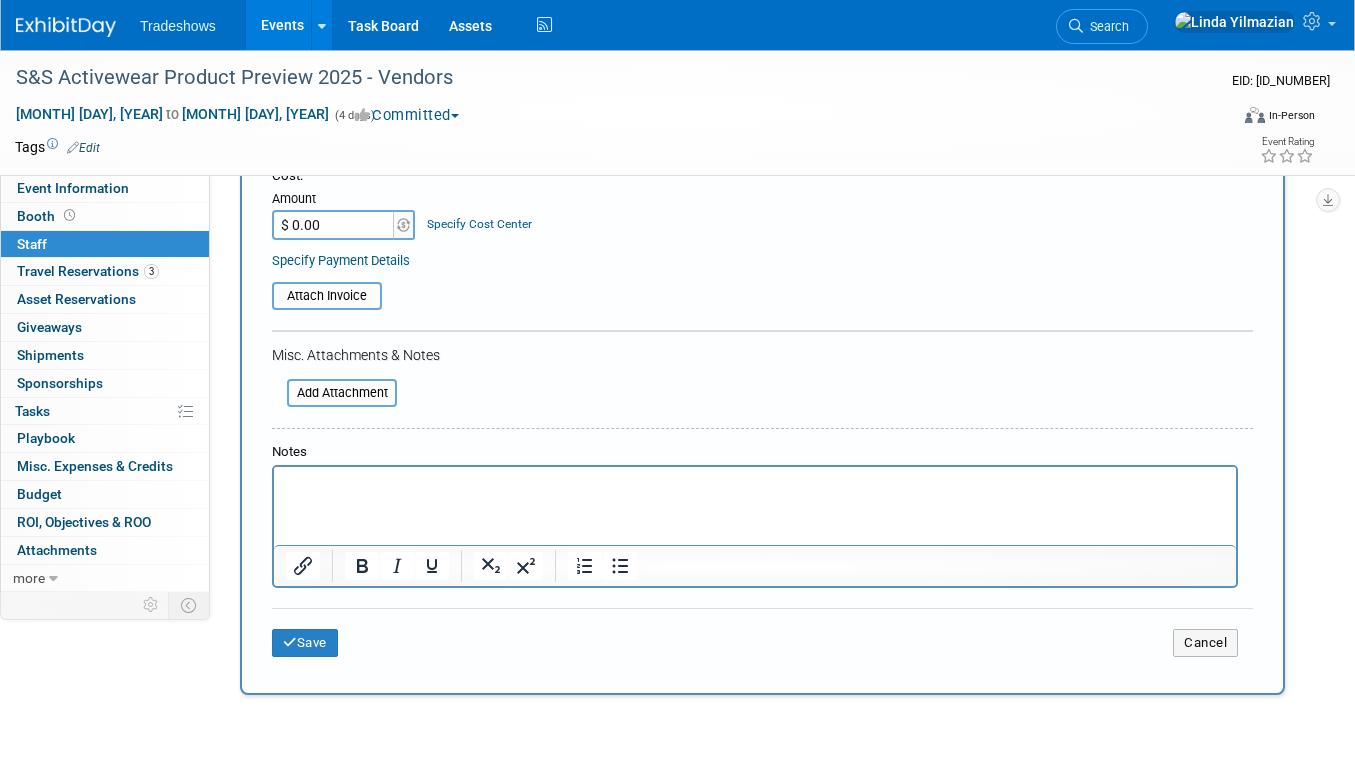scroll, scrollTop: 45, scrollLeft: 0, axis: vertical 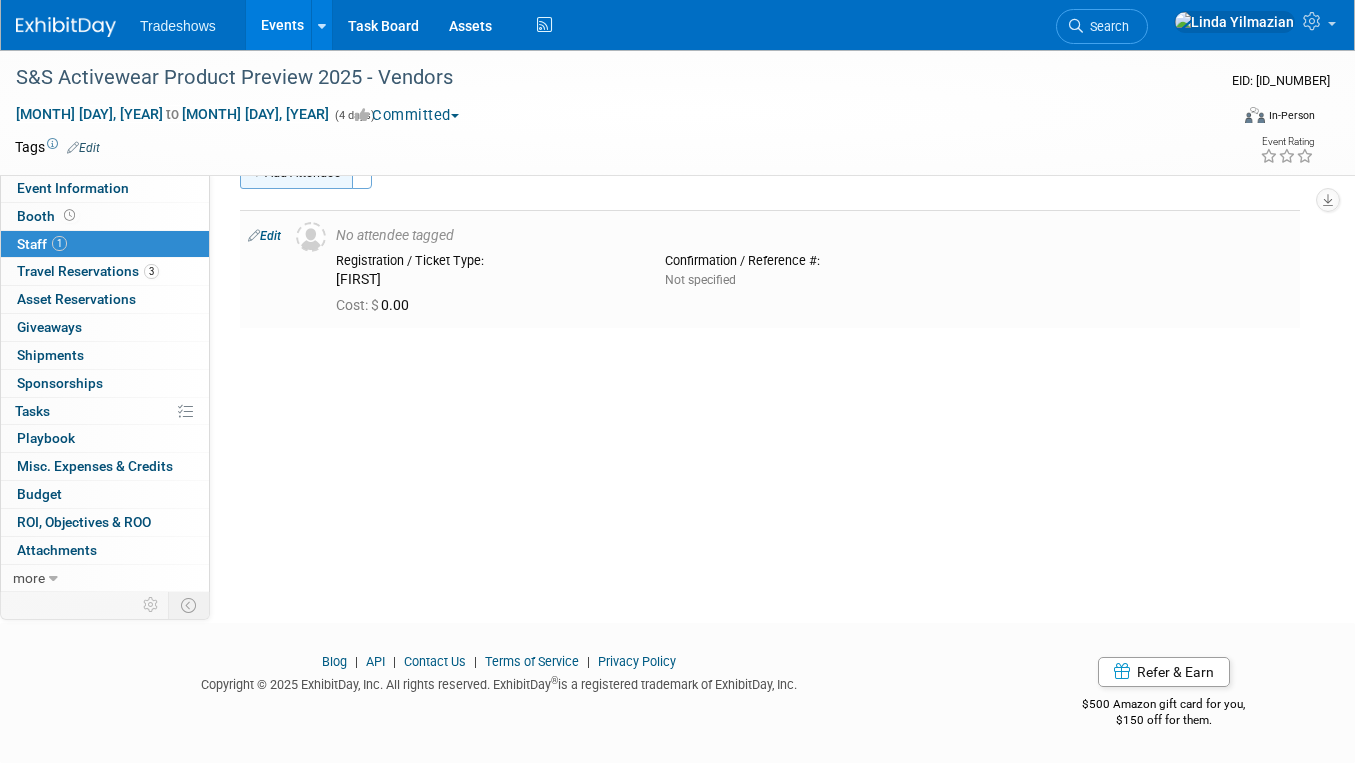 click on "Add Attendee" at bounding box center [296, 173] 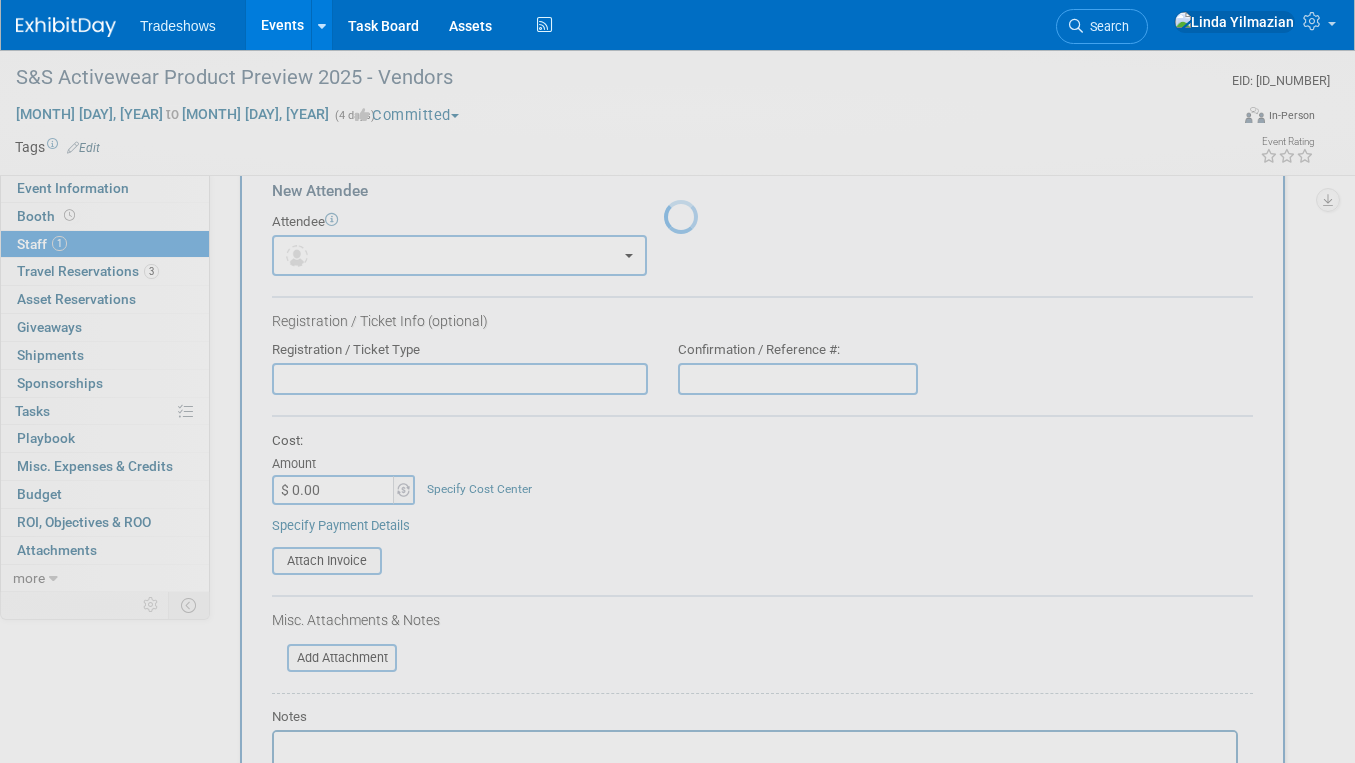 scroll, scrollTop: 0, scrollLeft: 0, axis: both 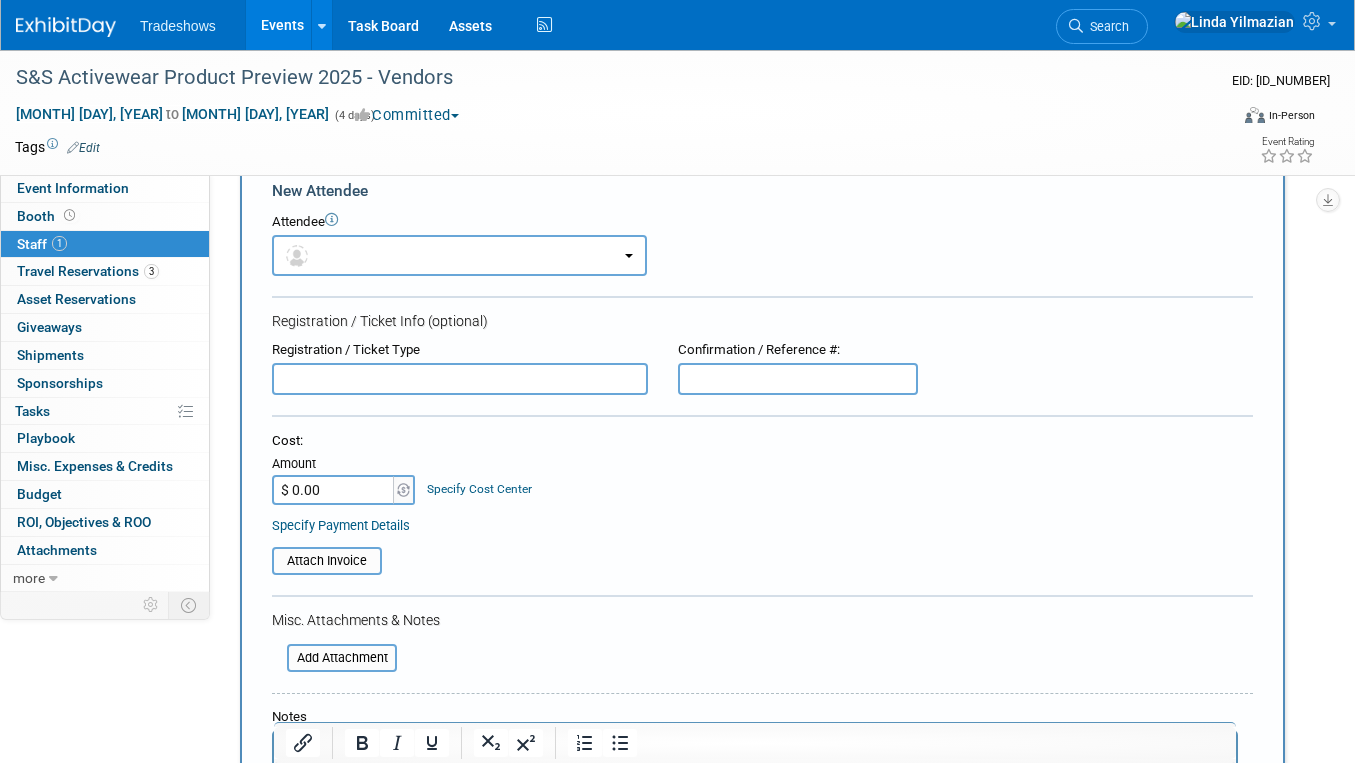 click at bounding box center (460, 379) 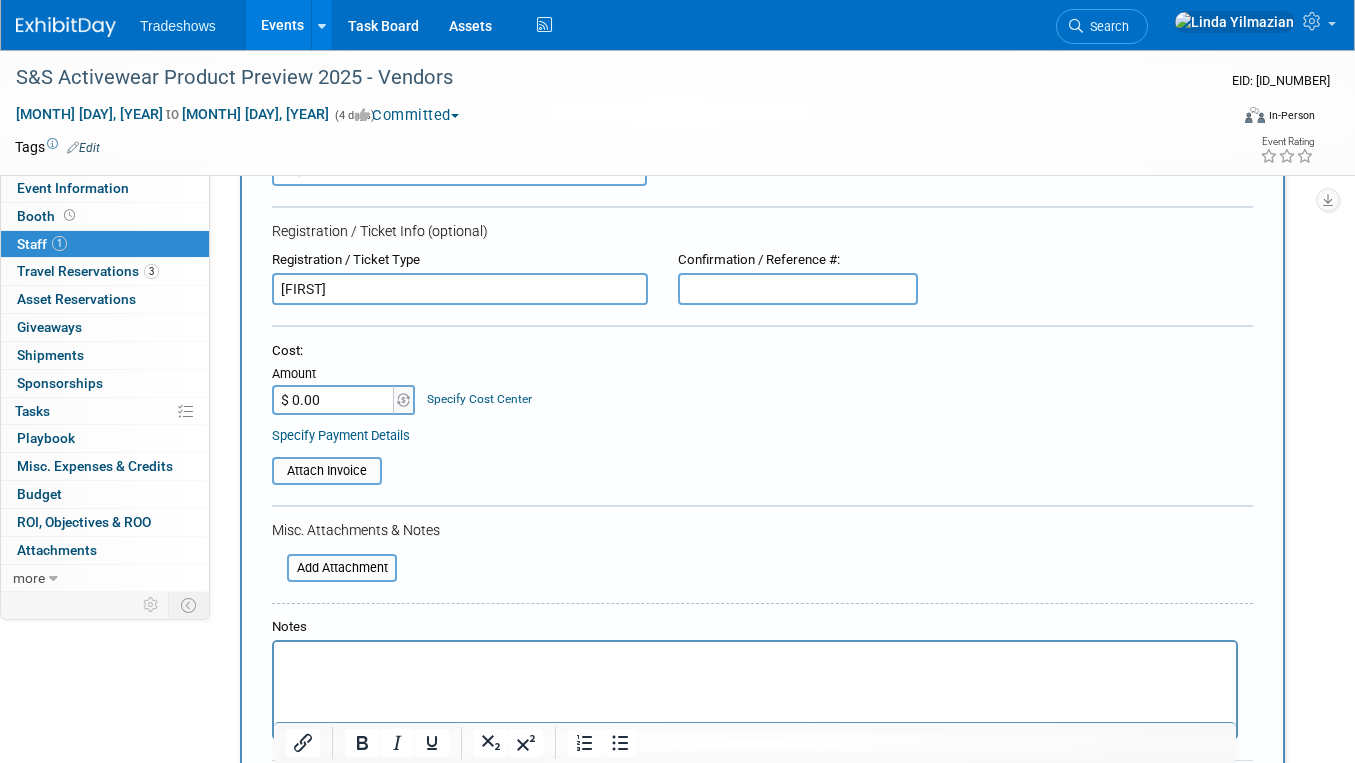 scroll, scrollTop: 433, scrollLeft: 0, axis: vertical 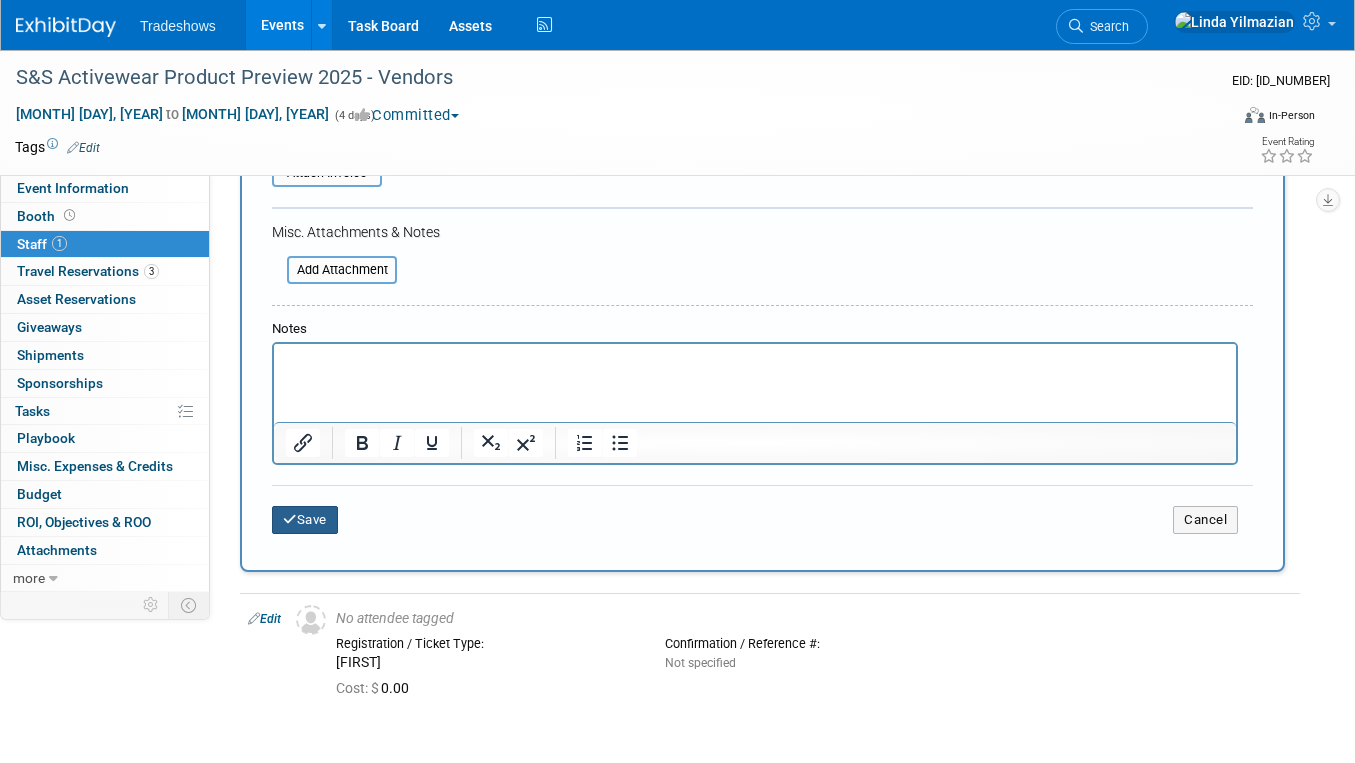 type on "[FIRST]" 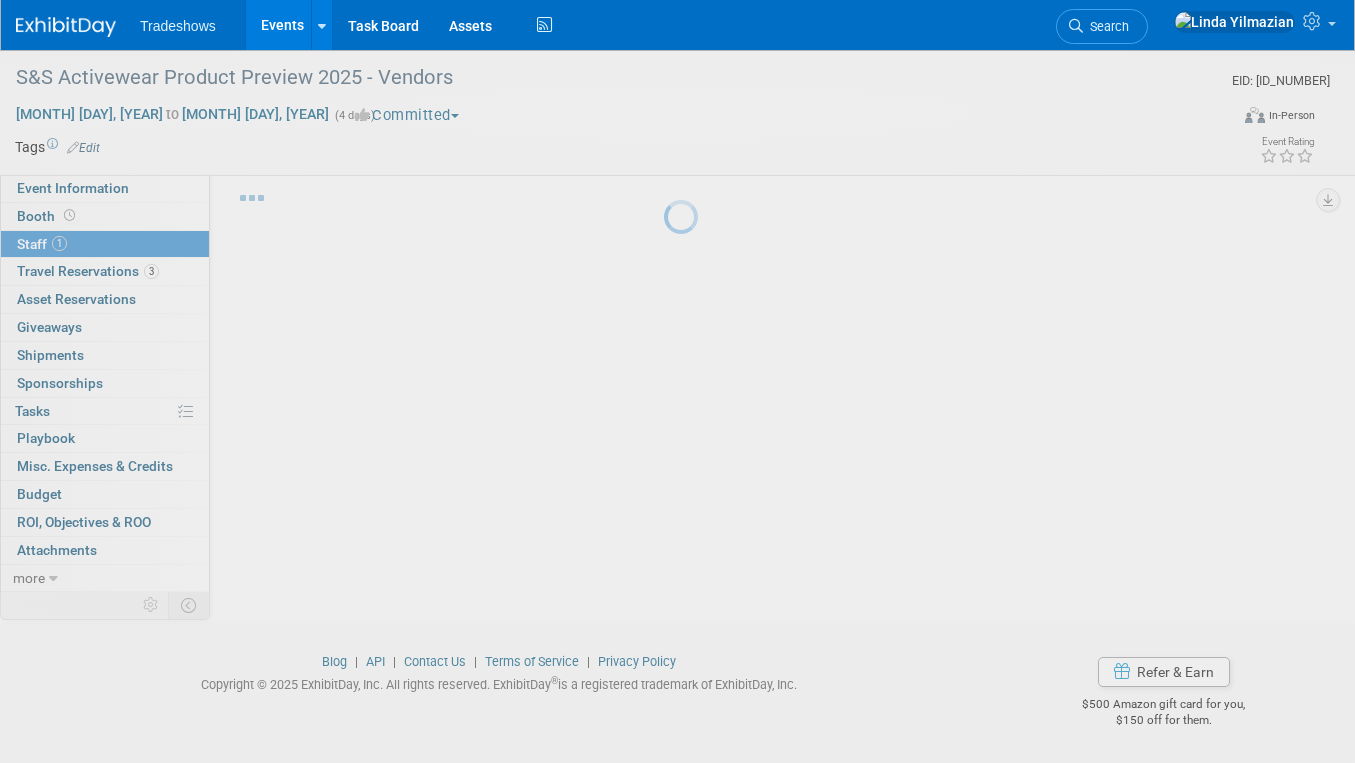 scroll, scrollTop: 45, scrollLeft: 0, axis: vertical 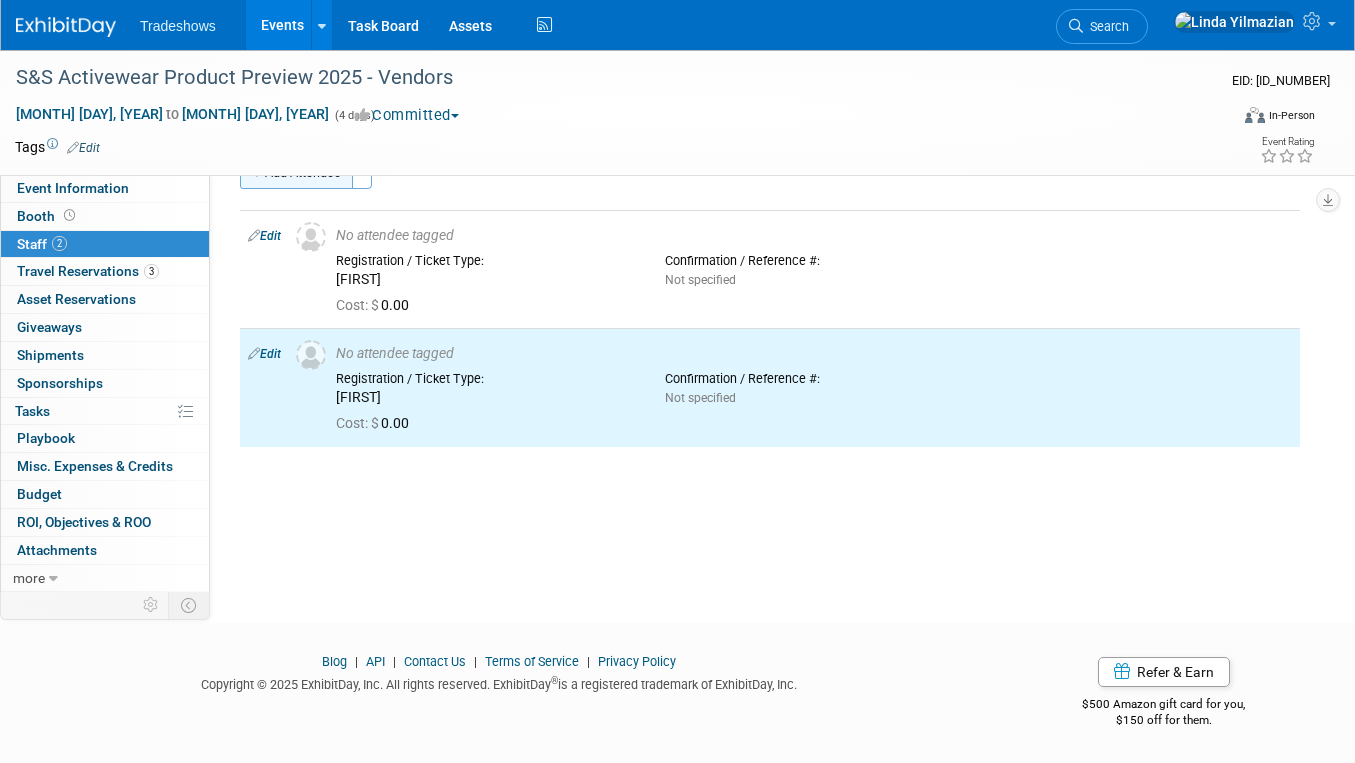 click on "Add Attendee" at bounding box center [296, 173] 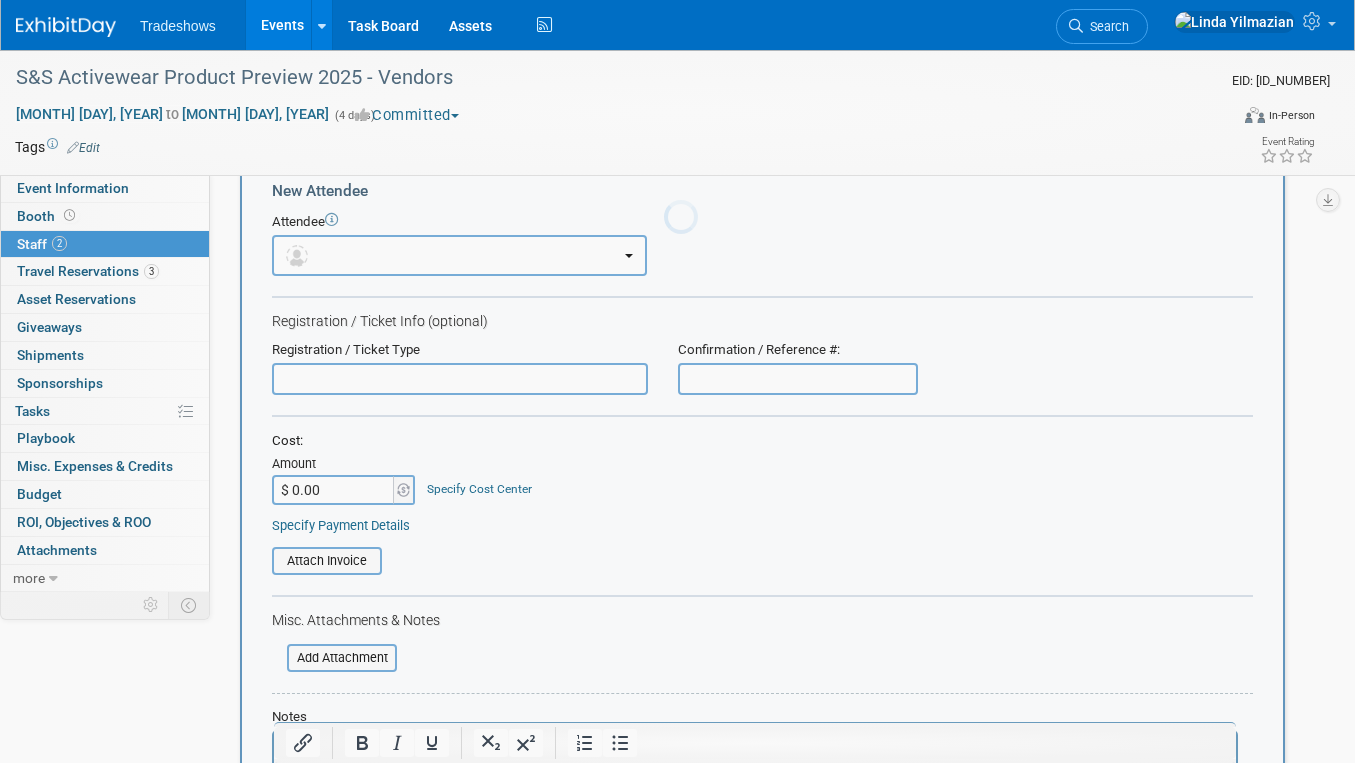 scroll, scrollTop: 0, scrollLeft: 0, axis: both 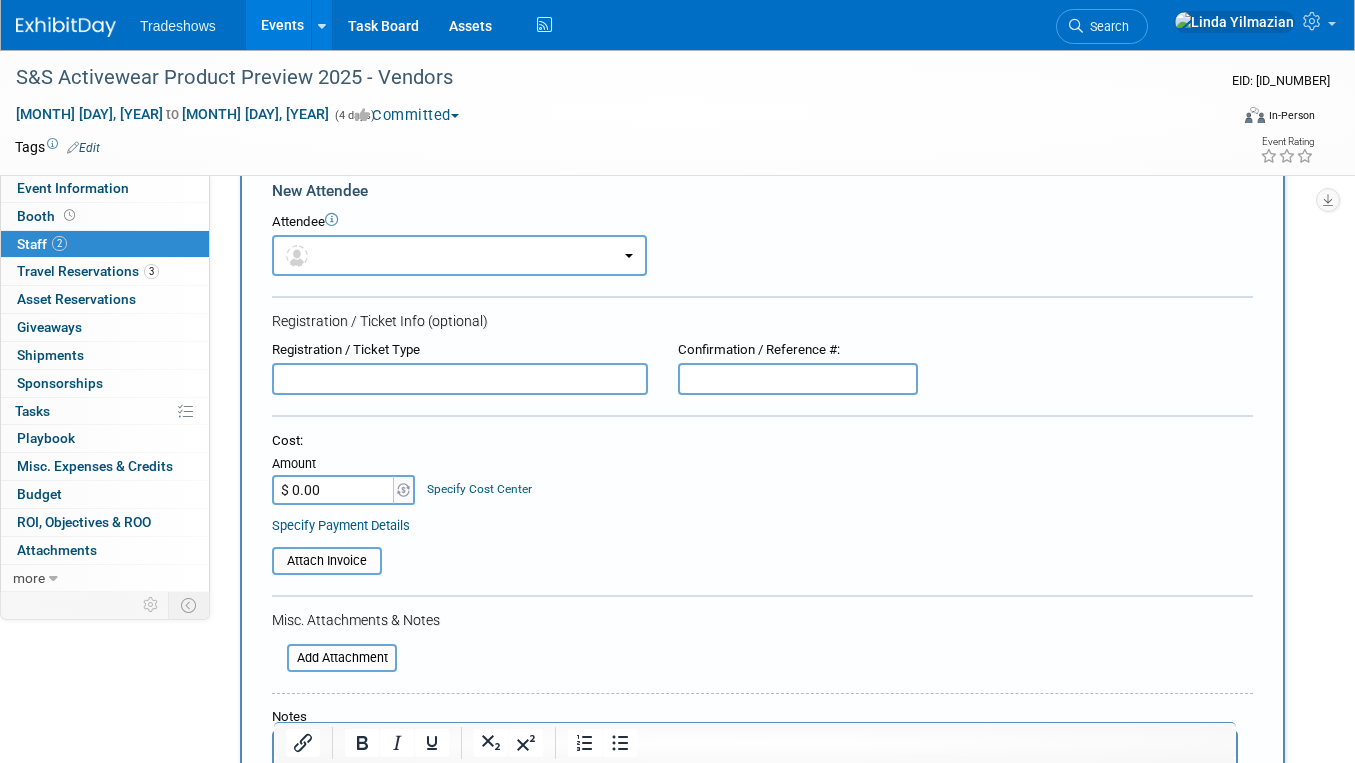 click at bounding box center (460, 379) 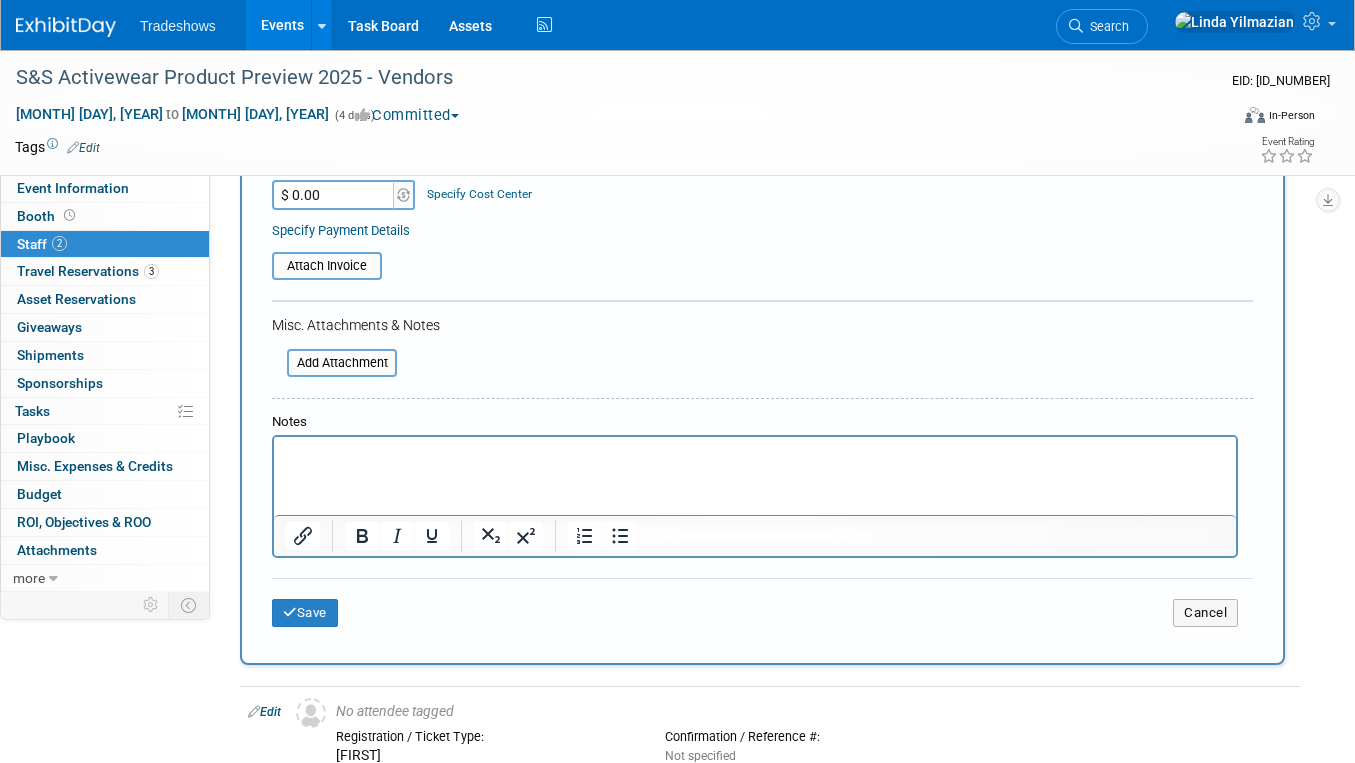 scroll, scrollTop: 559, scrollLeft: 0, axis: vertical 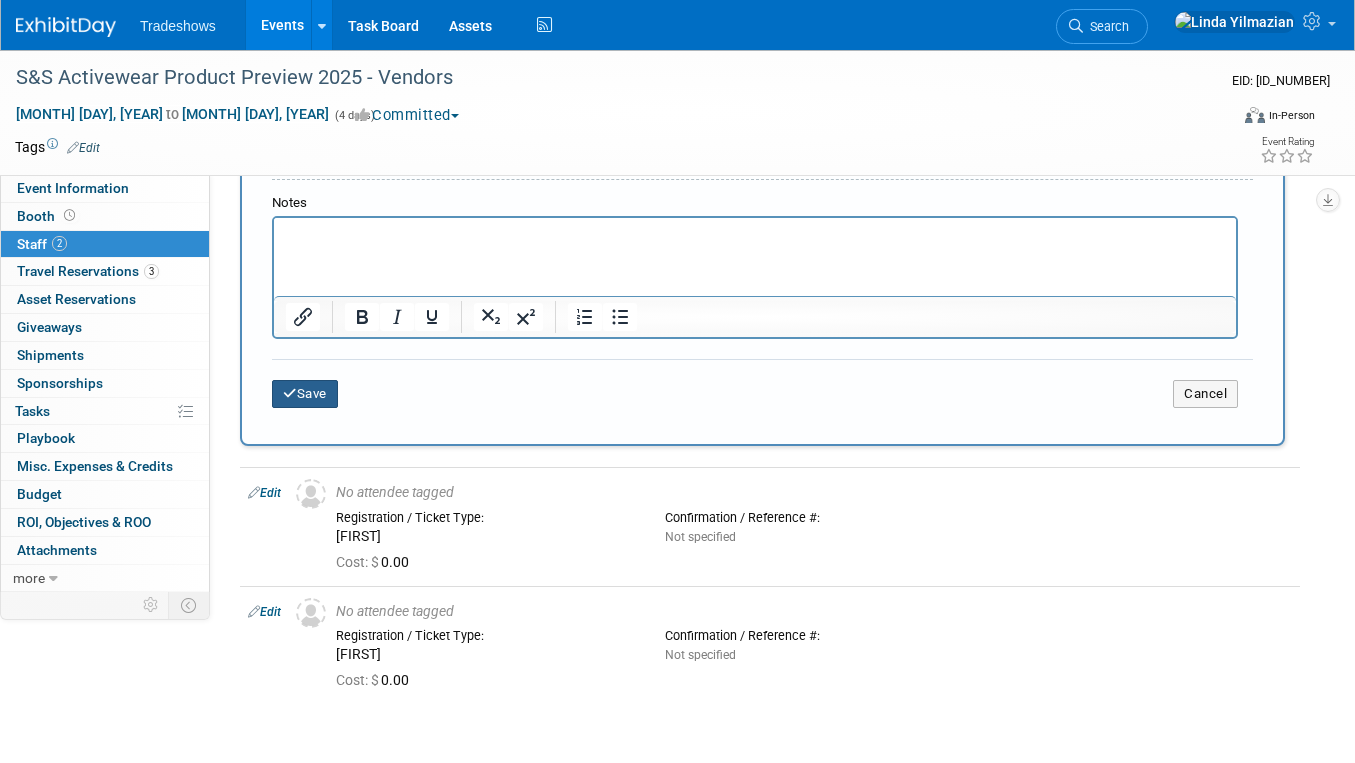 type on "[FIRST]" 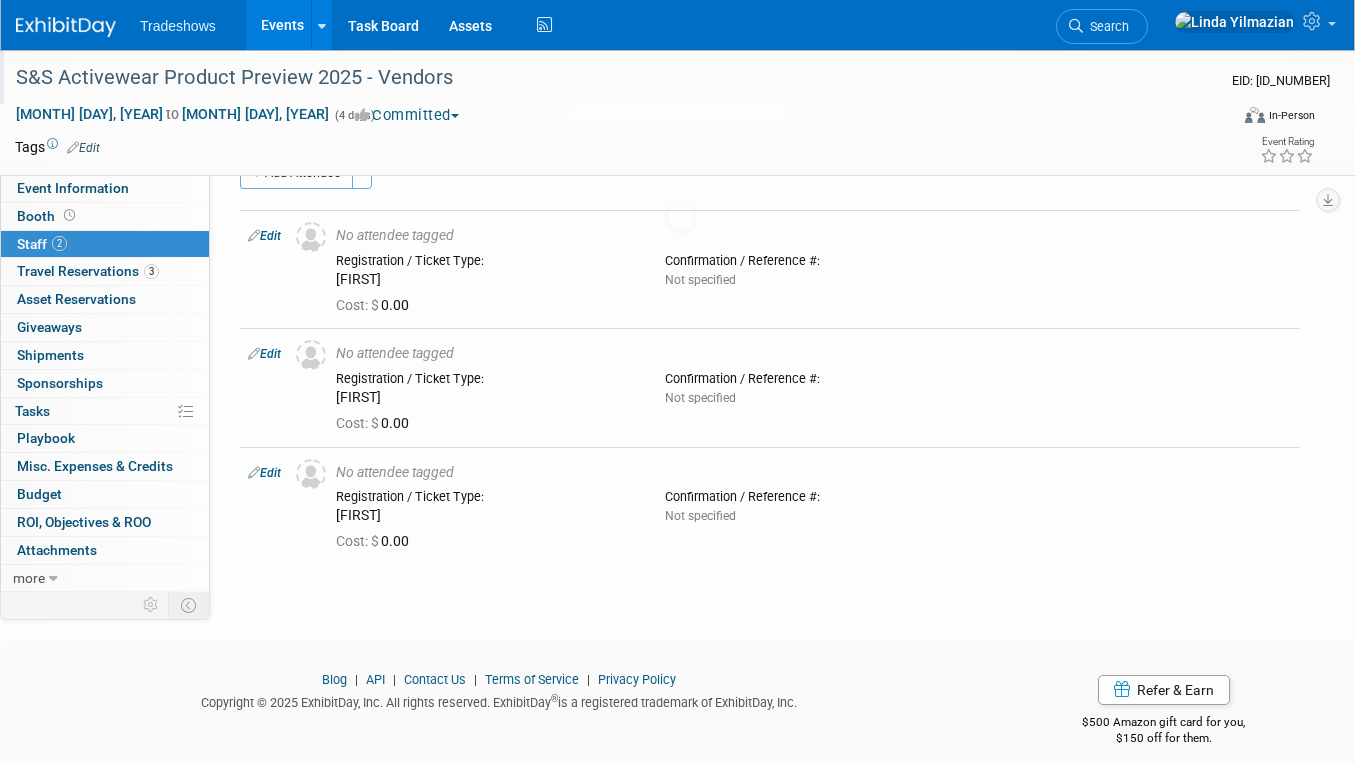 scroll, scrollTop: 83, scrollLeft: 0, axis: vertical 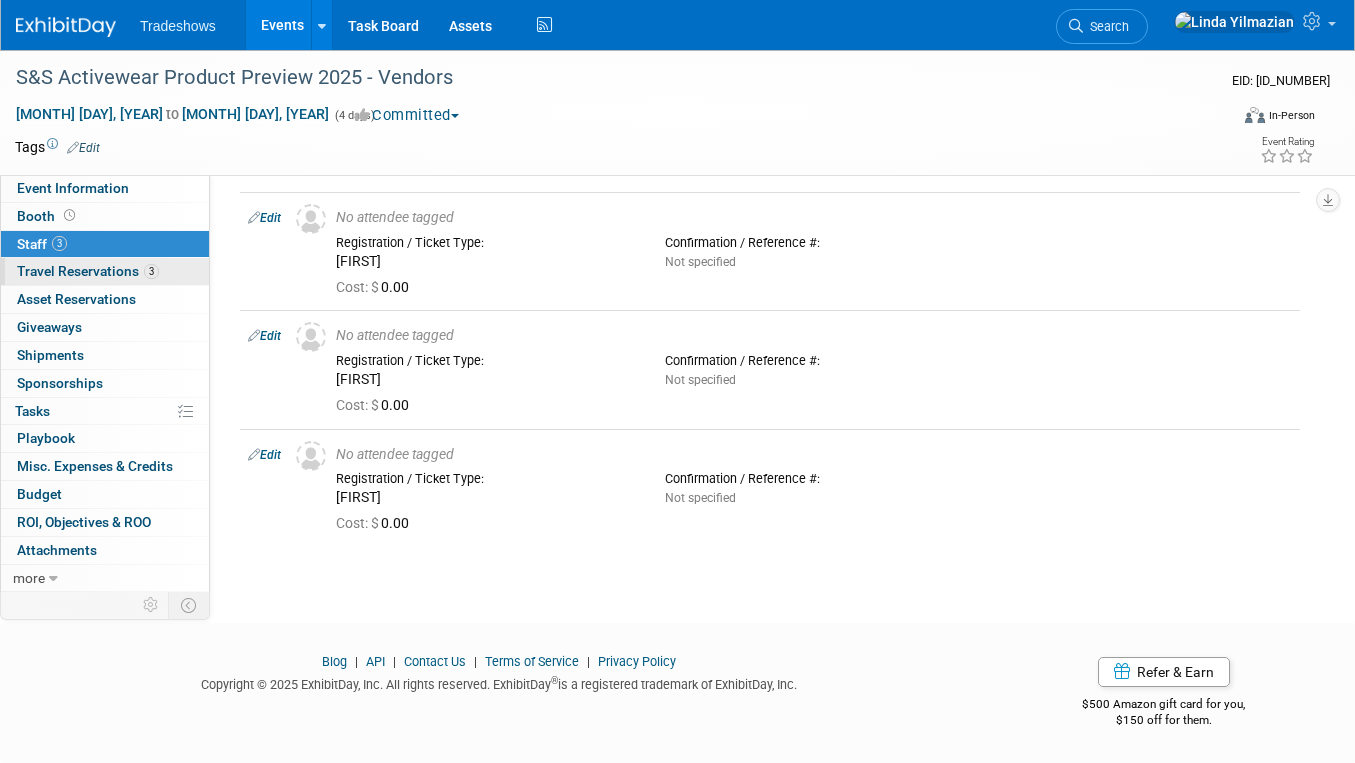 click on "Travel Reservations 3" at bounding box center (88, 271) 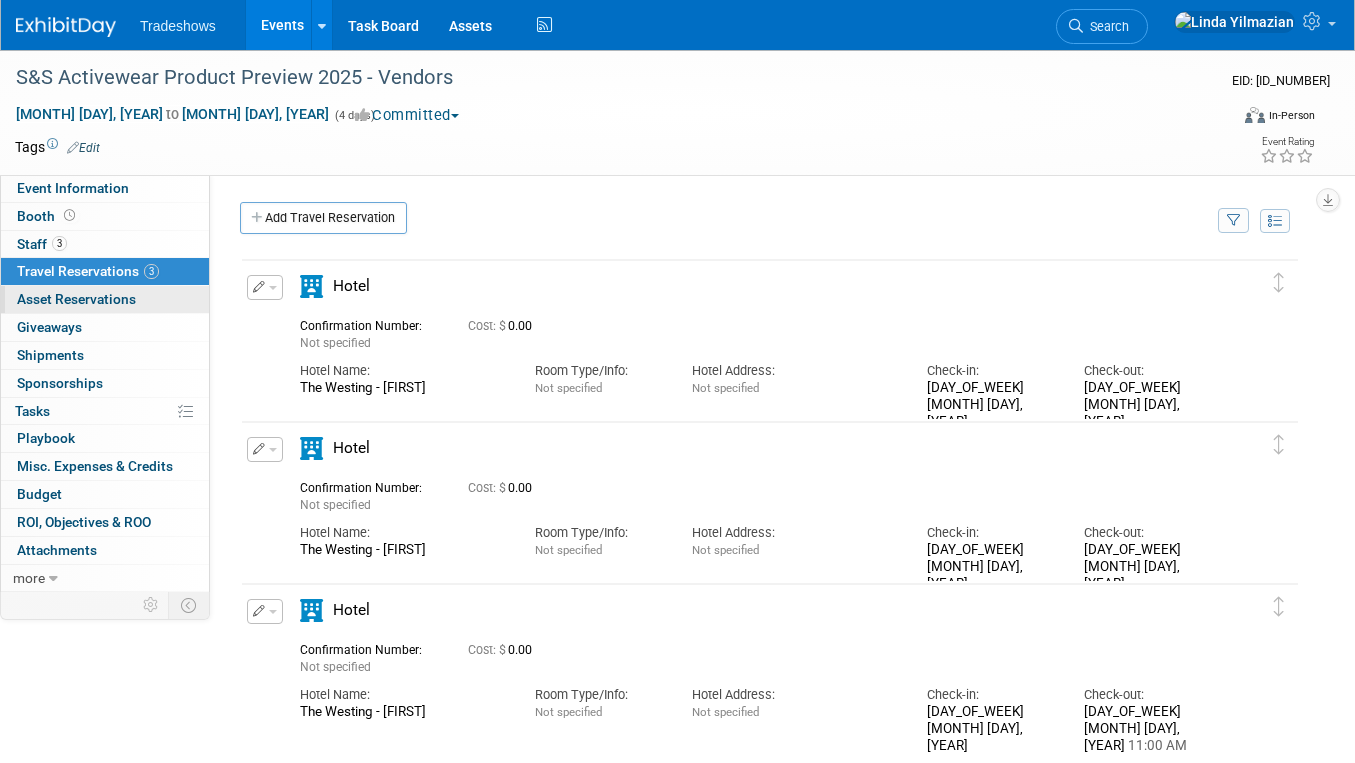 scroll, scrollTop: 0, scrollLeft: 0, axis: both 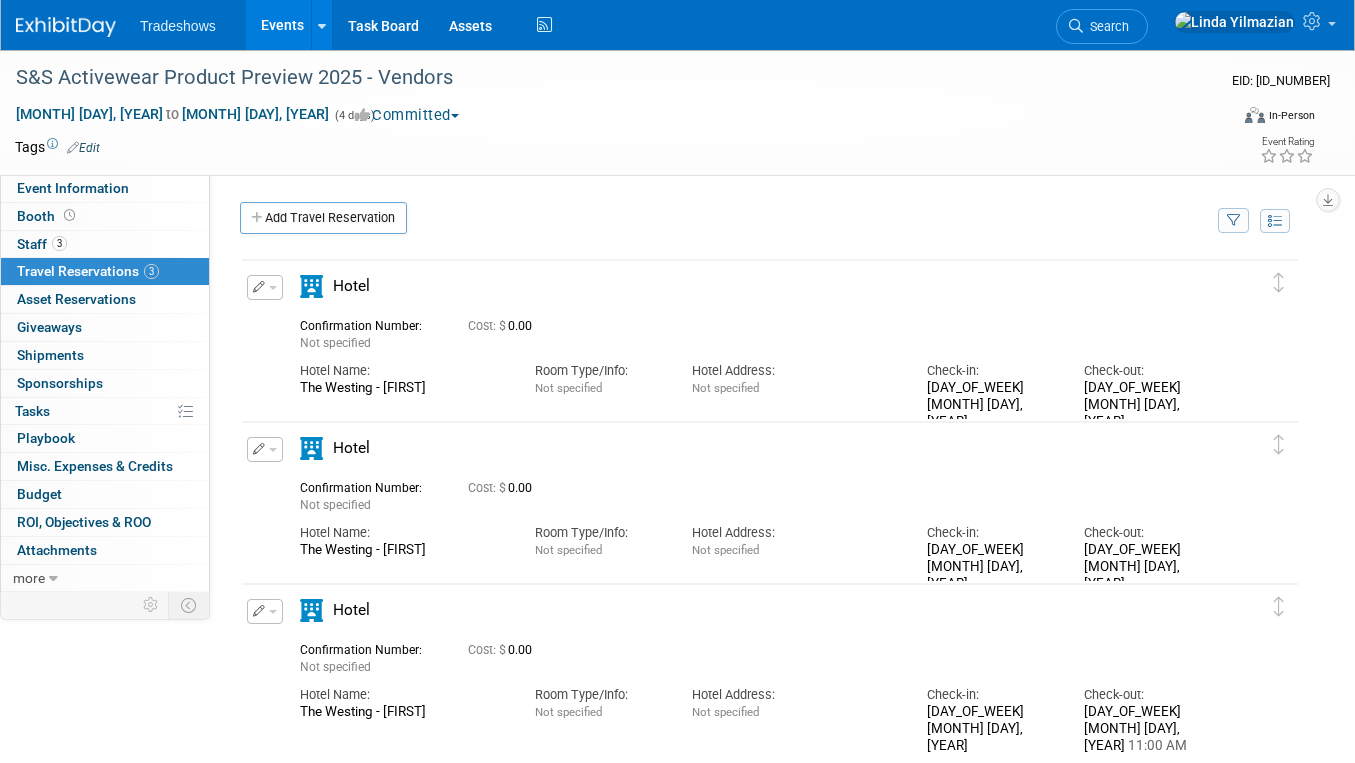 click at bounding box center [265, 287] 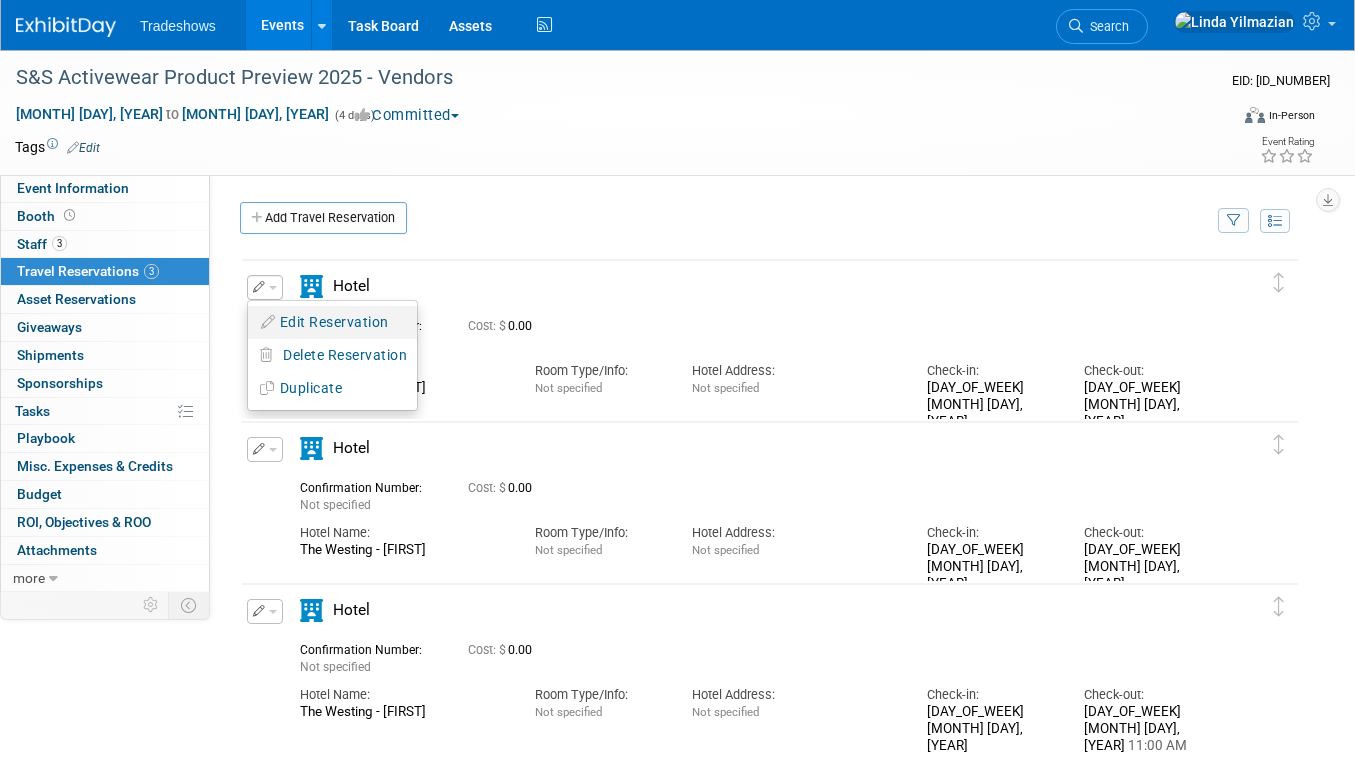 click on "Edit Reservation" at bounding box center (332, 322) 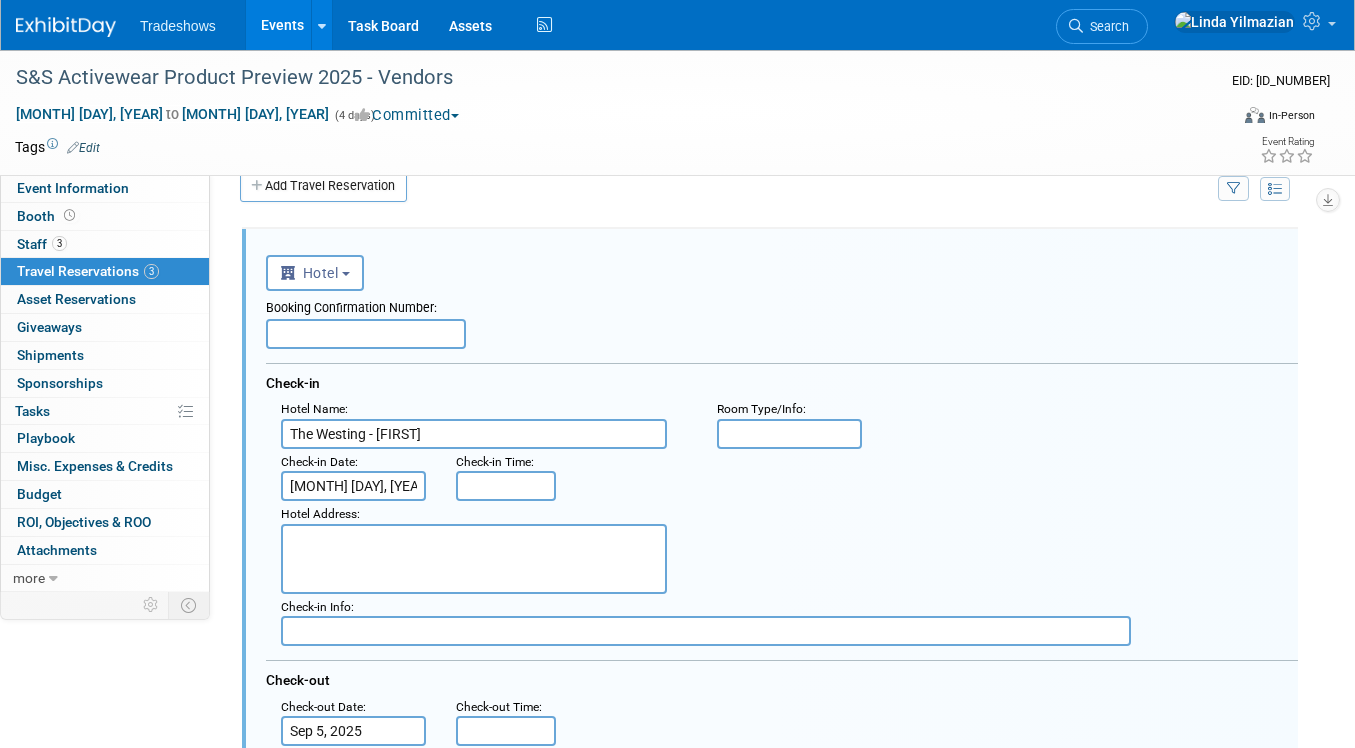 scroll, scrollTop: 0, scrollLeft: 0, axis: both 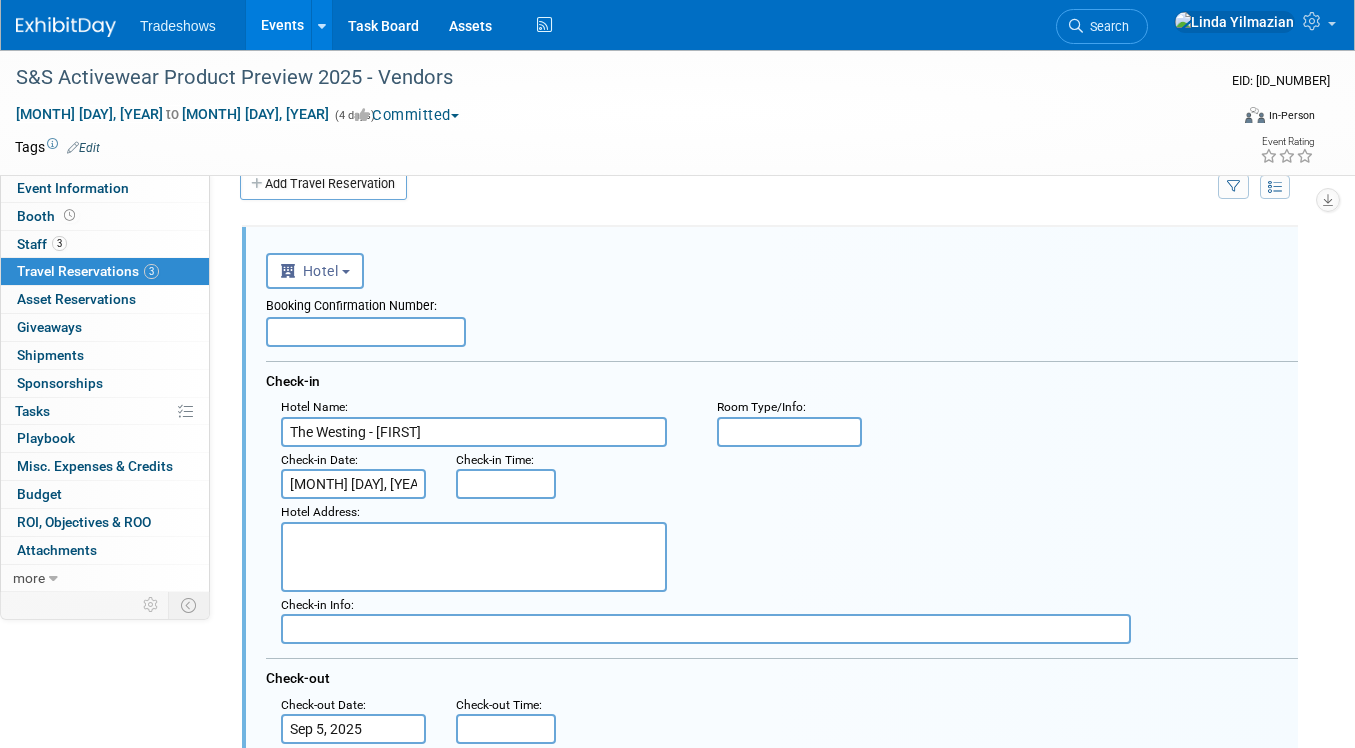paste on "The Westin Kierland Resort & Spa" 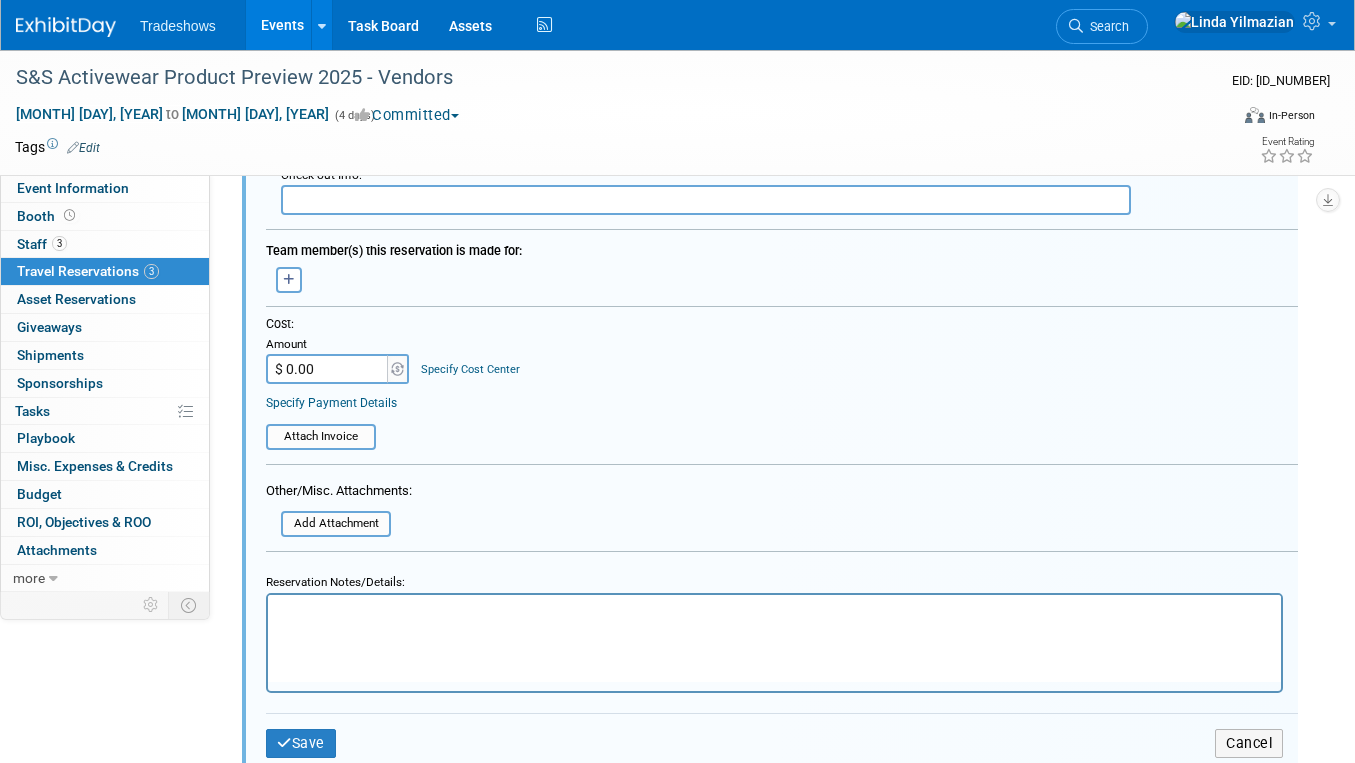 scroll, scrollTop: 665, scrollLeft: 0, axis: vertical 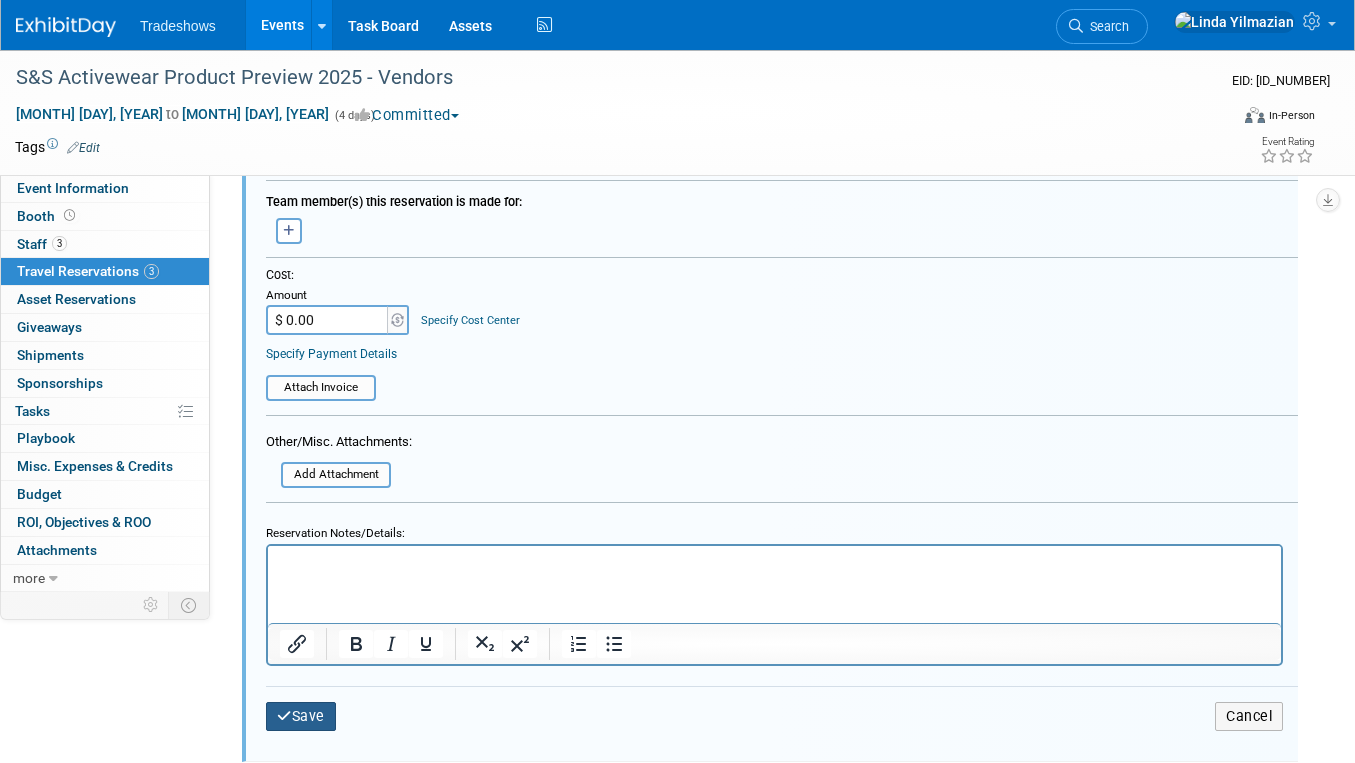 type on "The Westin Kierland Resort & Spa" 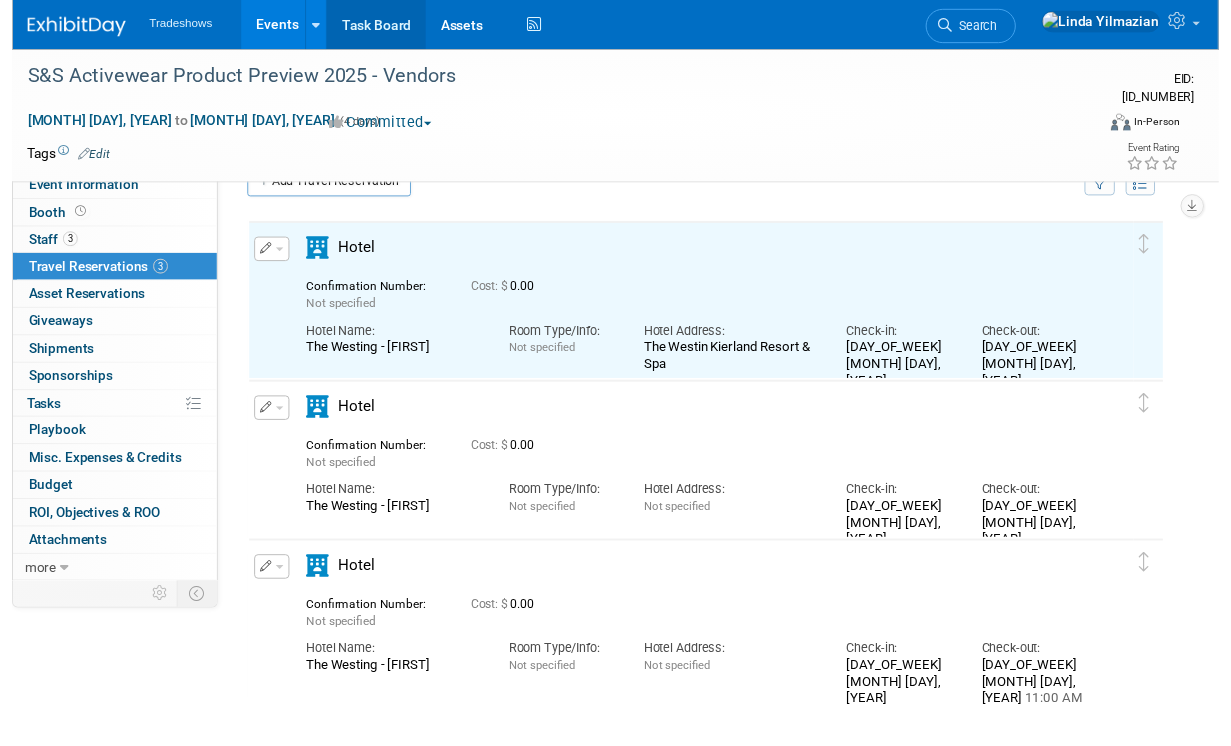 scroll, scrollTop: 0, scrollLeft: 0, axis: both 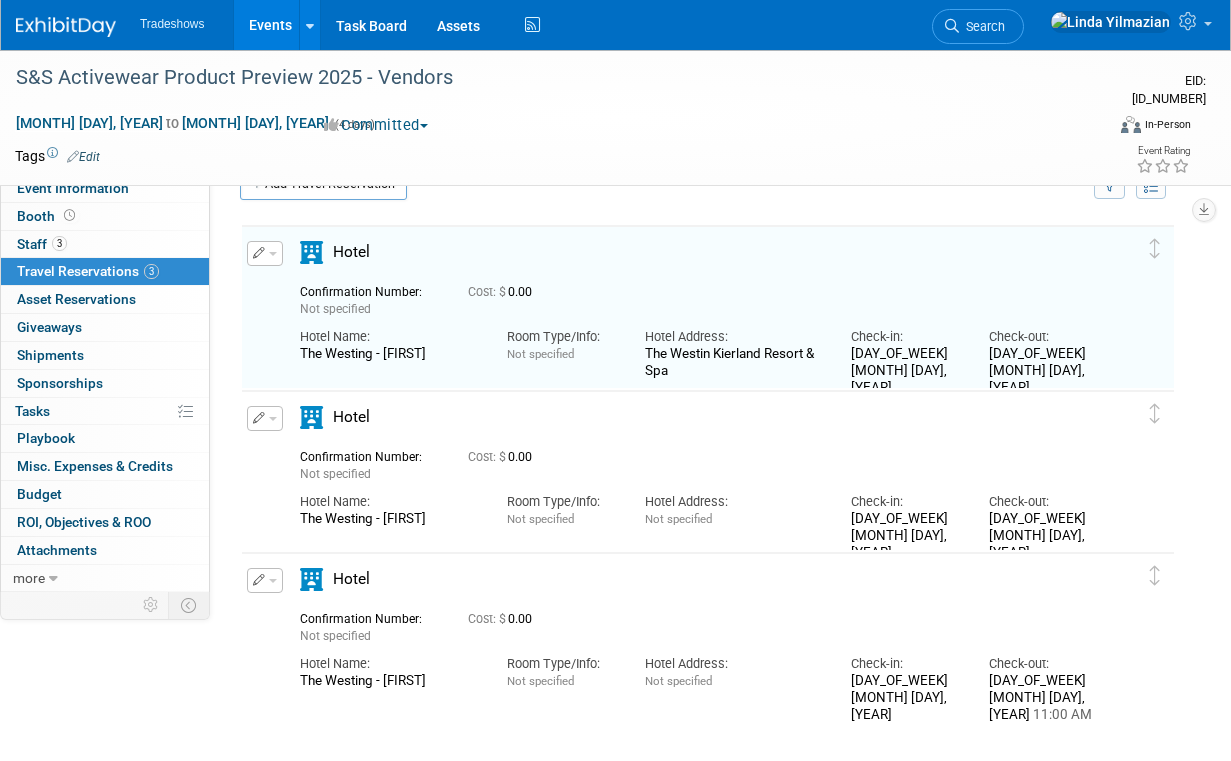 click at bounding box center (265, 253) 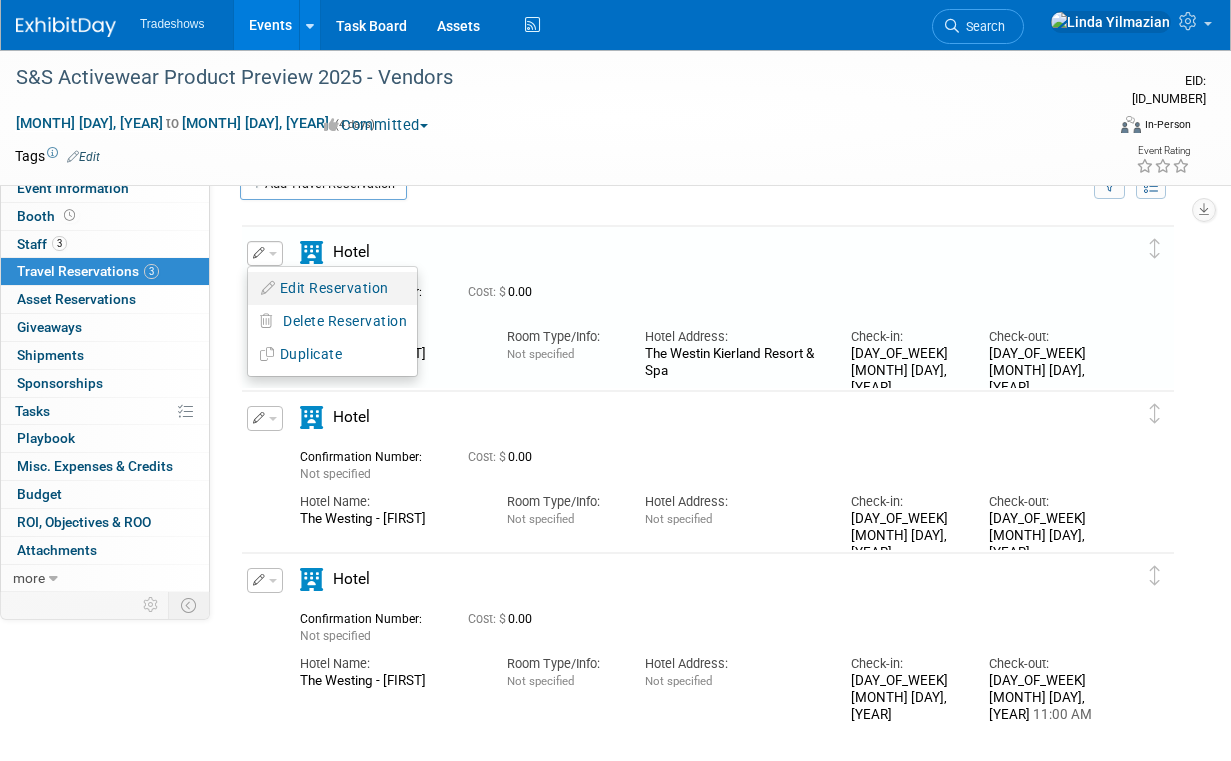click on "Edit Reservation" at bounding box center (332, 288) 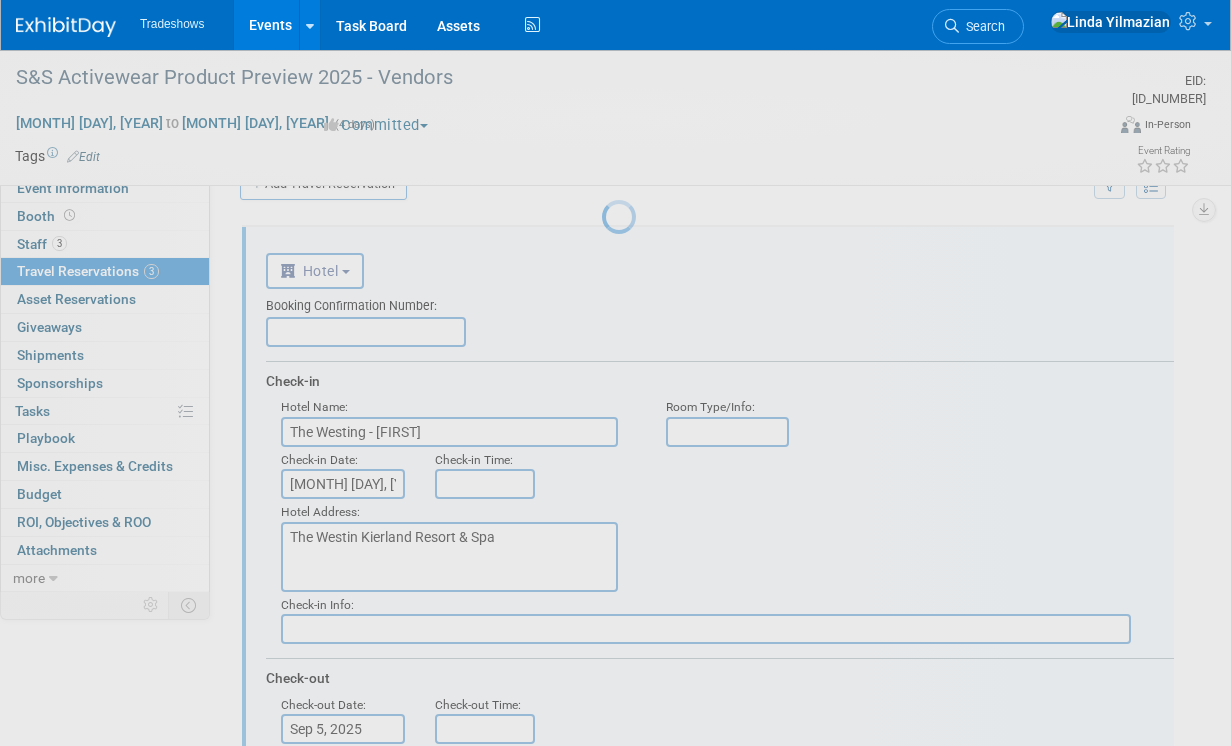 scroll, scrollTop: 0, scrollLeft: 0, axis: both 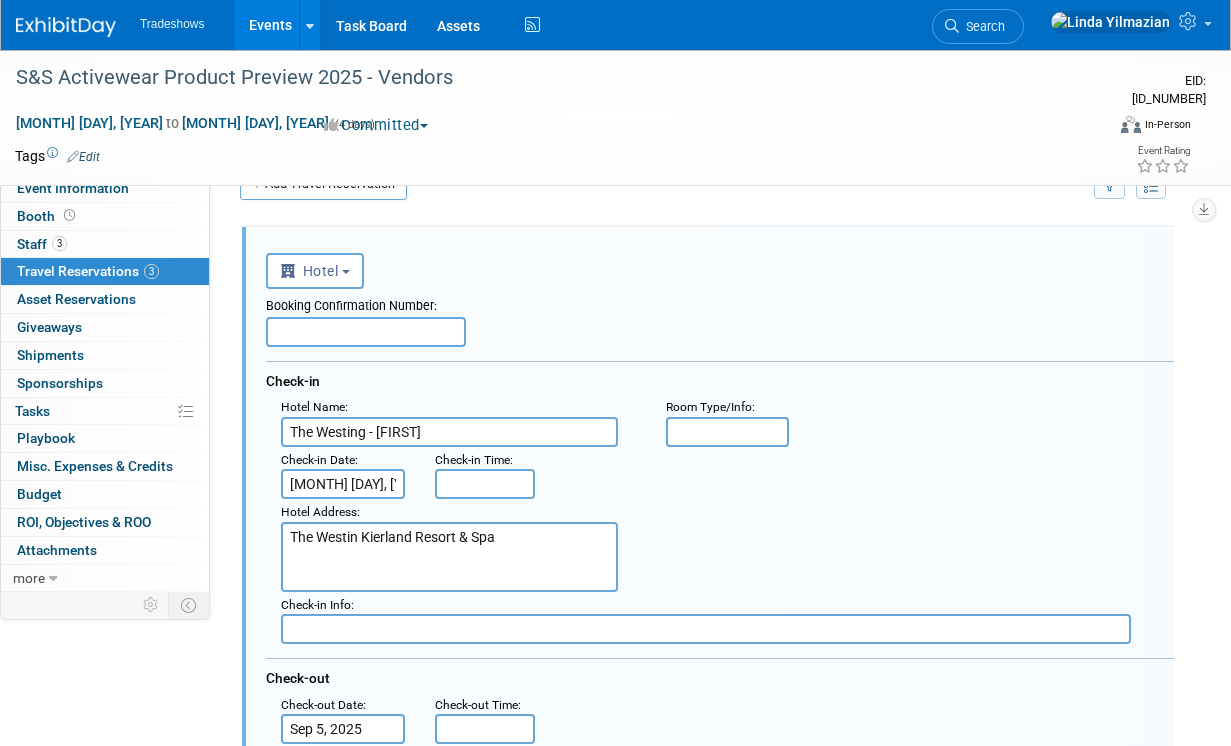 click on "The Westin Kierland Resort & Spa" at bounding box center (449, 557) 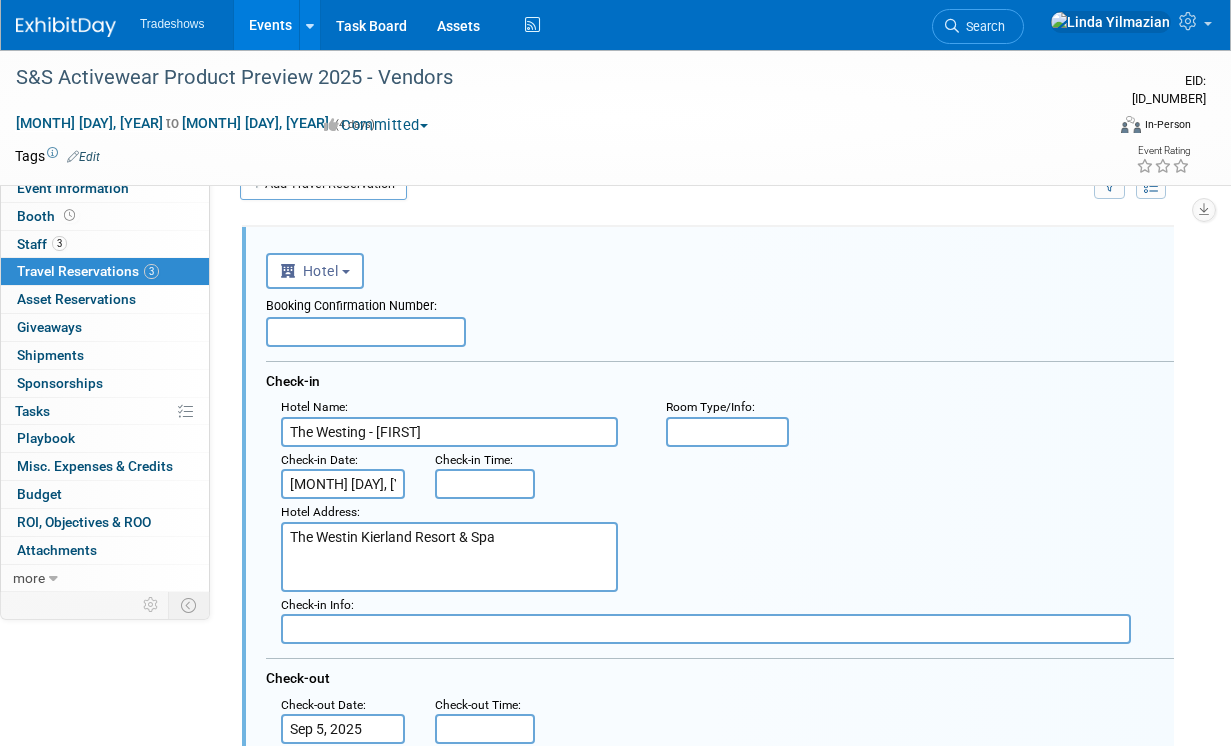 paste on "[NUMBER] [STREET]
[CITY] , [STATE] [POSTAL_CODE]" 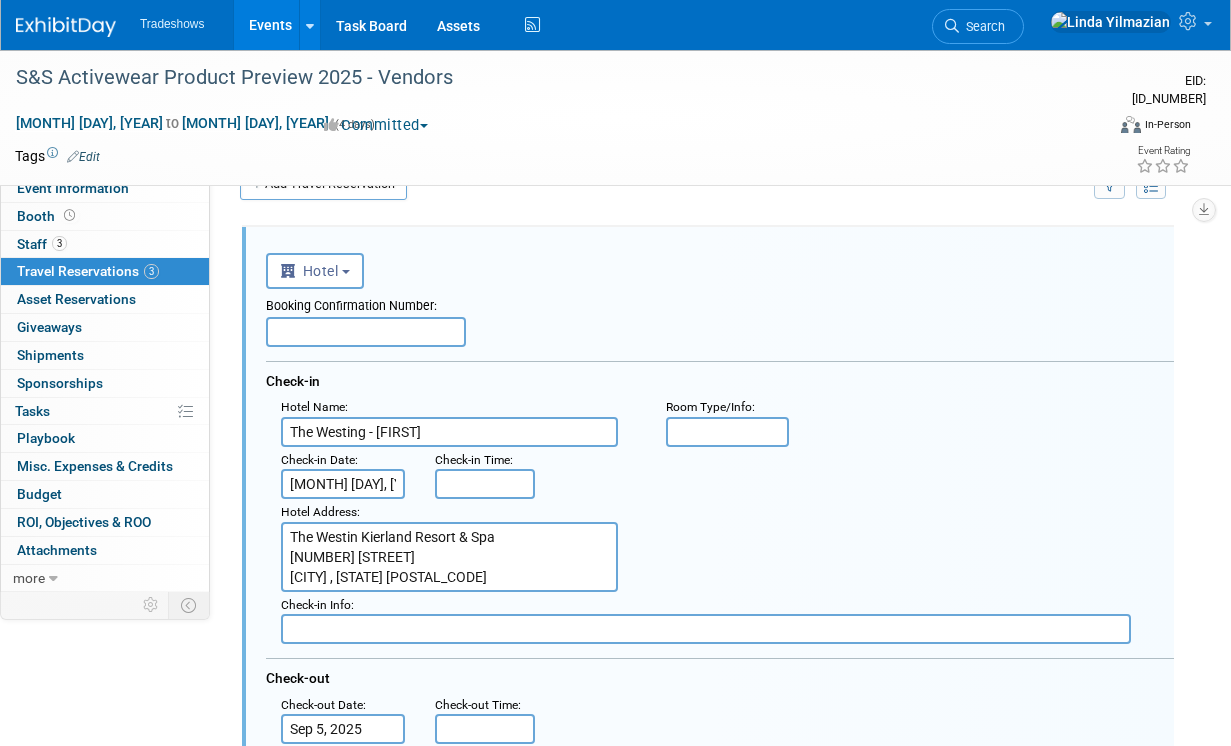 click on "The Westin Kierland Resort & Spa" at bounding box center (449, 557) 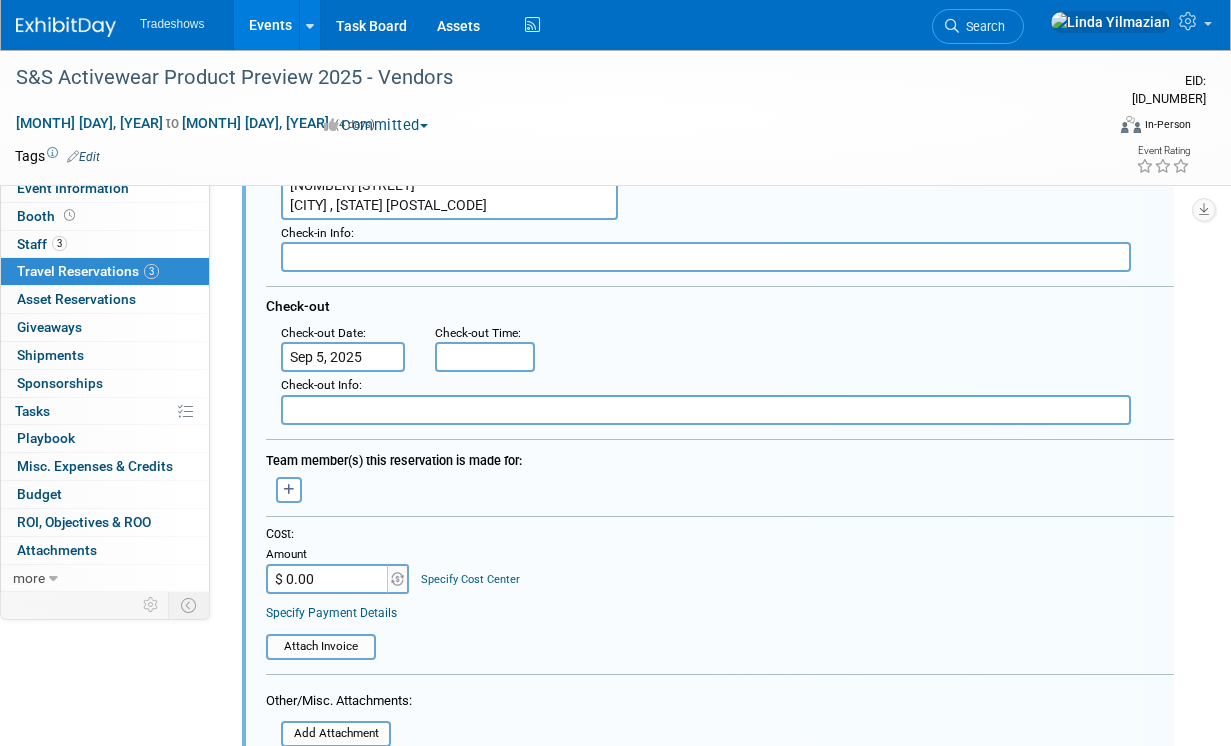 scroll, scrollTop: 409, scrollLeft: 0, axis: vertical 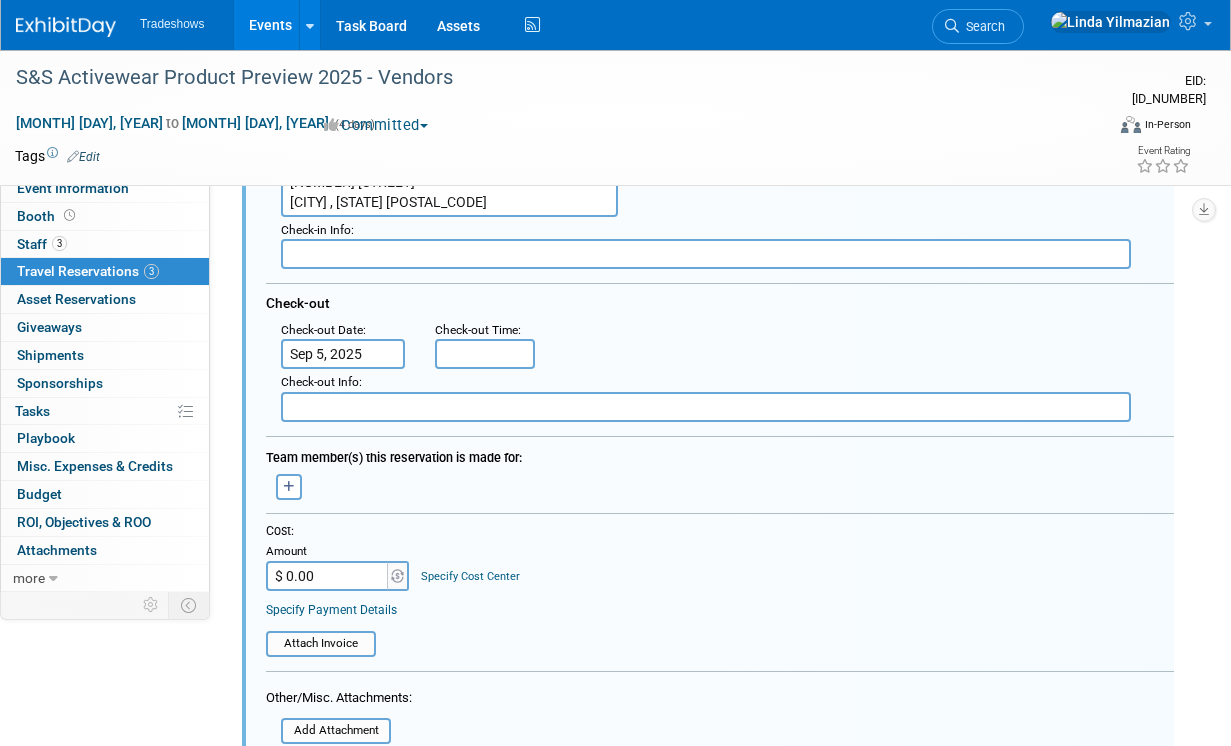 type on "The Westin Kierland Resort & Spa
[NUMBER] [STREET]
[CITY] , [STATE] [POSTAL_CODE]" 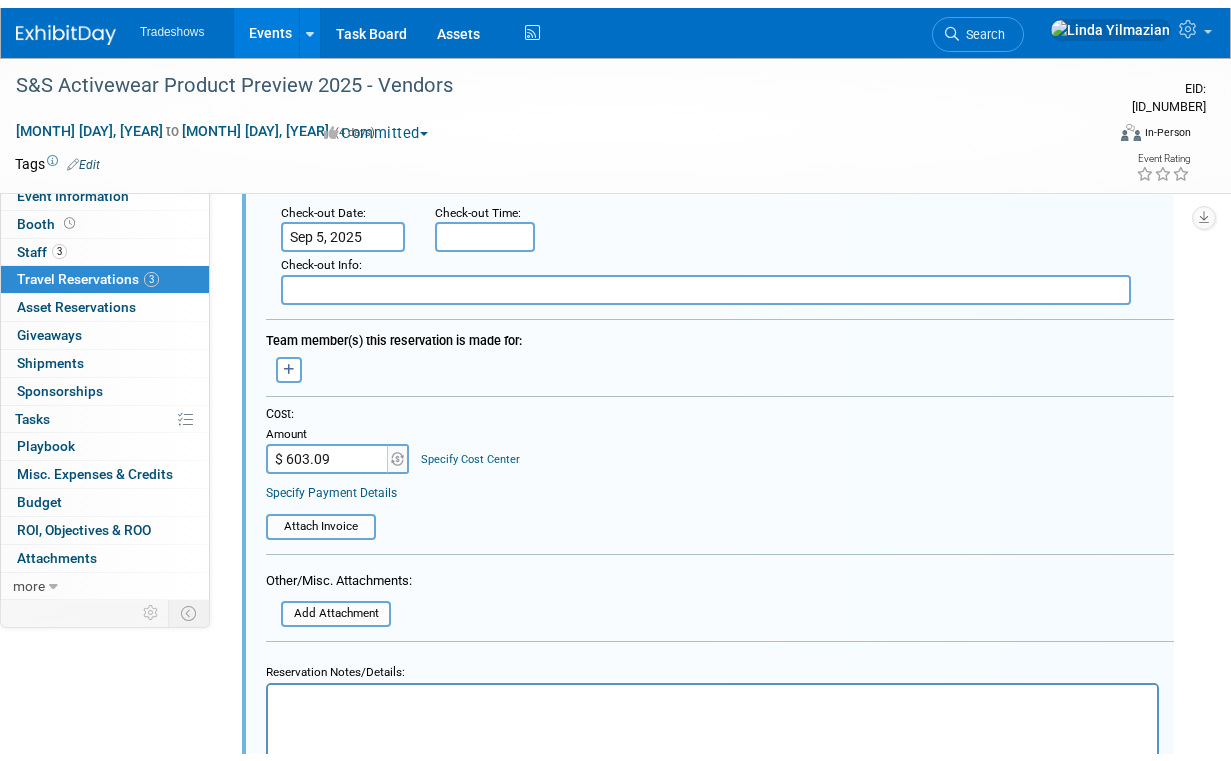 scroll, scrollTop: 1064, scrollLeft: 0, axis: vertical 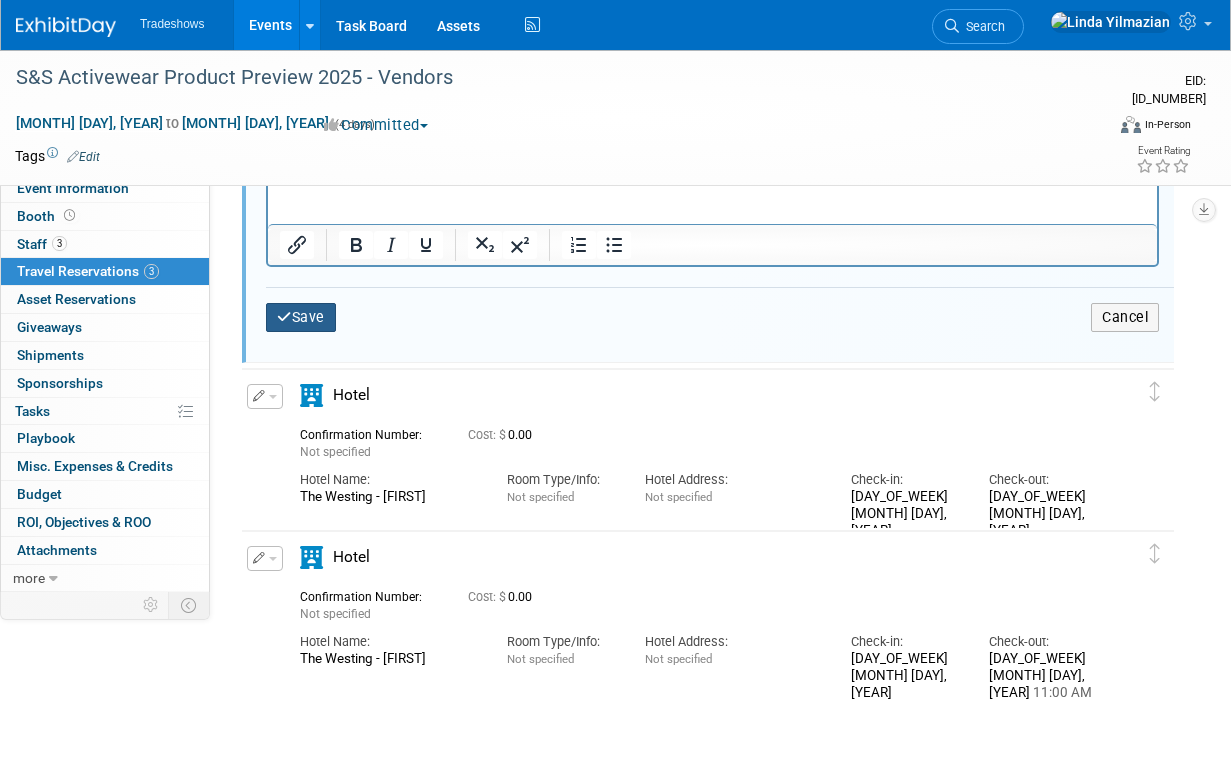 click on "Save" at bounding box center [301, 317] 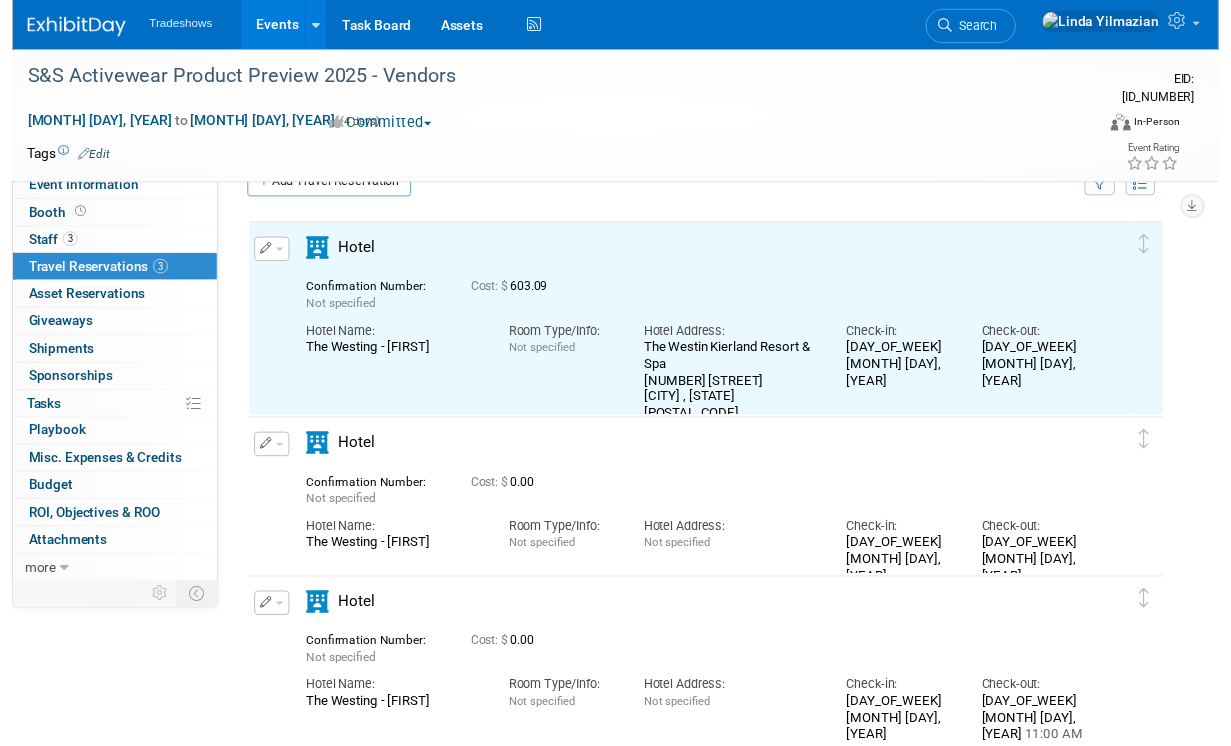 scroll, scrollTop: 0, scrollLeft: 0, axis: both 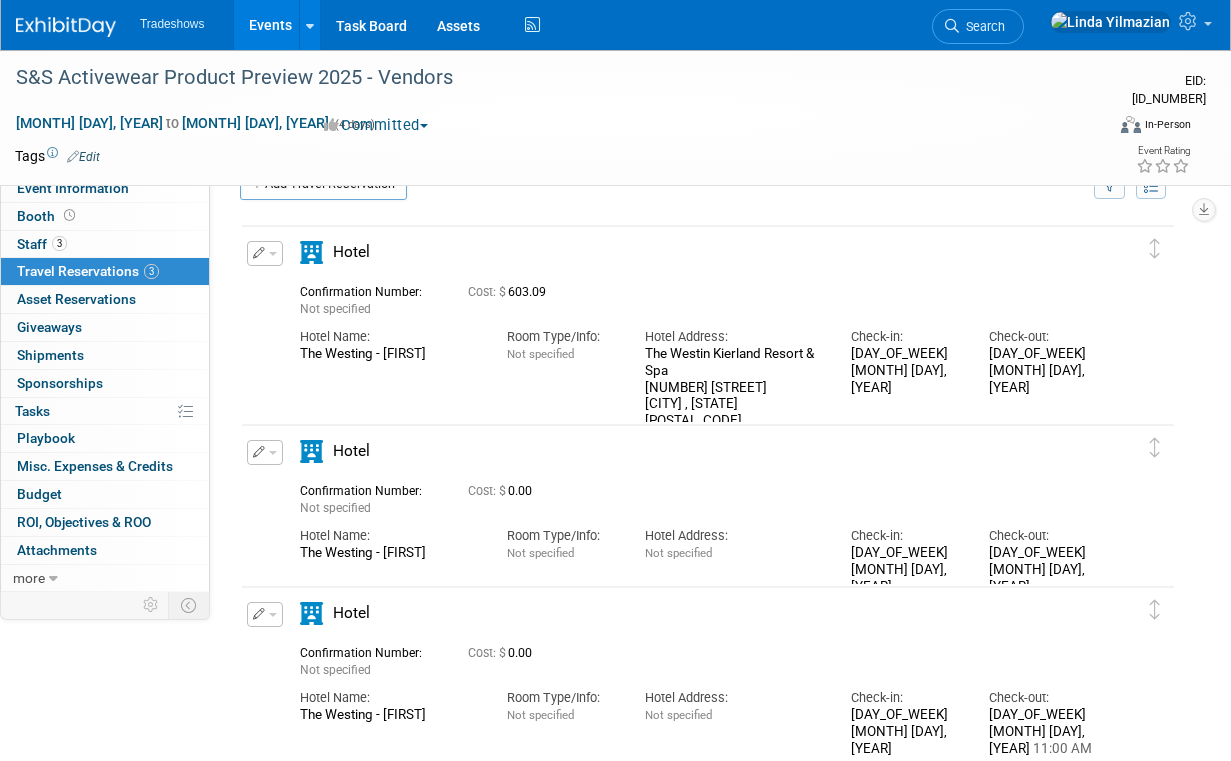 click at bounding box center [265, 253] 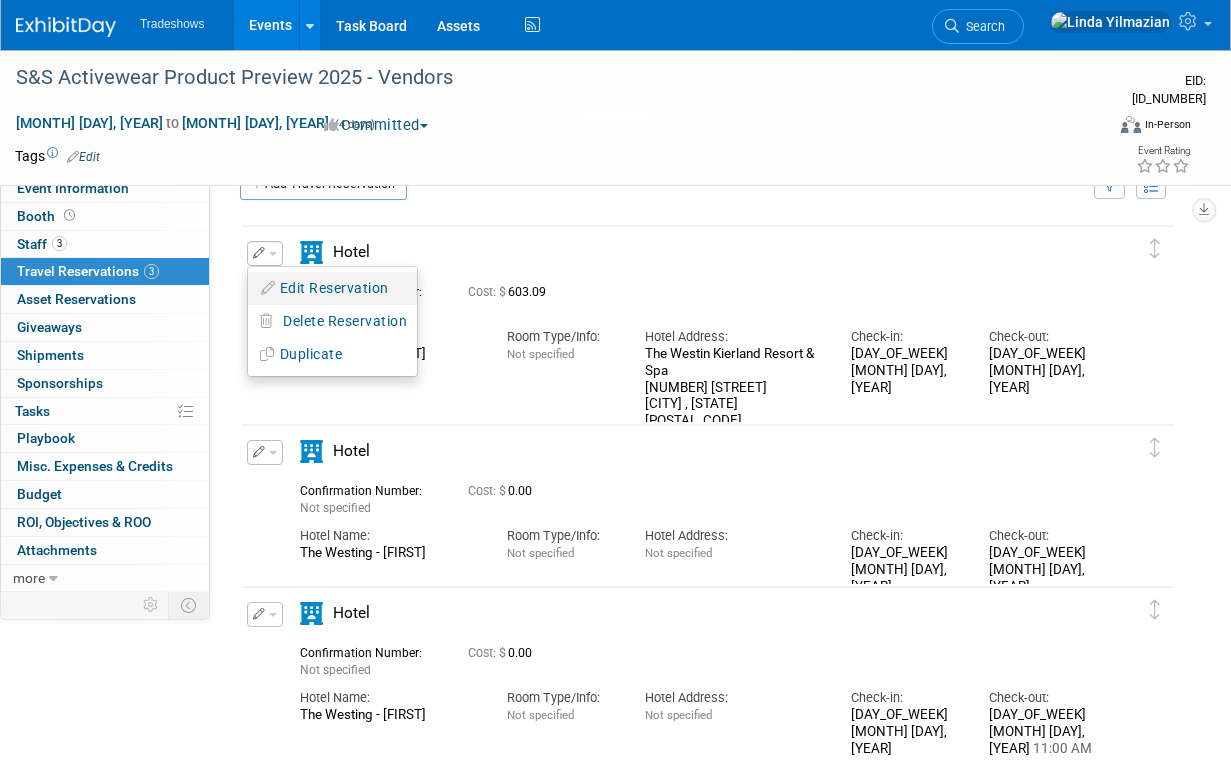 click on "Edit Reservation" at bounding box center [332, 288] 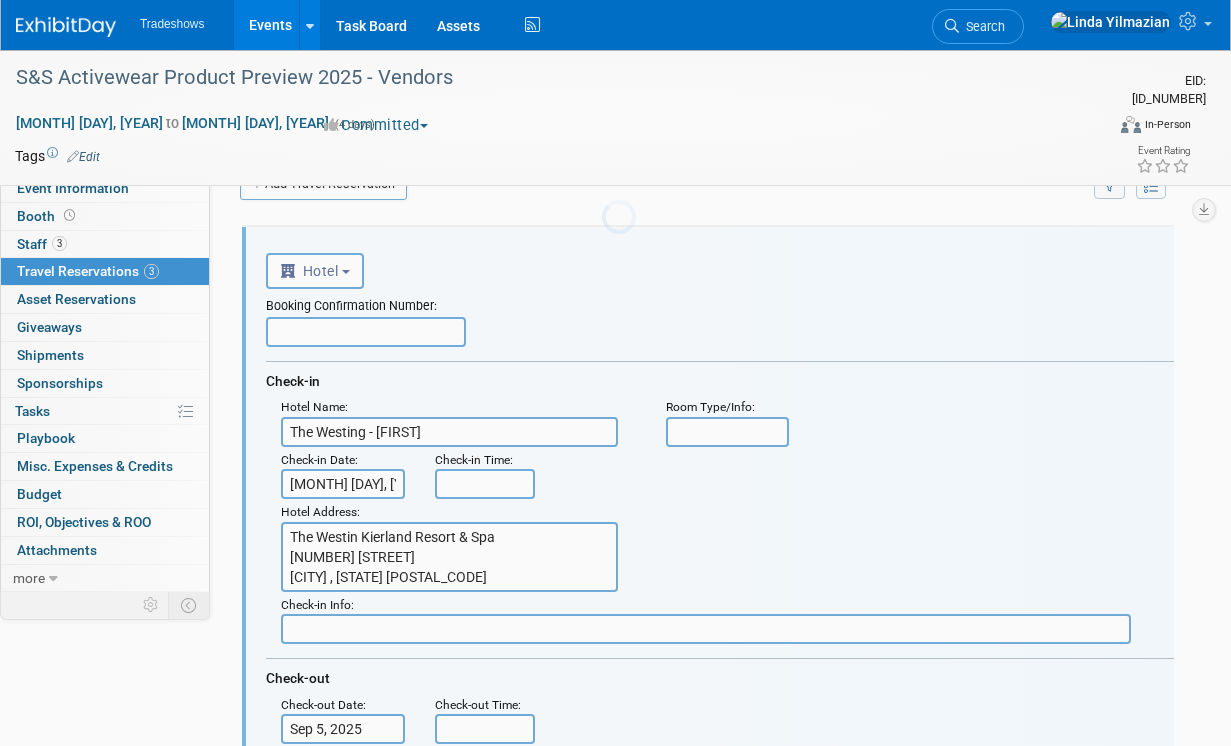 scroll, scrollTop: 0, scrollLeft: 0, axis: both 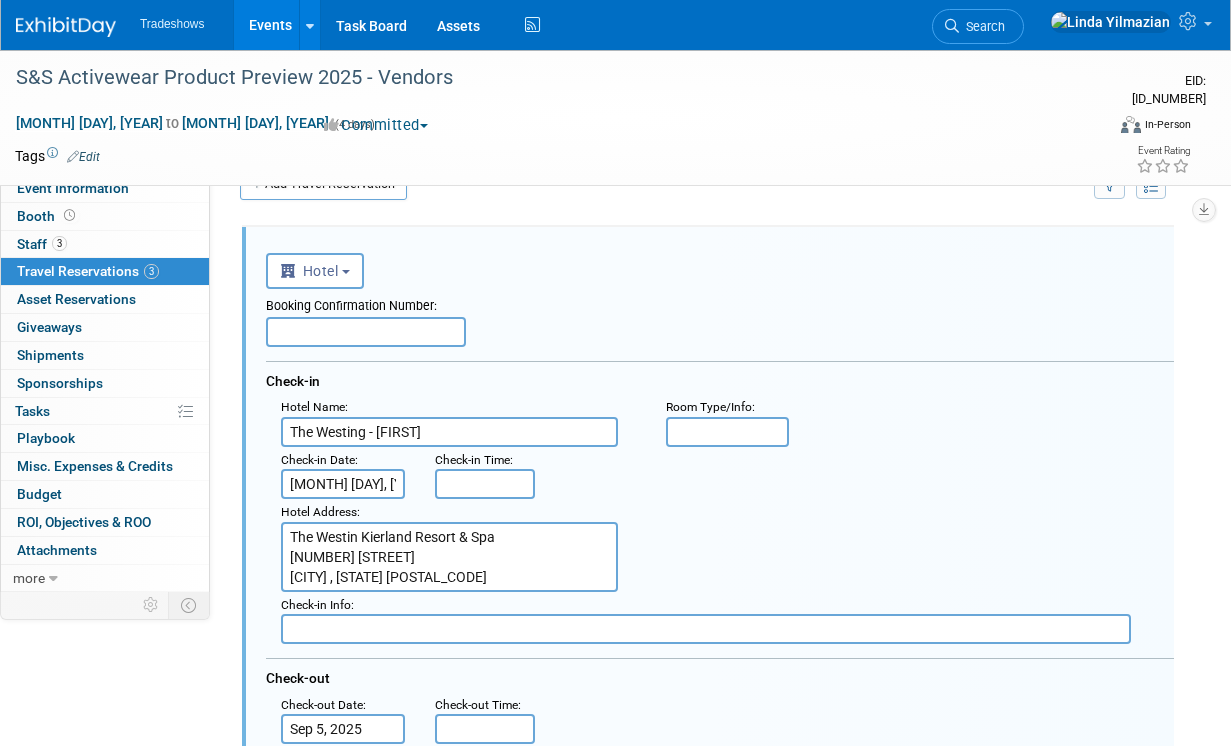 paste on "[CODE]" 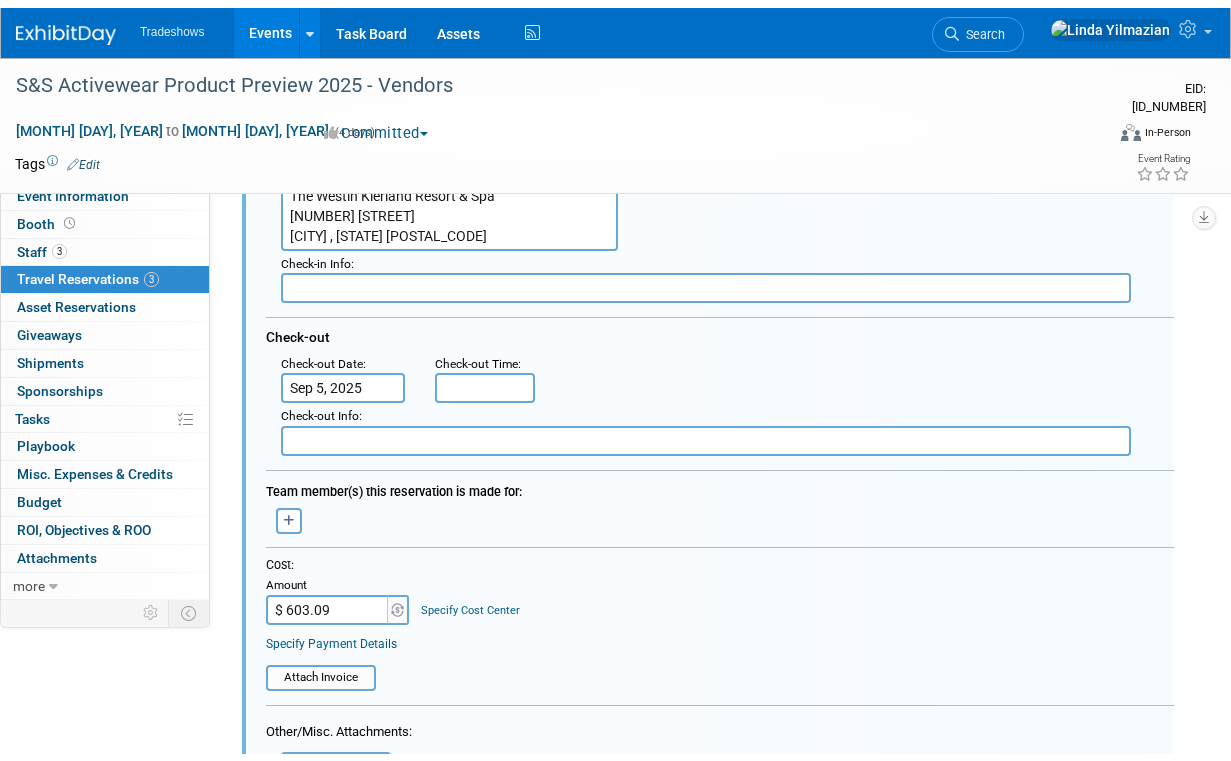 scroll, scrollTop: 674, scrollLeft: 0, axis: vertical 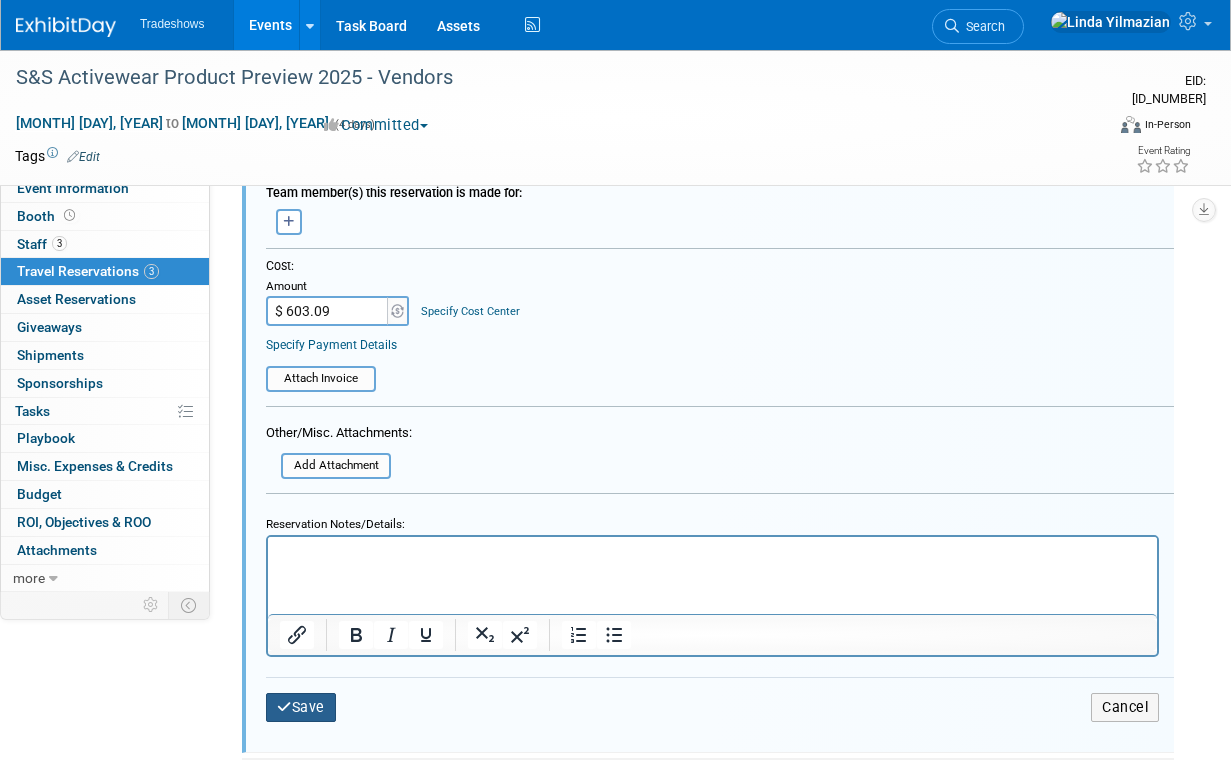 type on "[CODE]" 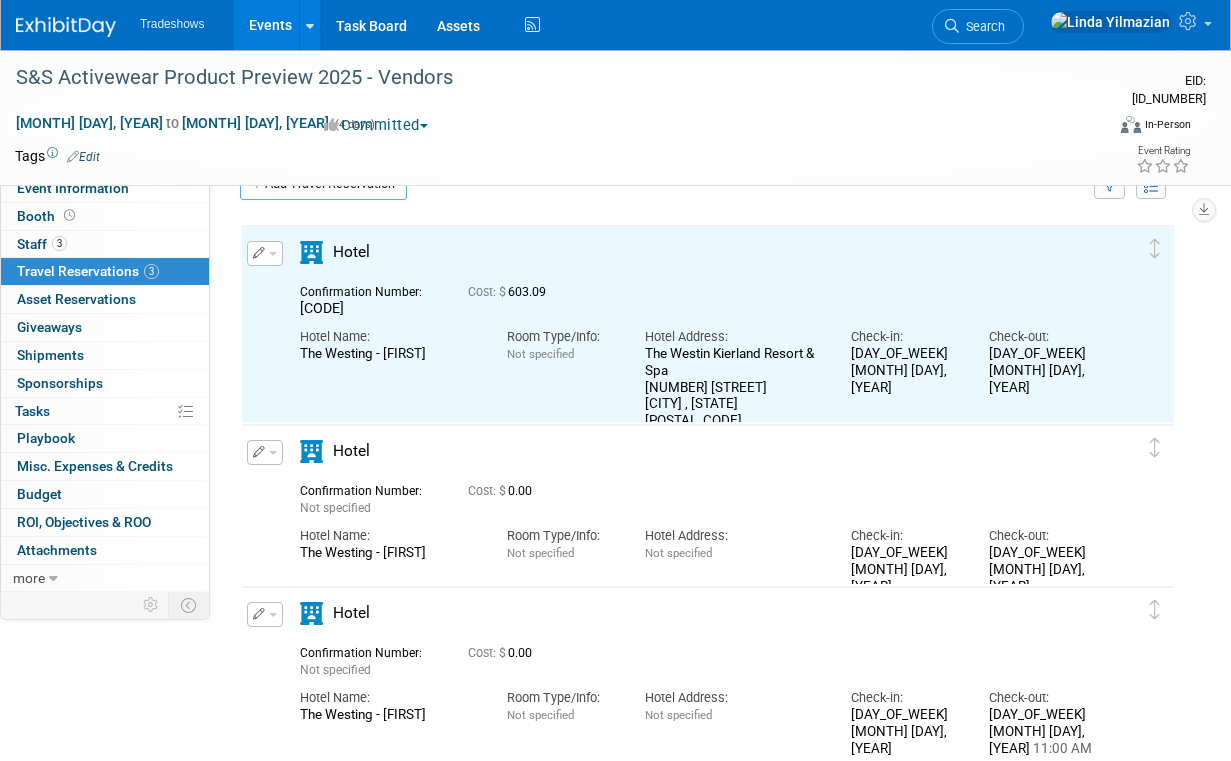 scroll, scrollTop: 0, scrollLeft: 0, axis: both 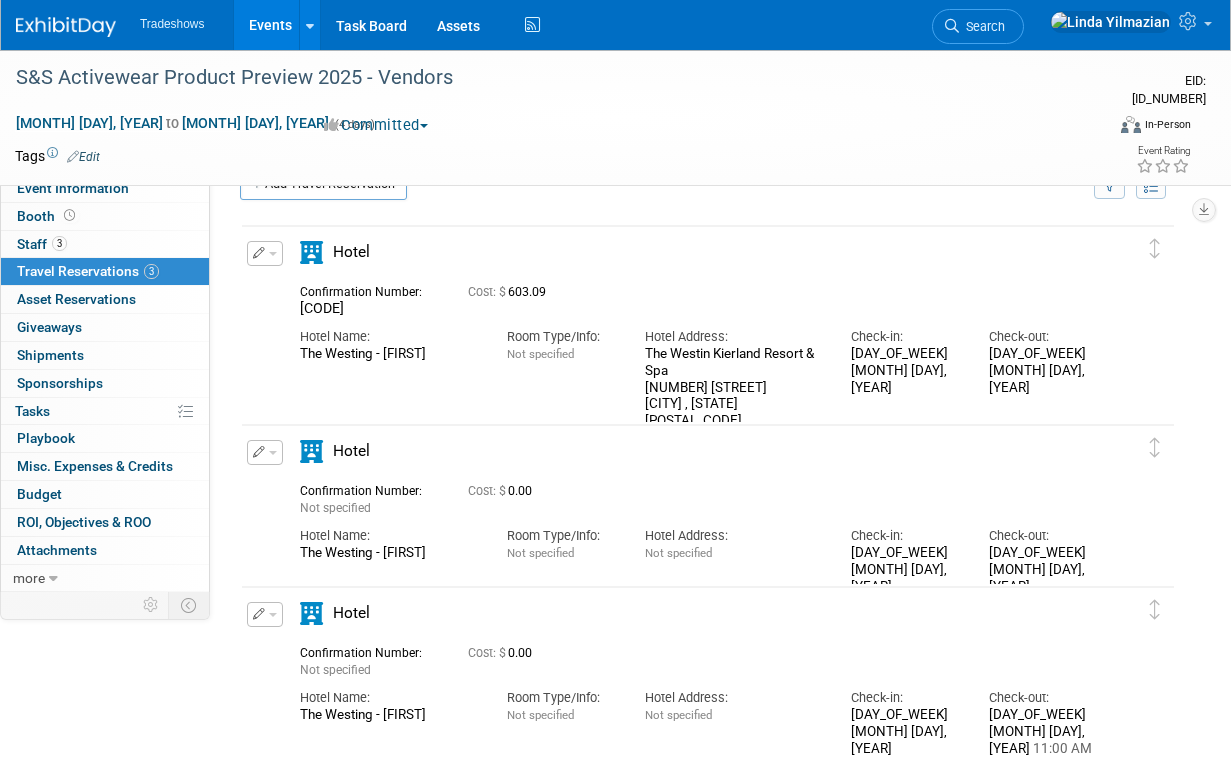 click at bounding box center [265, 452] 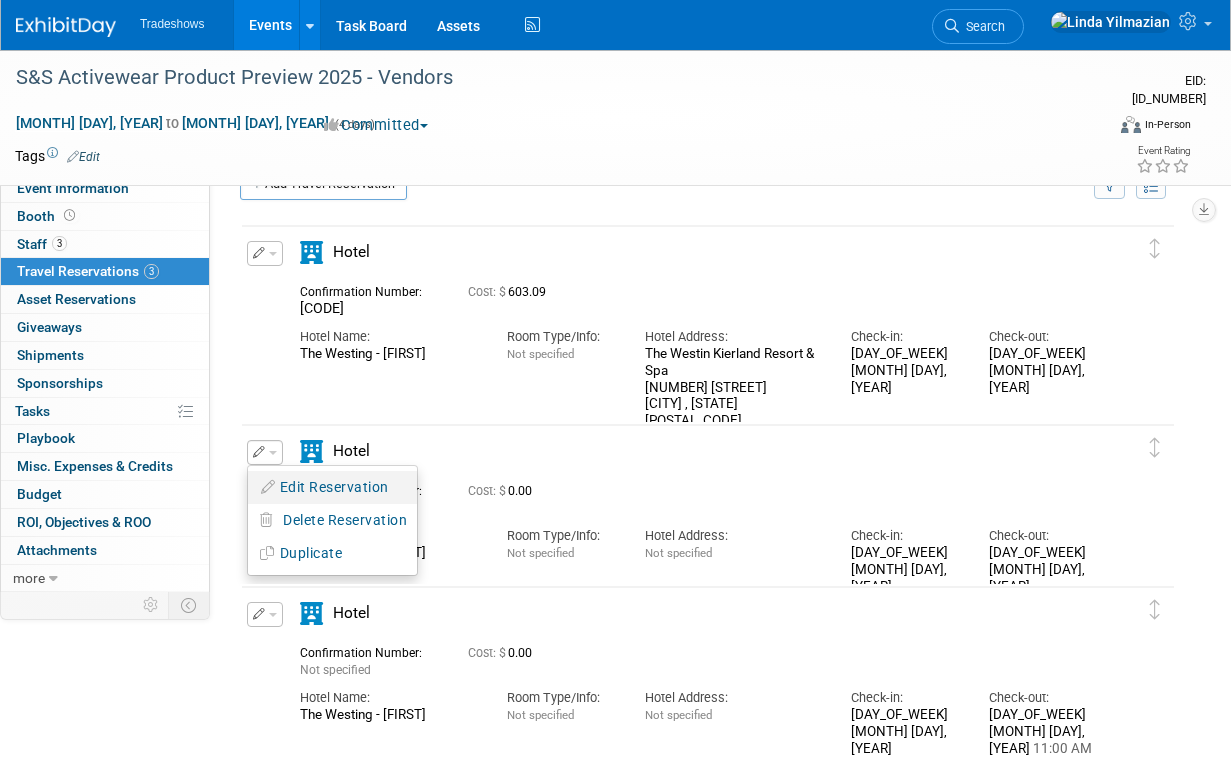 click on "Edit Reservation" at bounding box center (332, 487) 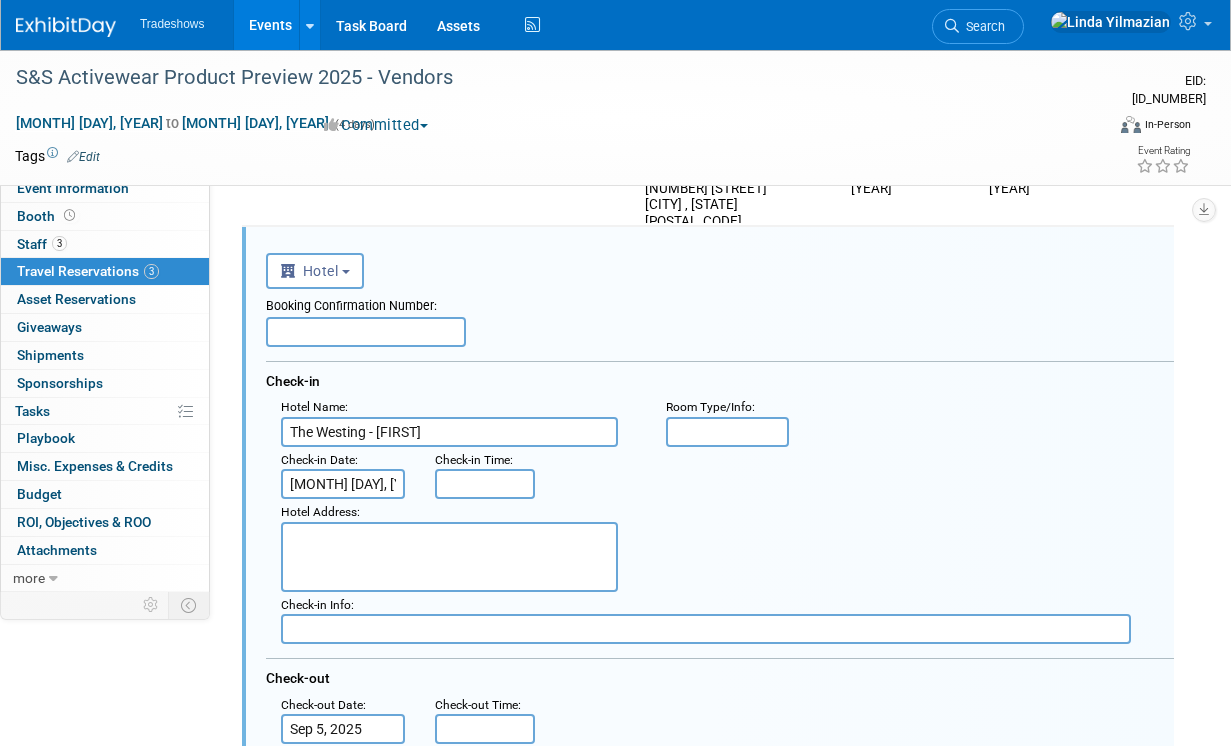 scroll, scrollTop: 605, scrollLeft: 0, axis: vertical 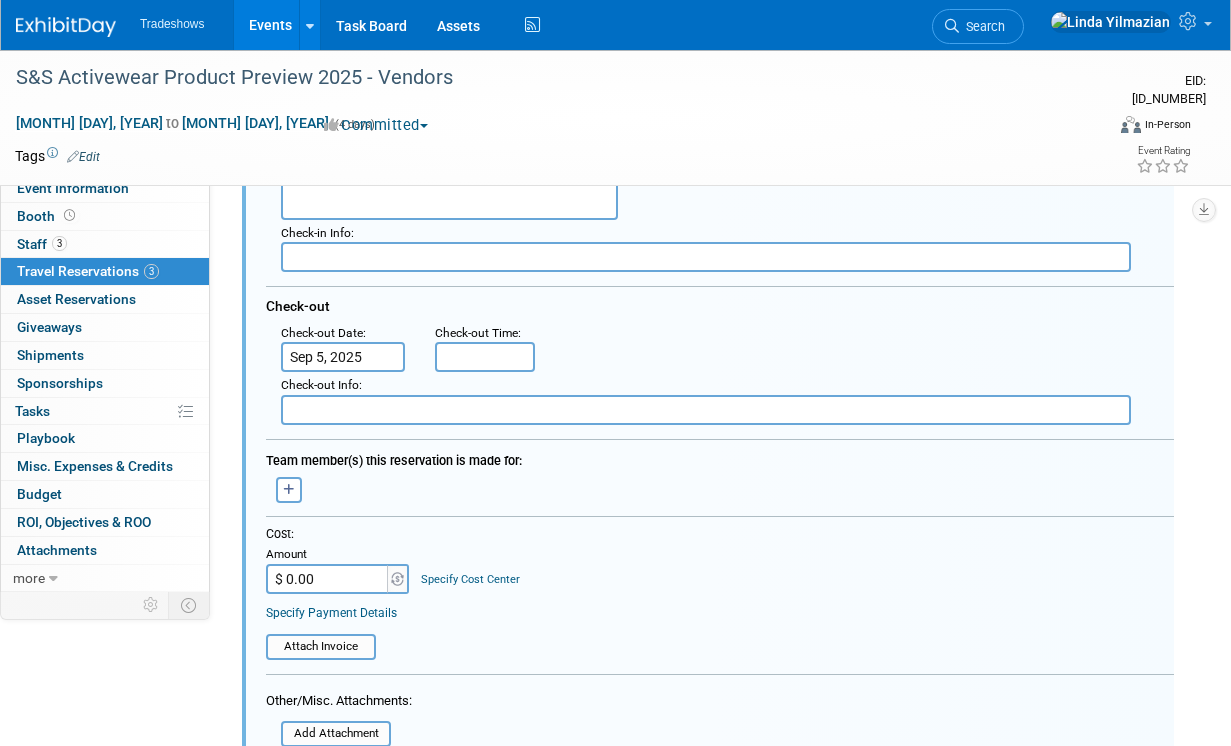 click on "$ 0.00" at bounding box center [328, 579] 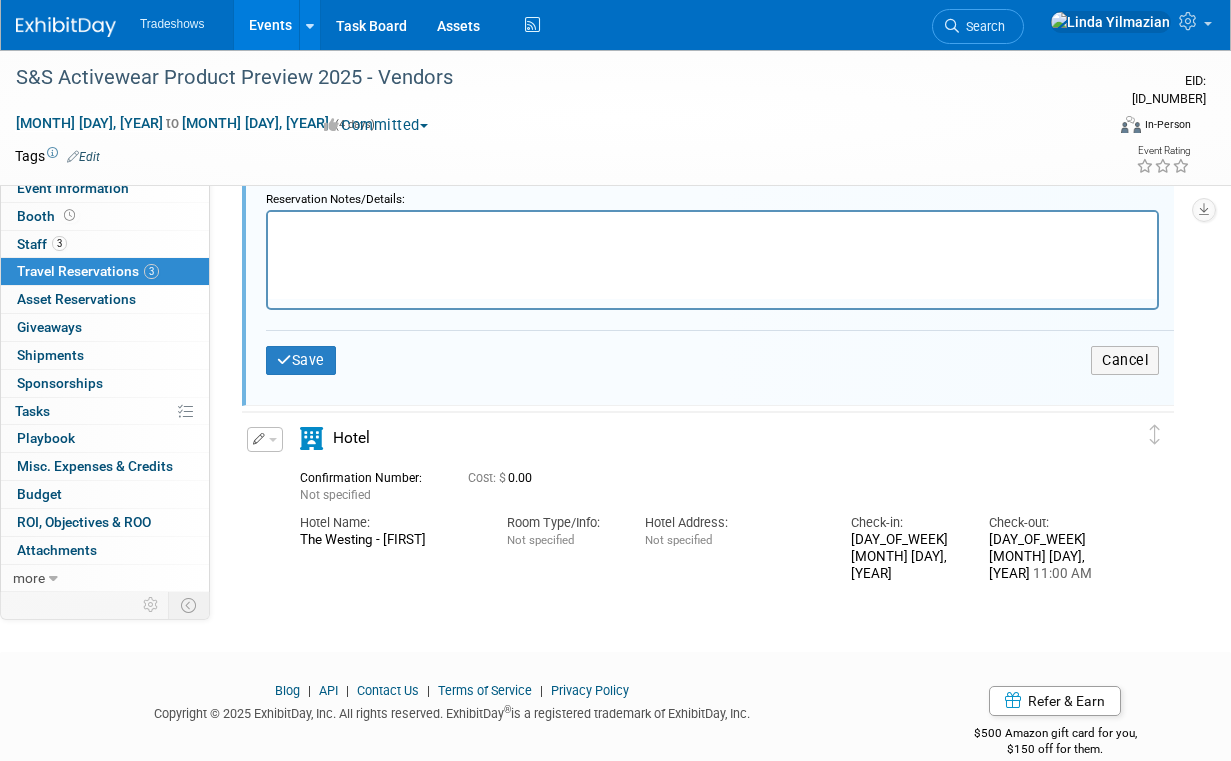 scroll, scrollTop: 1199, scrollLeft: 0, axis: vertical 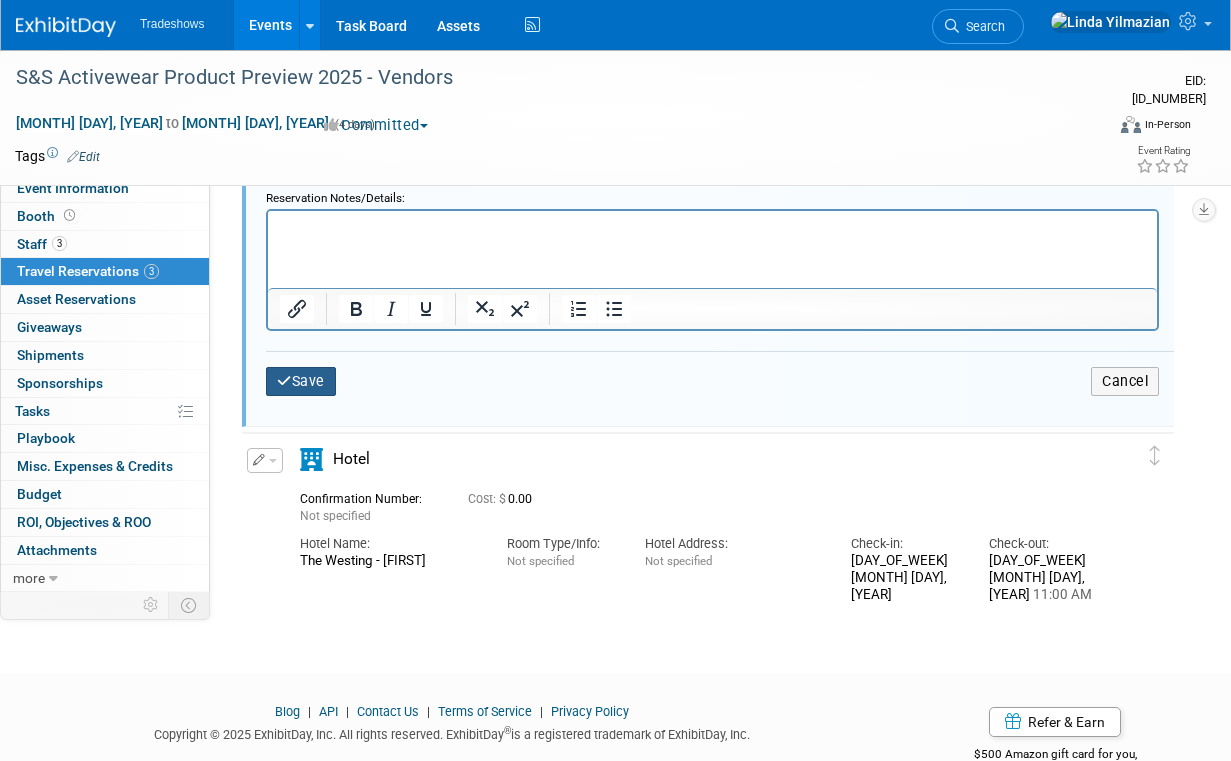 click on "Save" at bounding box center [301, 381] 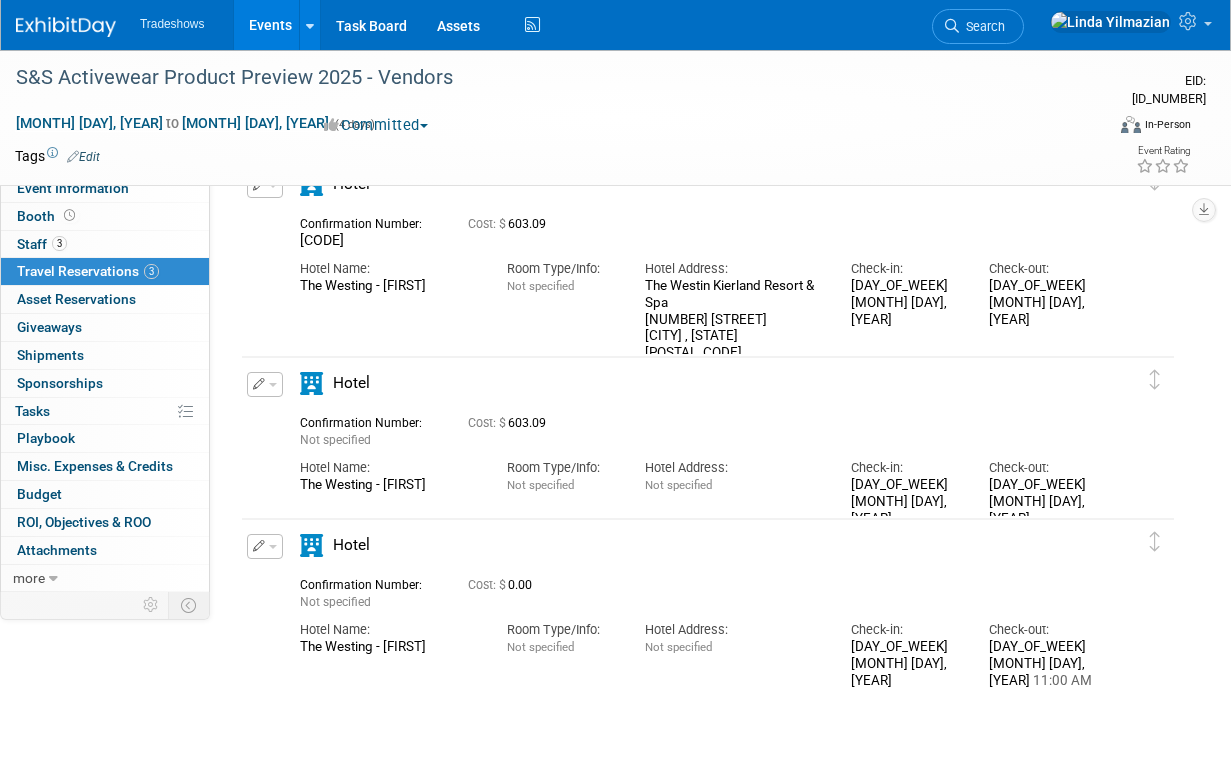 scroll, scrollTop: 101, scrollLeft: 0, axis: vertical 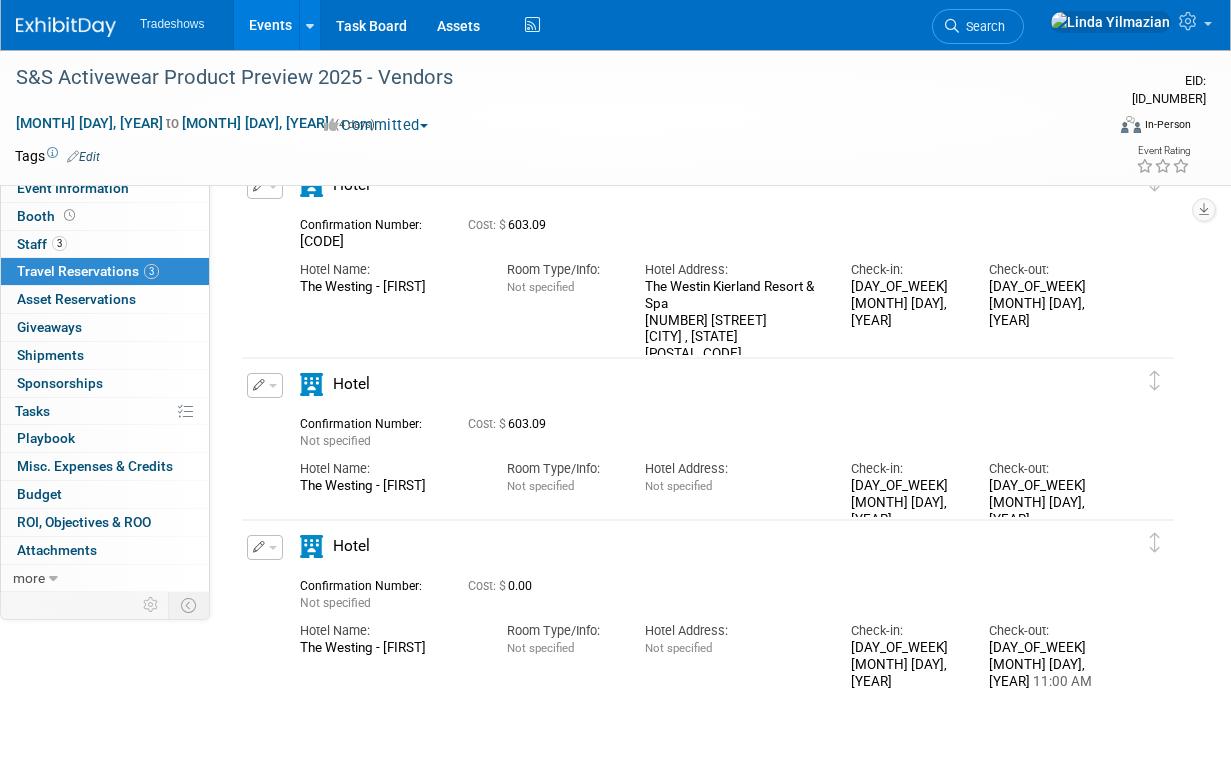 click at bounding box center [265, 385] 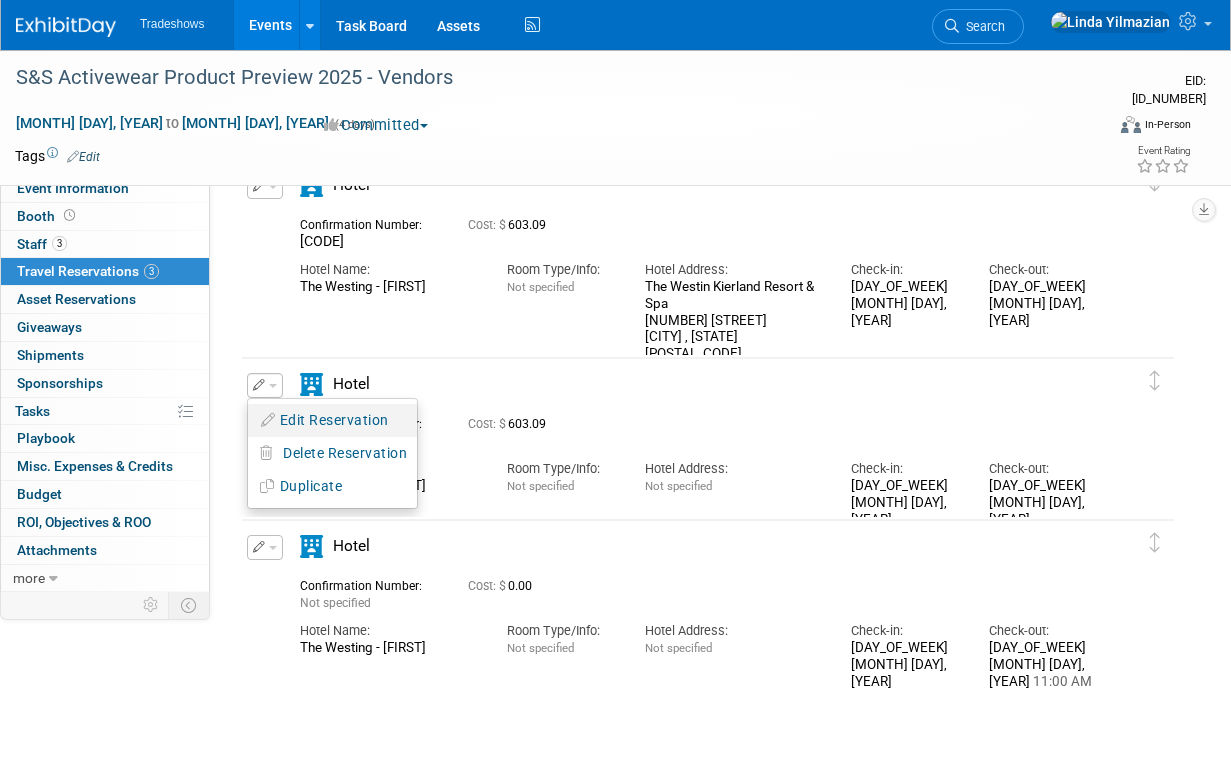 click on "Edit Reservation" at bounding box center [332, 420] 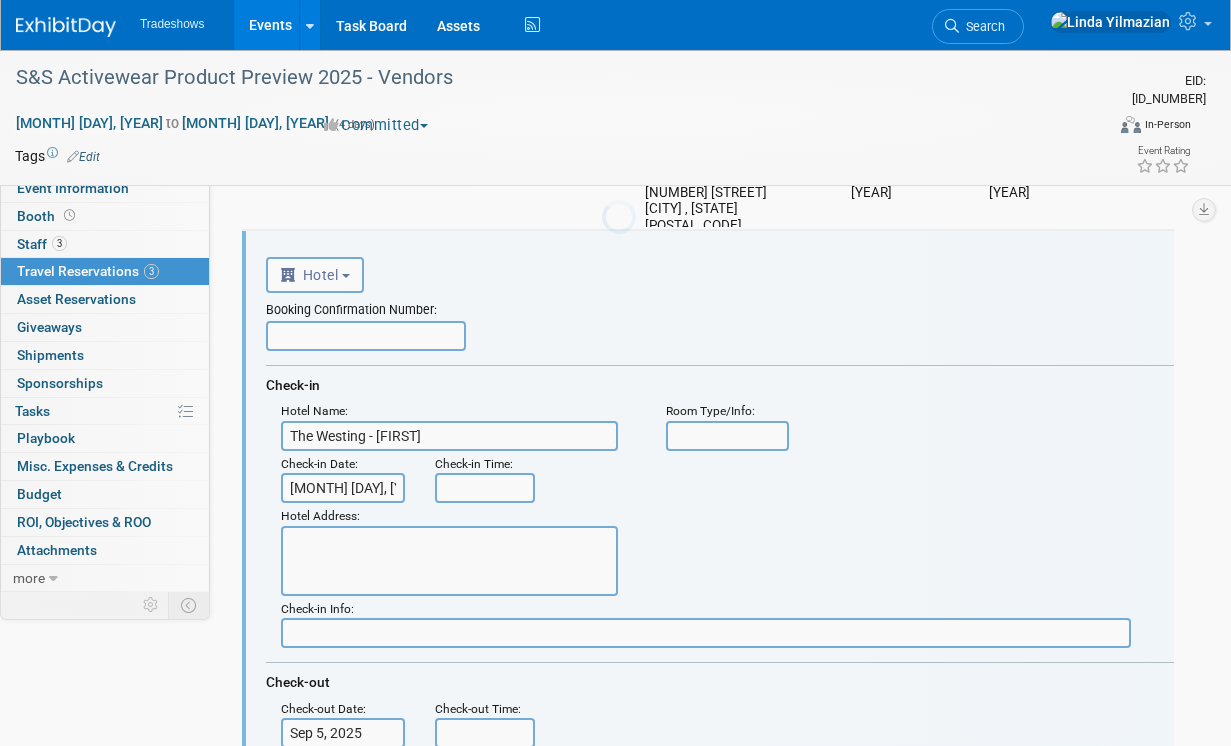 scroll, scrollTop: 233, scrollLeft: 0, axis: vertical 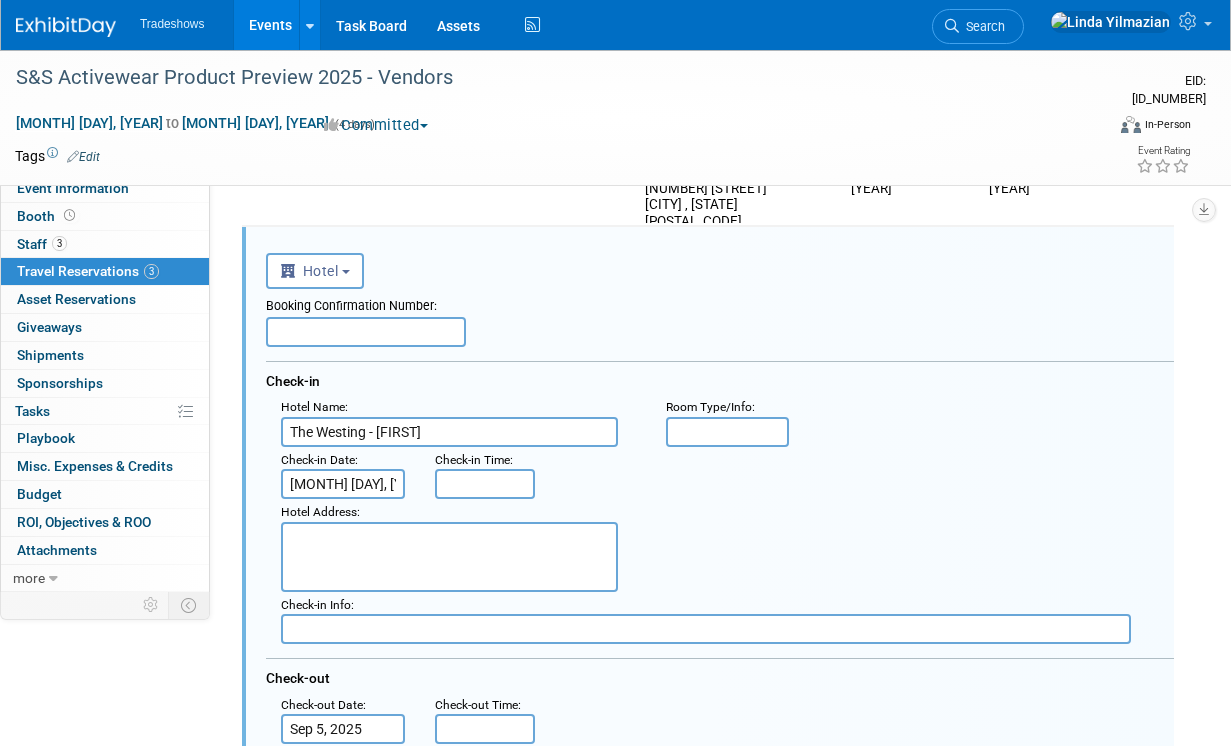paste on "GZ3HTLAR" 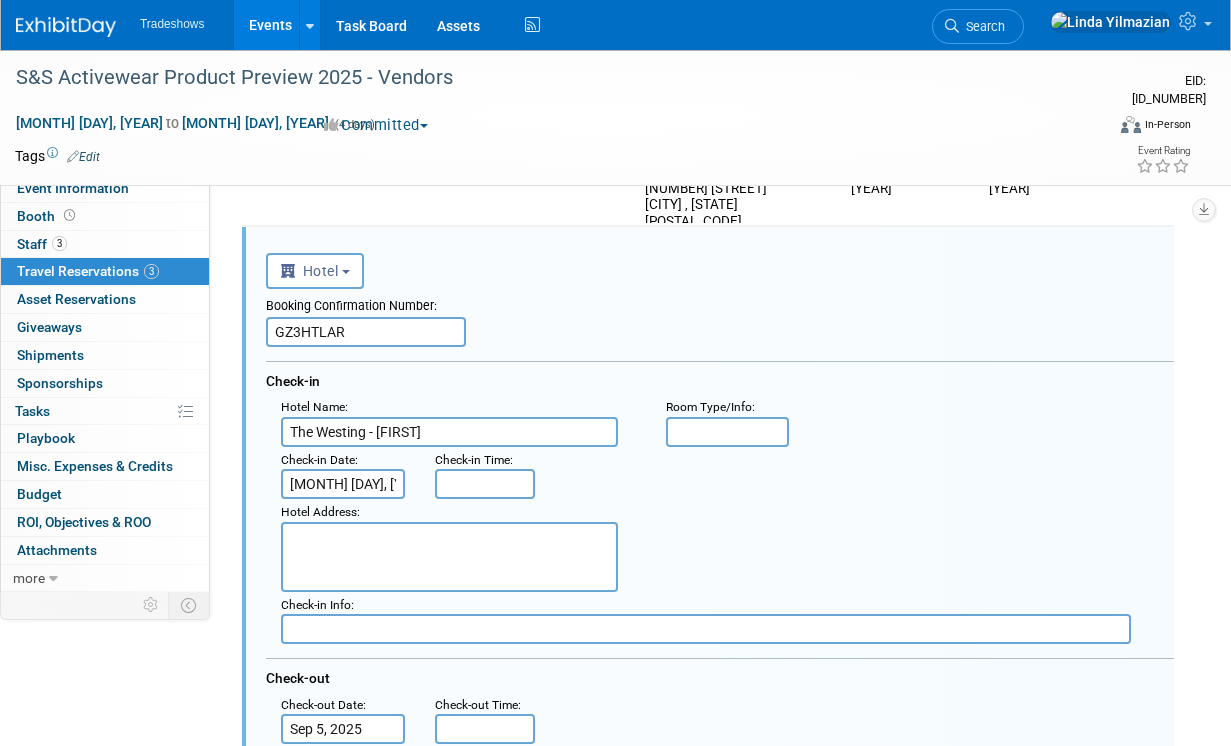 type on "GZ3HTLAR" 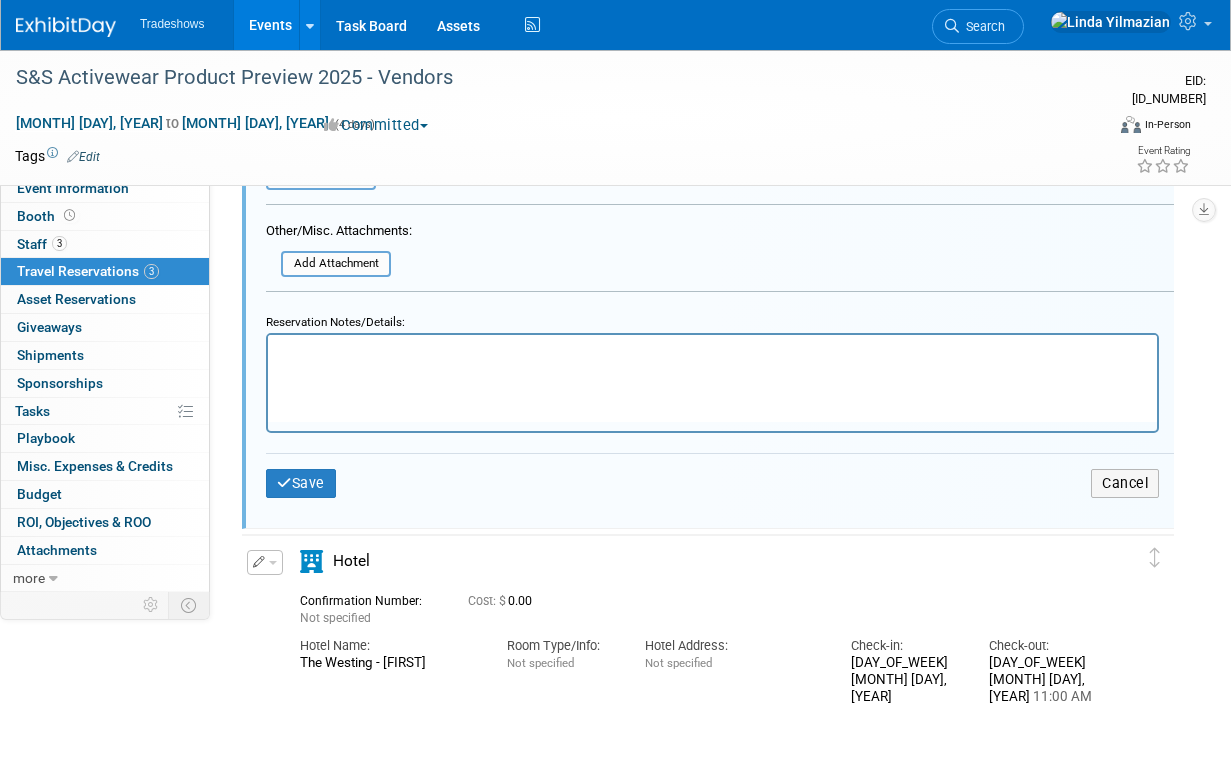 scroll, scrollTop: 1145, scrollLeft: 0, axis: vertical 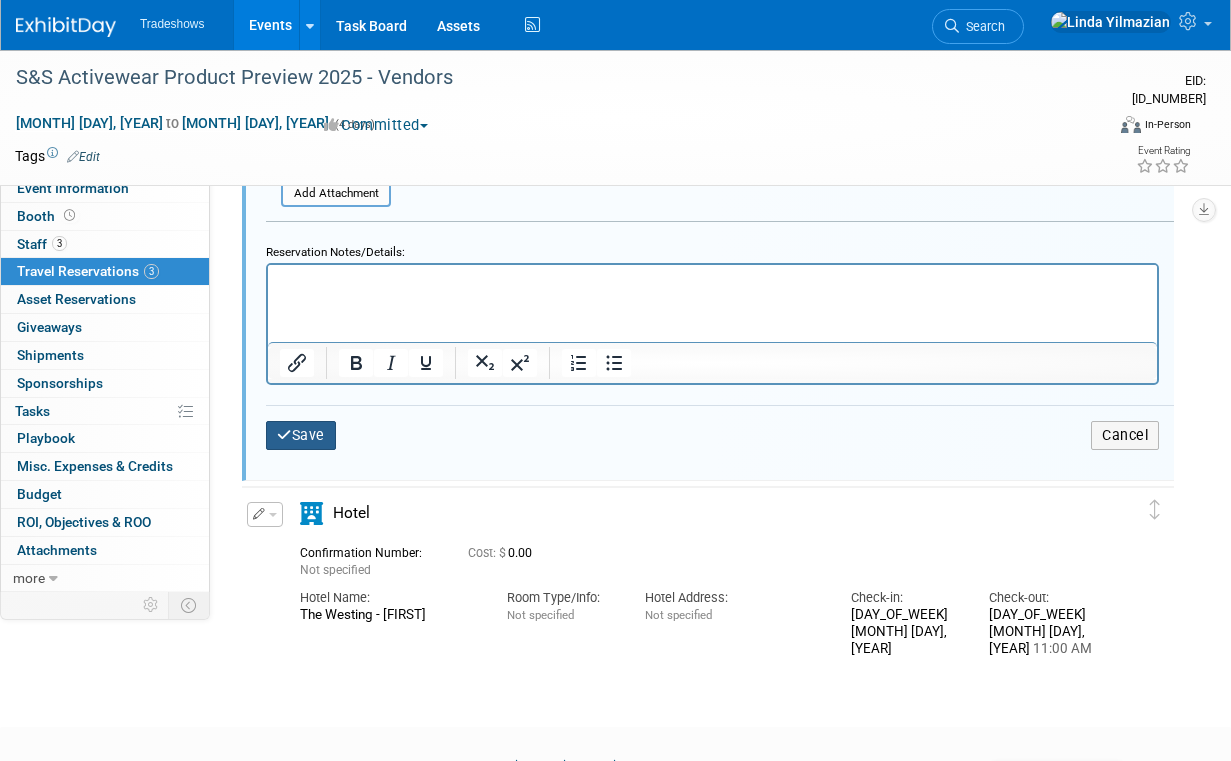 click on "Save" at bounding box center (301, 435) 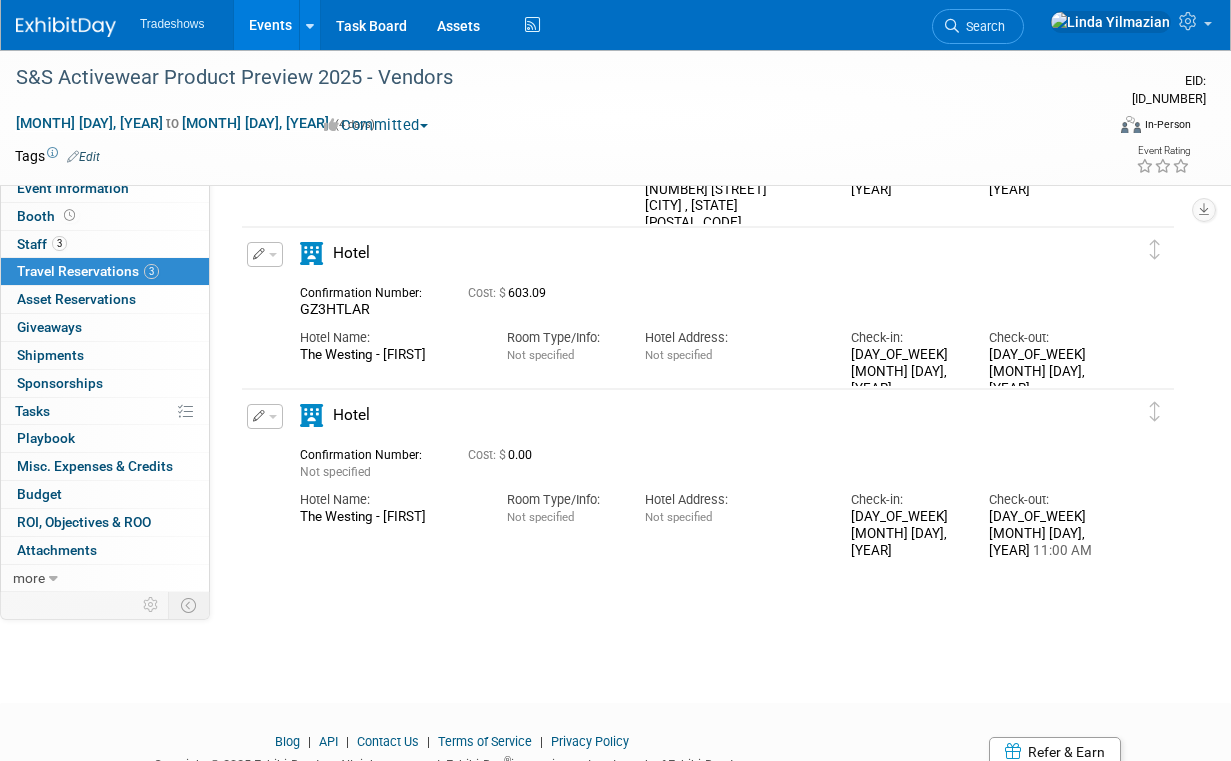 scroll, scrollTop: 13, scrollLeft: 0, axis: vertical 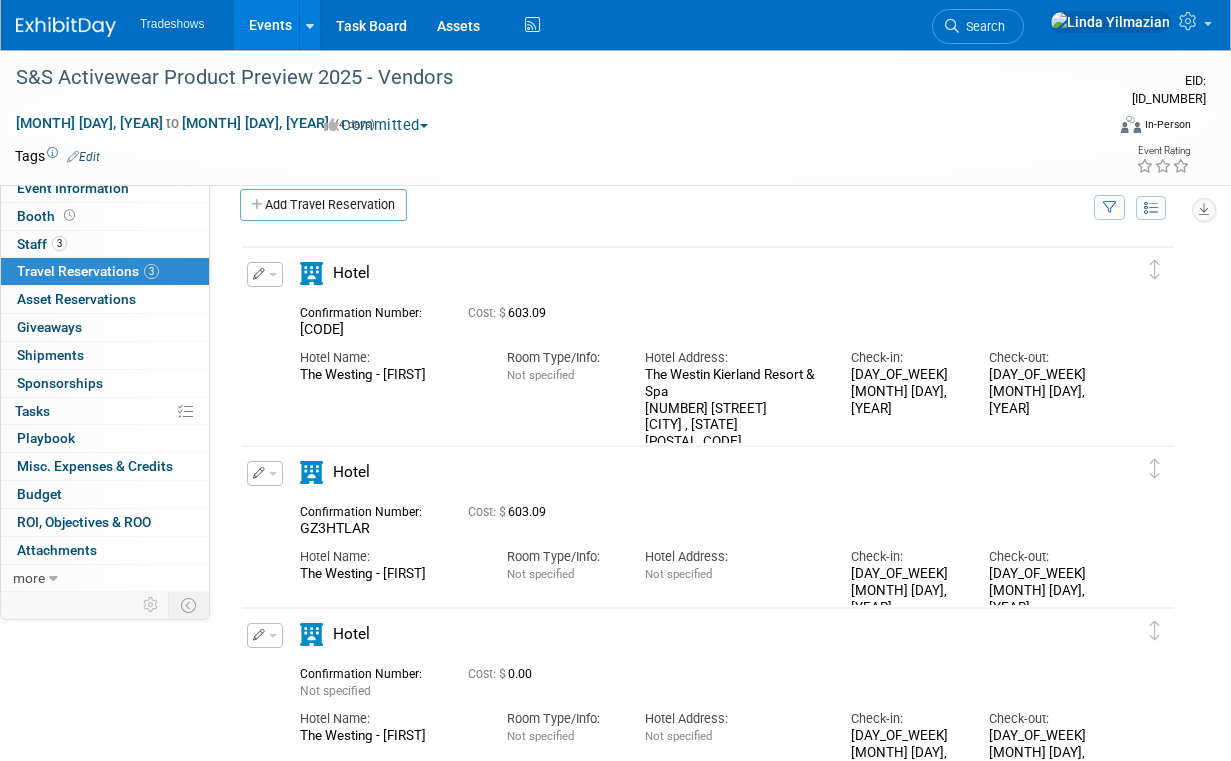 drag, startPoint x: 375, startPoint y: 331, endPoint x: 298, endPoint y: 329, distance: 77.02597 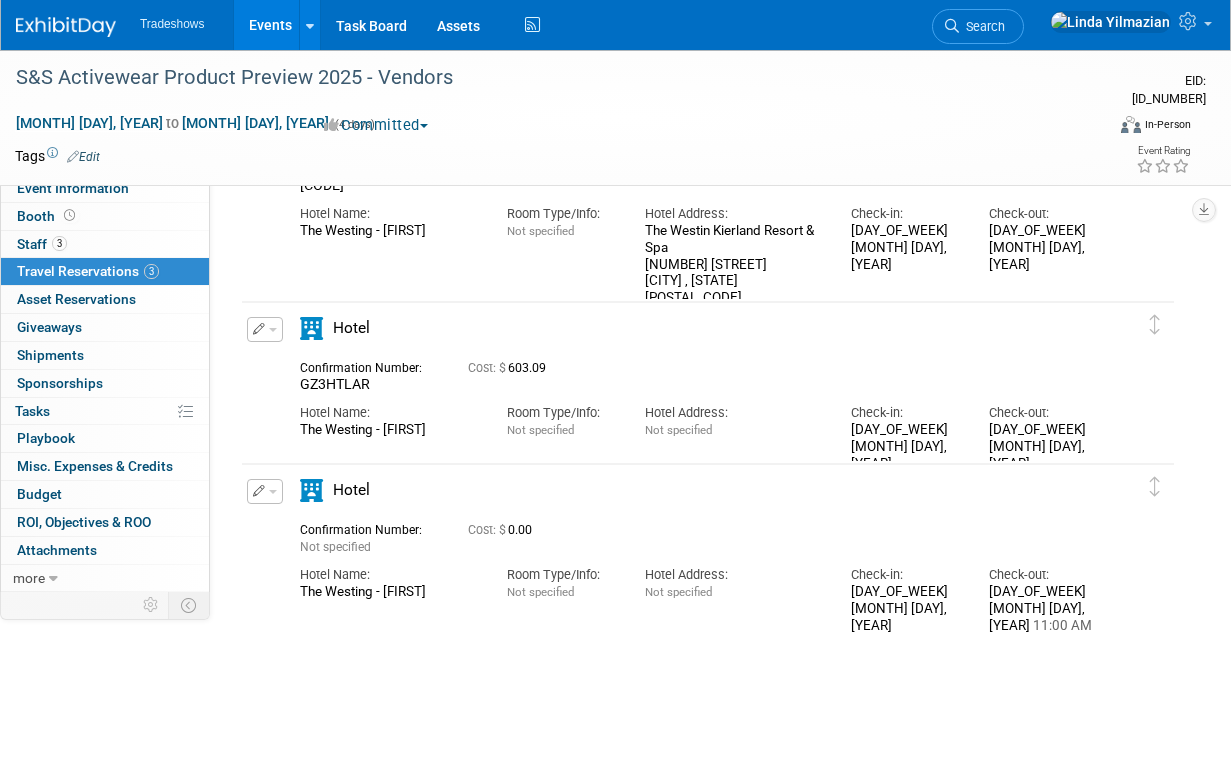 scroll, scrollTop: 165, scrollLeft: 0, axis: vertical 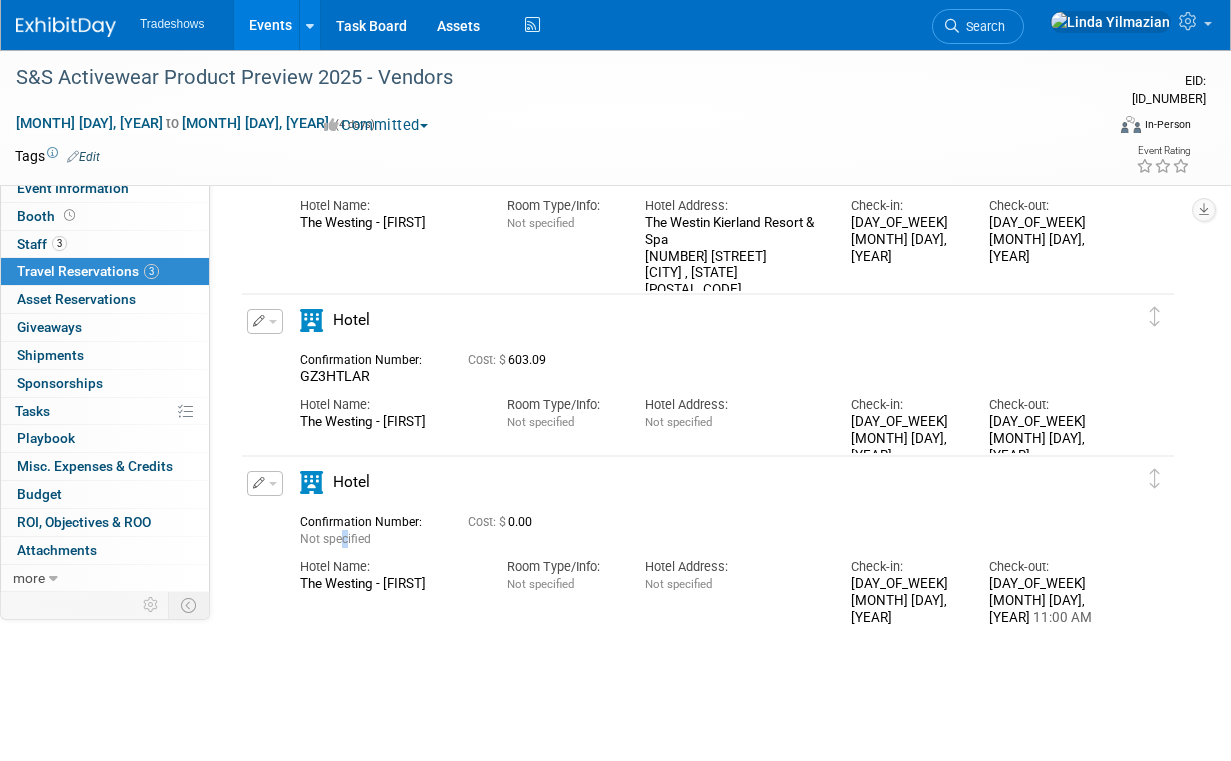 click on "Not specified" at bounding box center (335, 539) 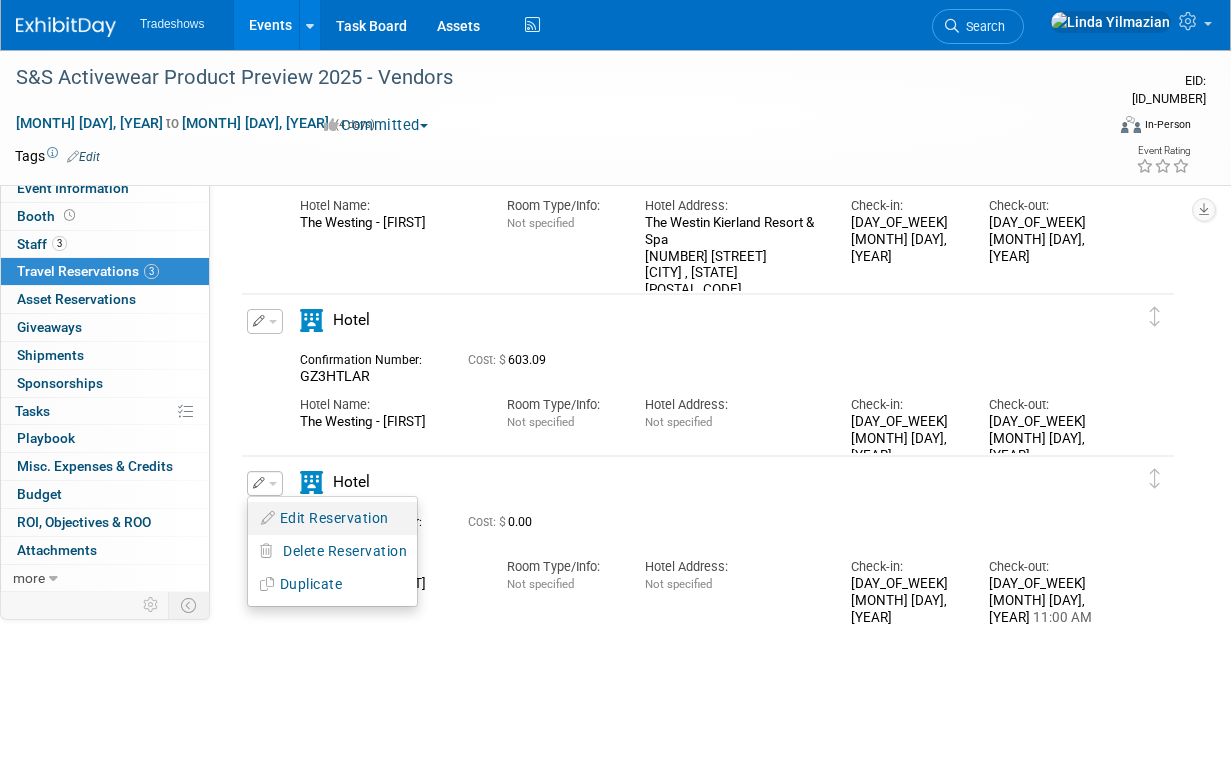 click on "Edit Reservation" at bounding box center (332, 518) 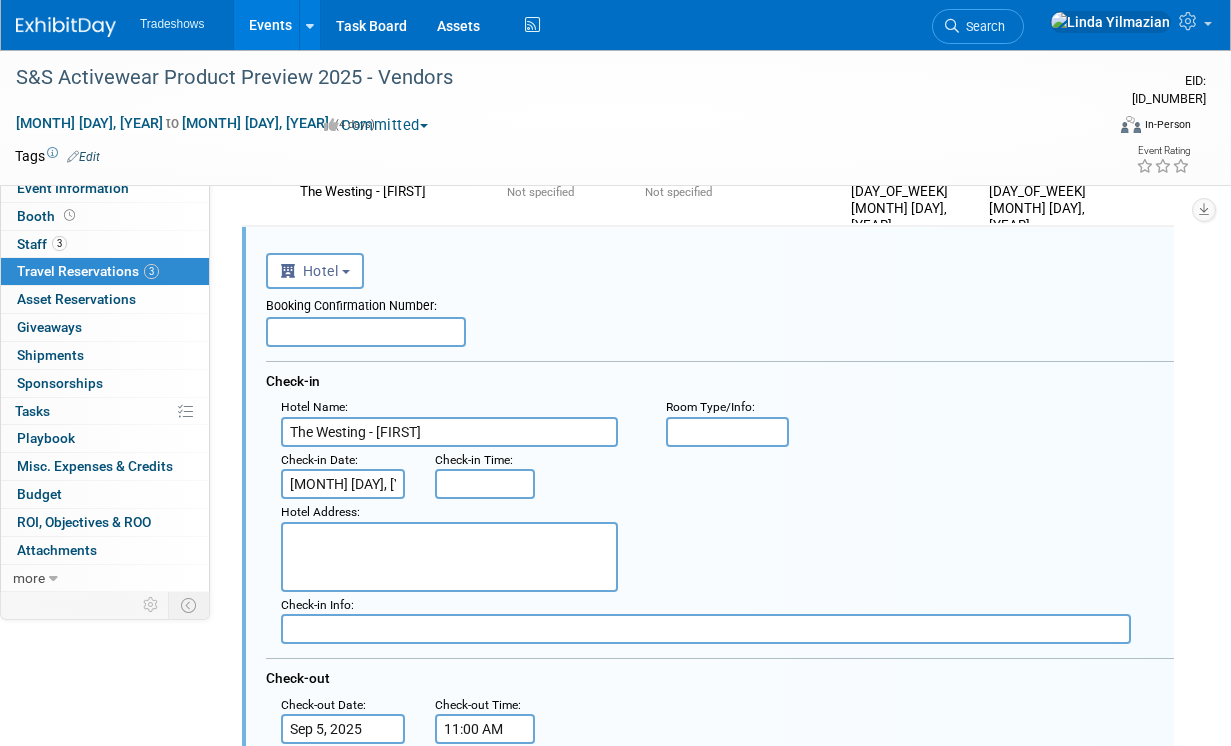 scroll, scrollTop: 0, scrollLeft: 0, axis: both 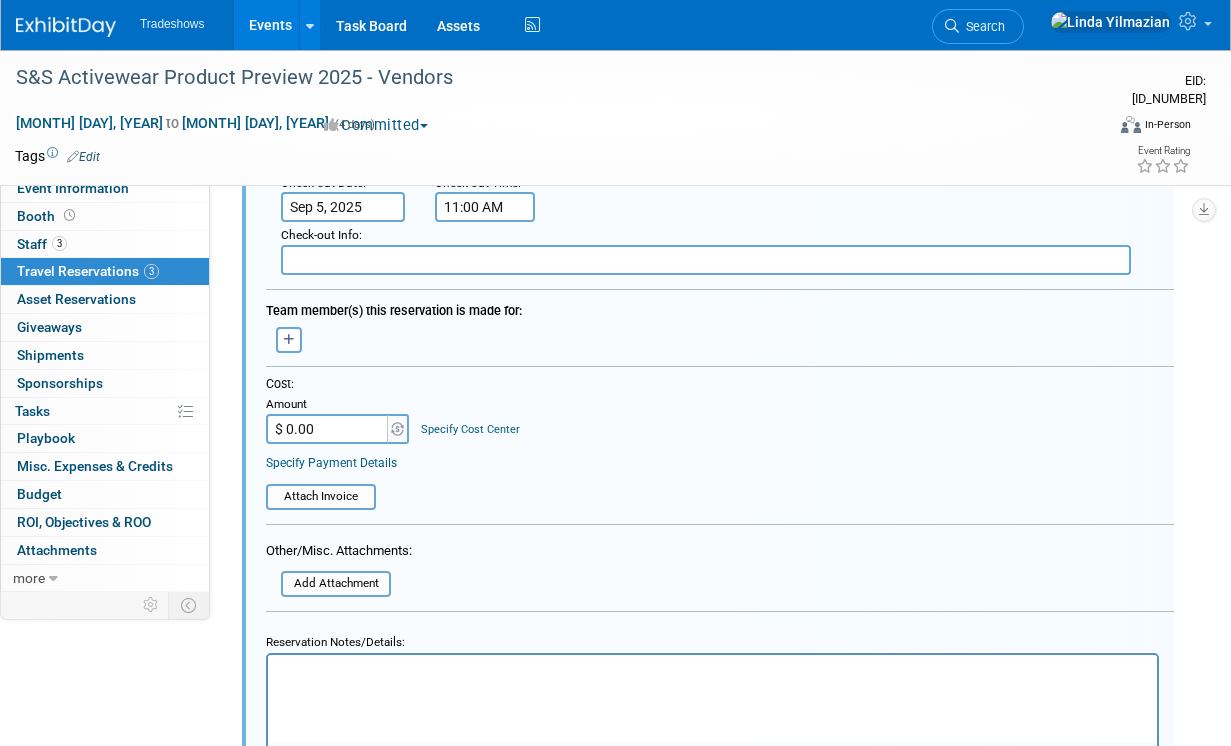 type on "[CODE]" 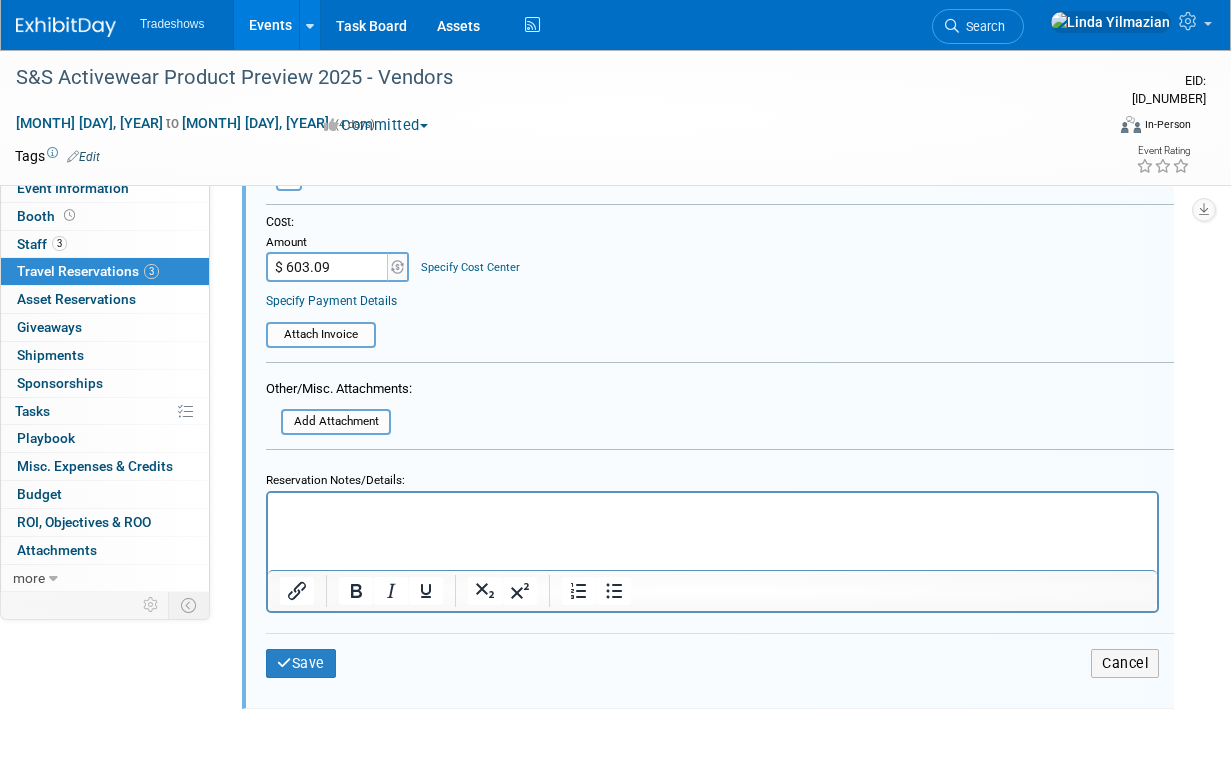 scroll, scrollTop: 1087, scrollLeft: 0, axis: vertical 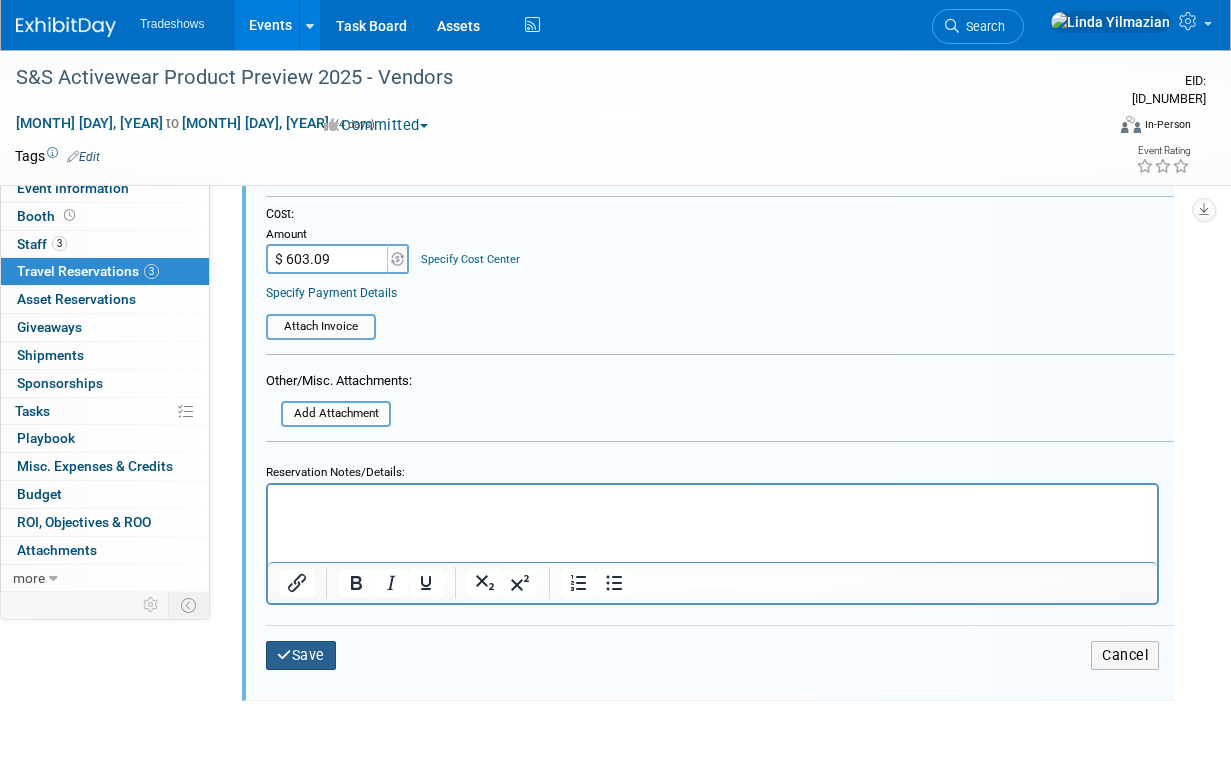 click on "Save" at bounding box center (301, 655) 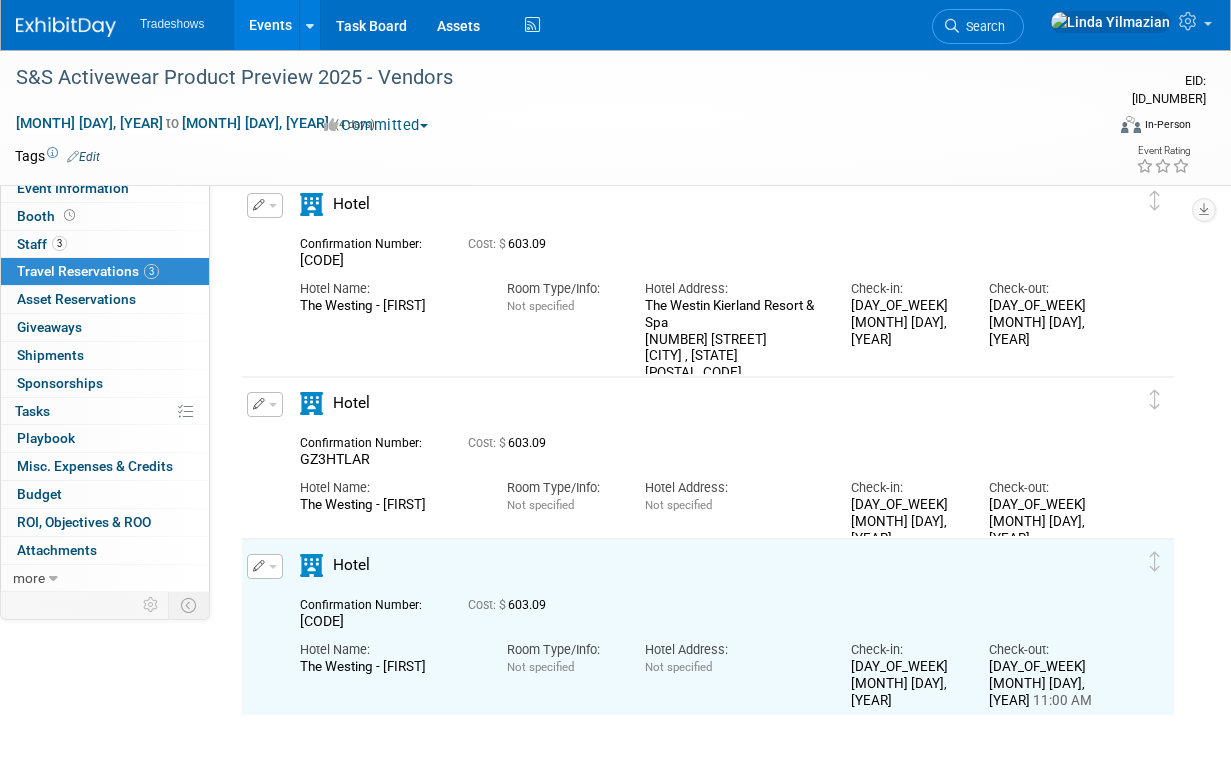 scroll, scrollTop: 0, scrollLeft: 0, axis: both 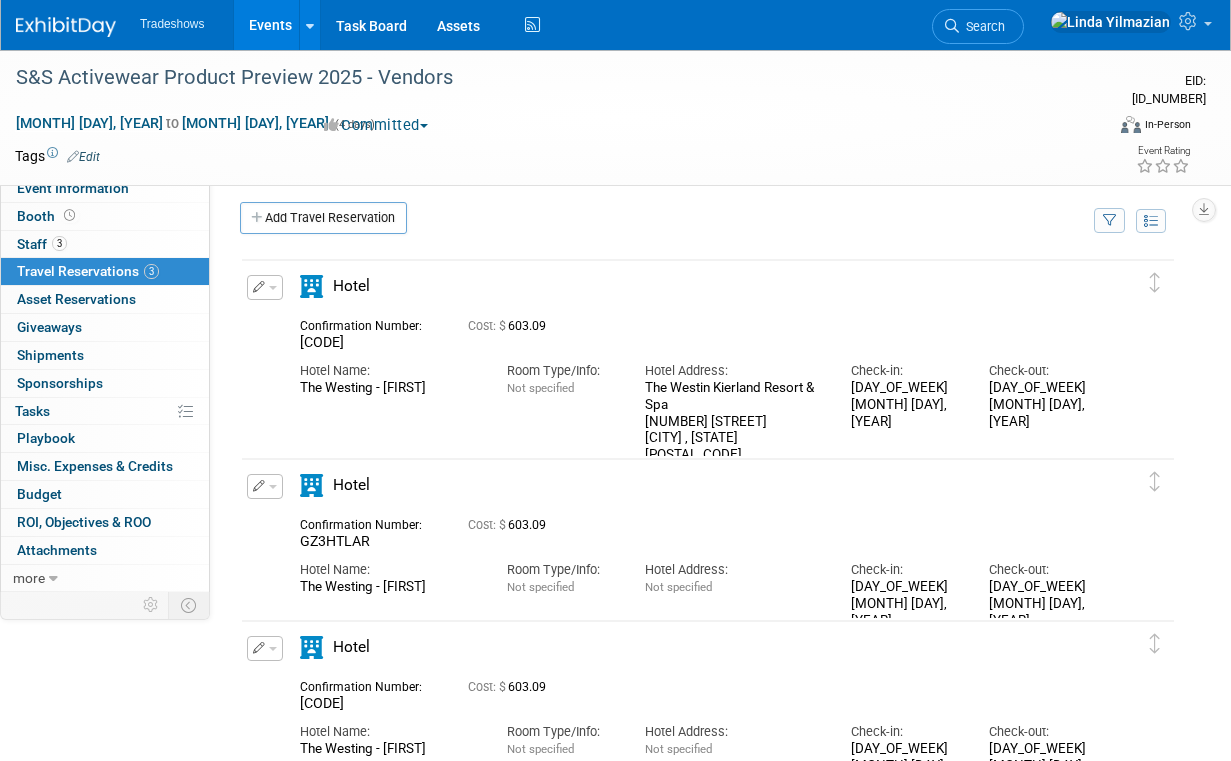 click at bounding box center (265, 287) 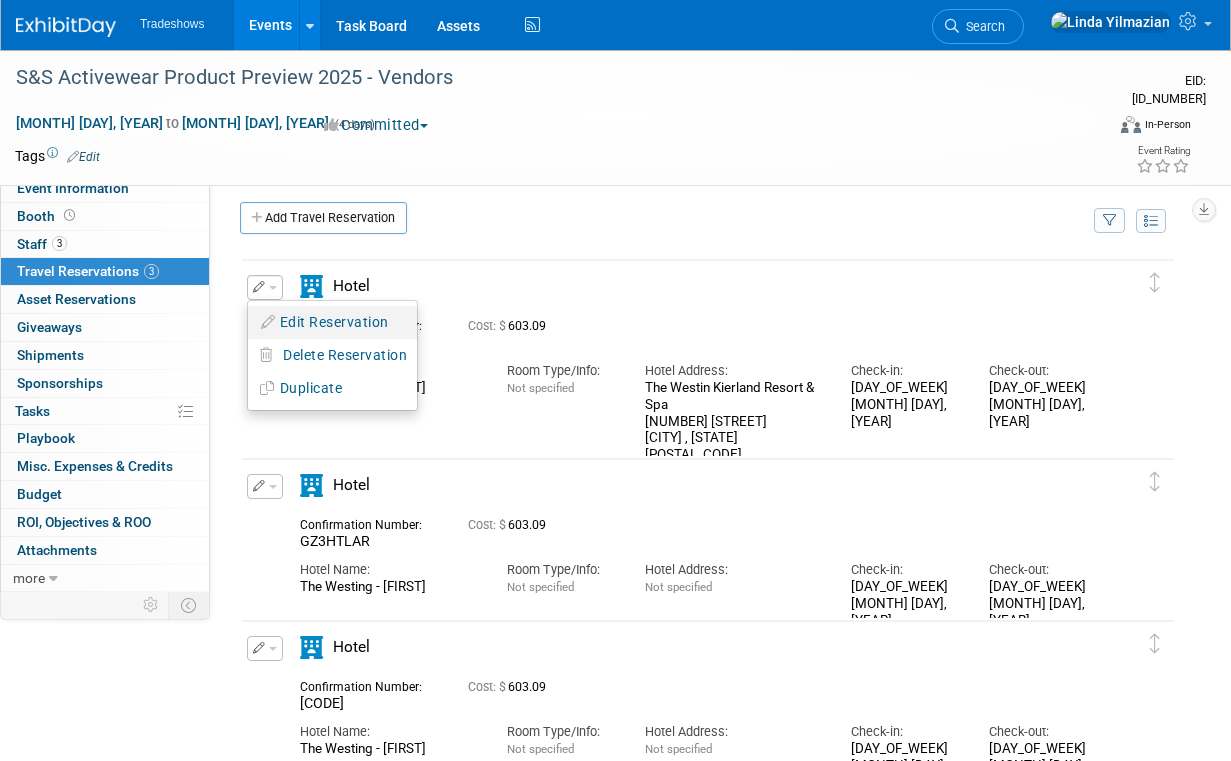 click on "Edit Reservation" at bounding box center [332, 322] 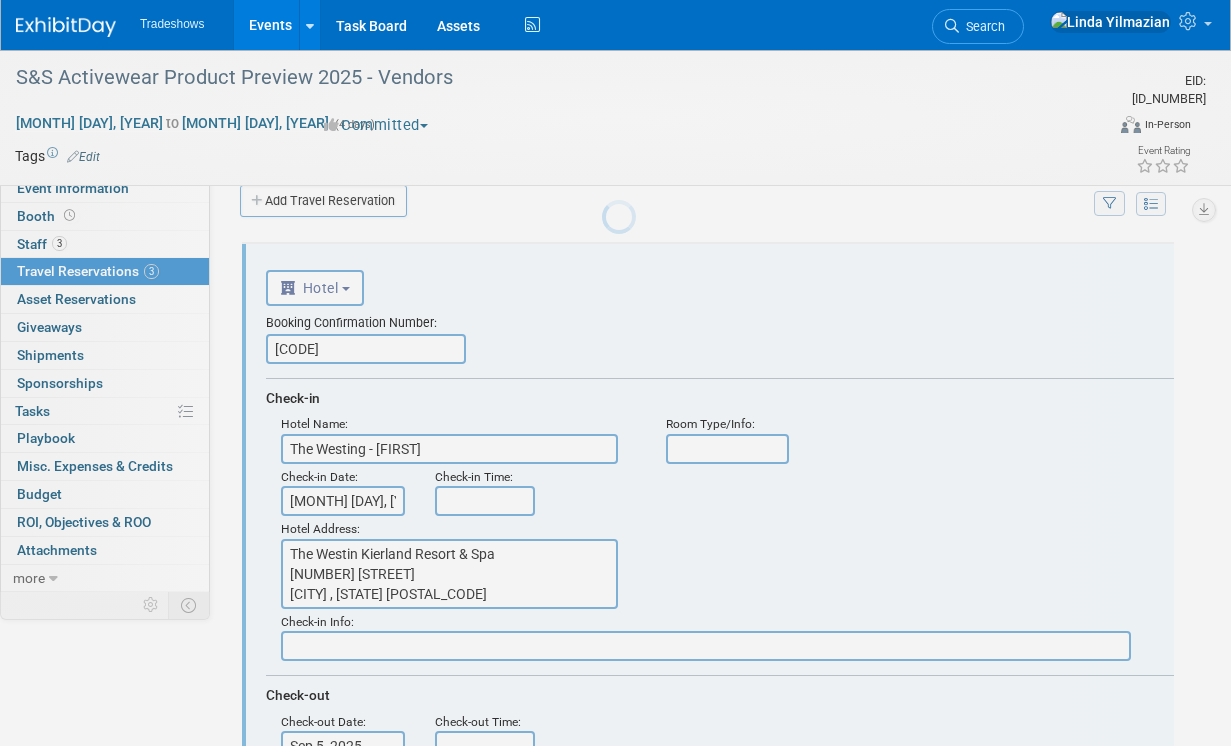 scroll, scrollTop: 34, scrollLeft: 0, axis: vertical 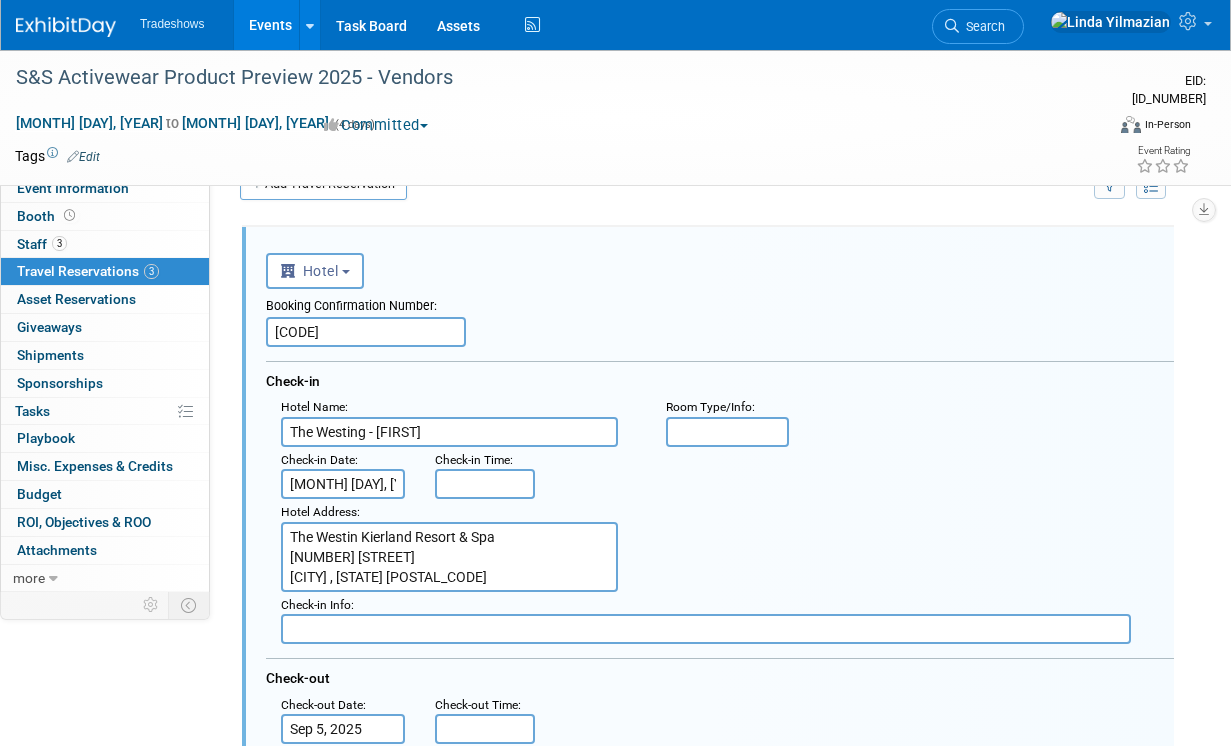 drag, startPoint x: 373, startPoint y: 336, endPoint x: 256, endPoint y: 330, distance: 117.15375 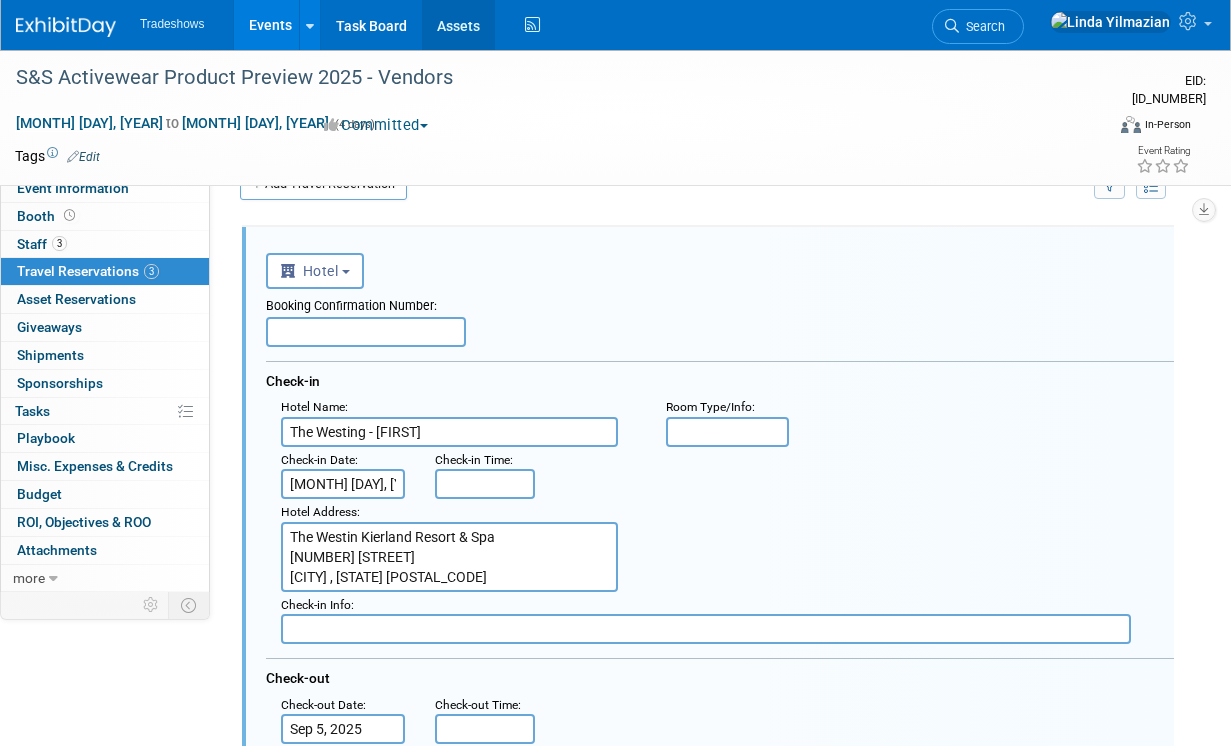 type 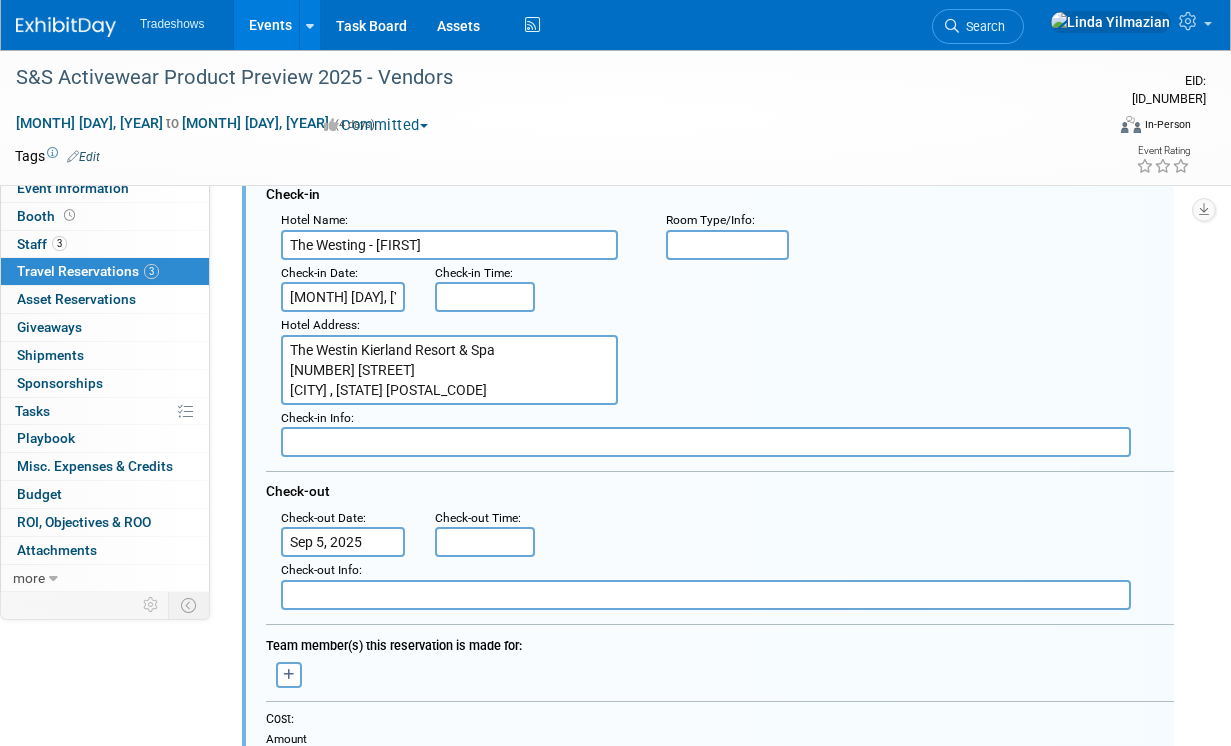 scroll, scrollTop: 321, scrollLeft: 0, axis: vertical 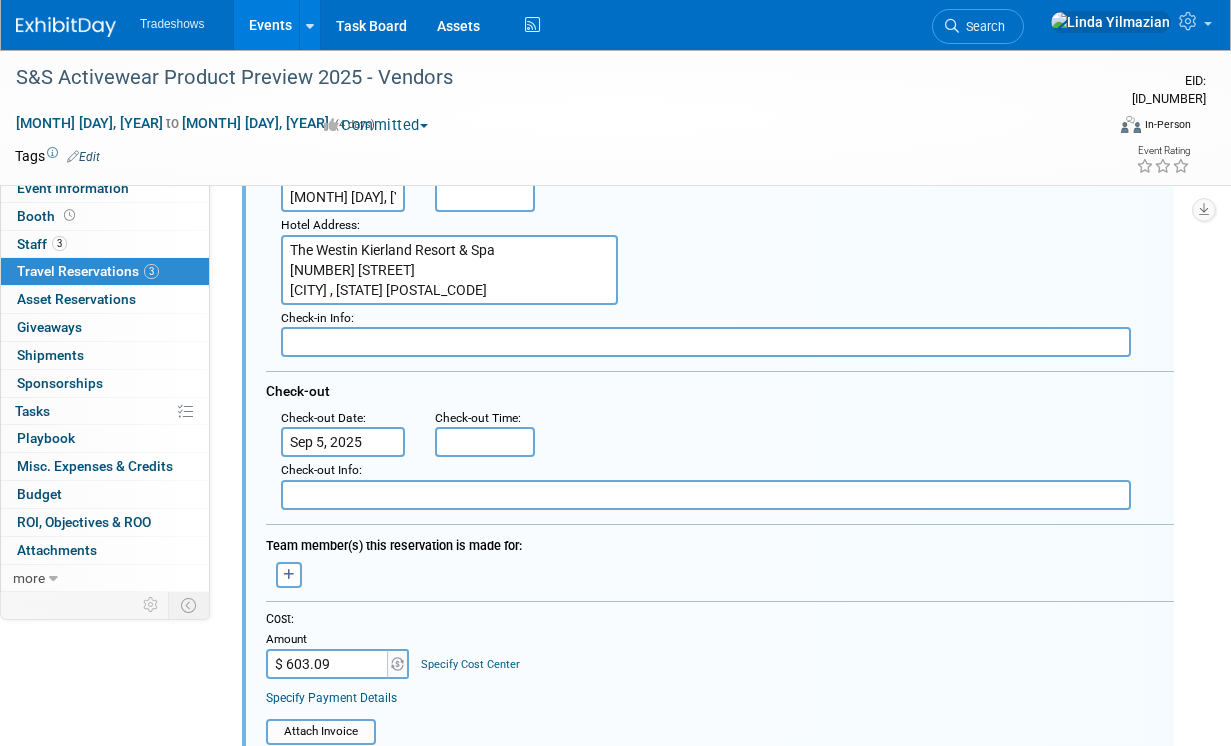 drag, startPoint x: 349, startPoint y: 669, endPoint x: 332, endPoint y: 665, distance: 17.464249 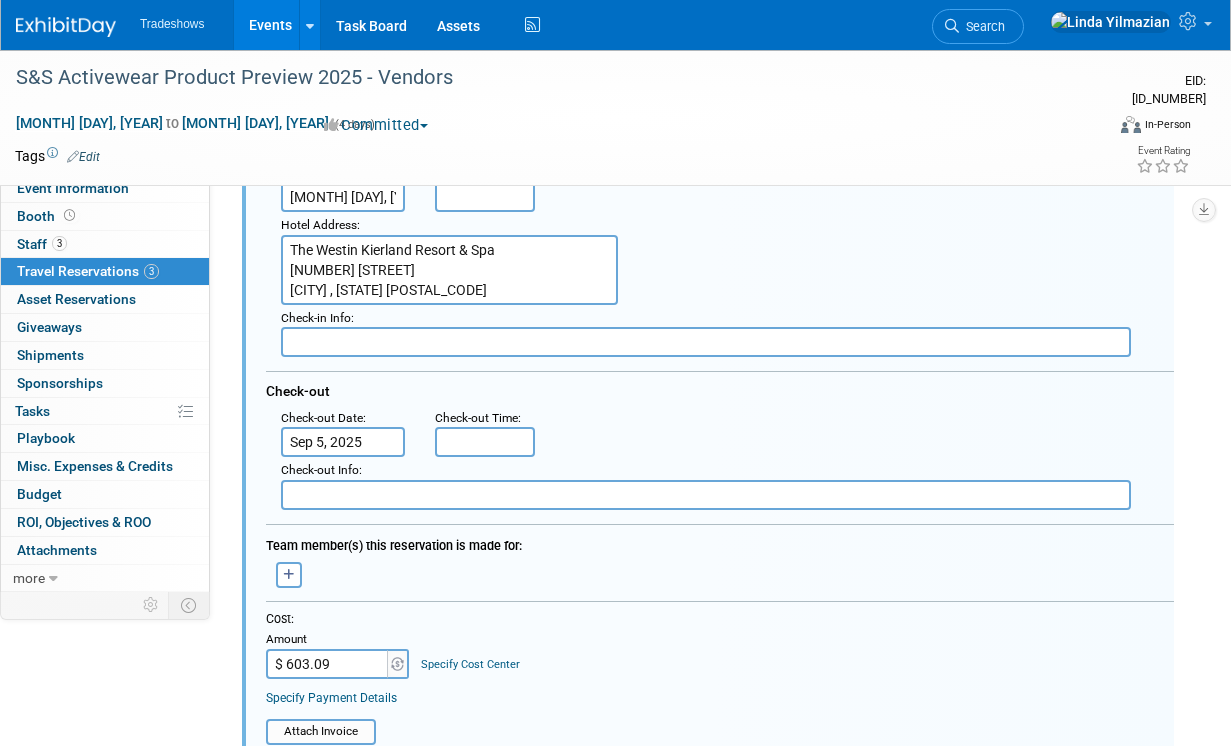 click on "$ 603.09" at bounding box center (328, 664) 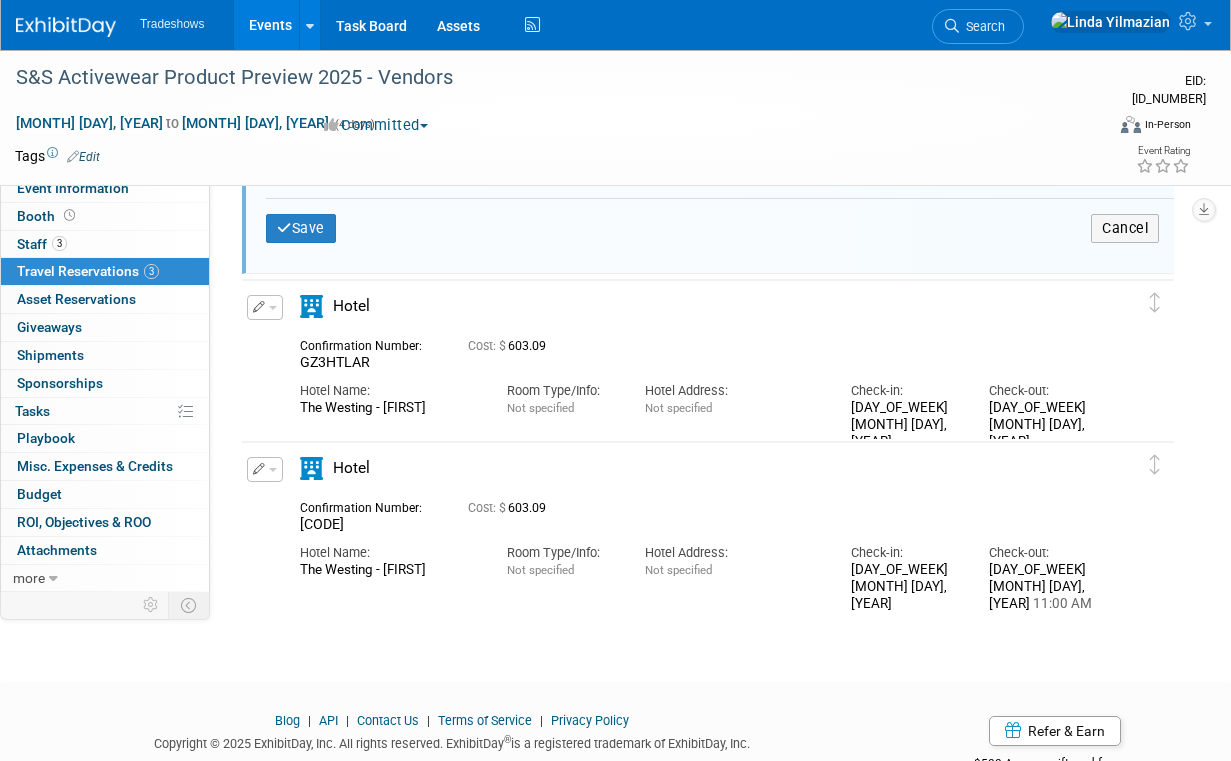 scroll, scrollTop: 1156, scrollLeft: 0, axis: vertical 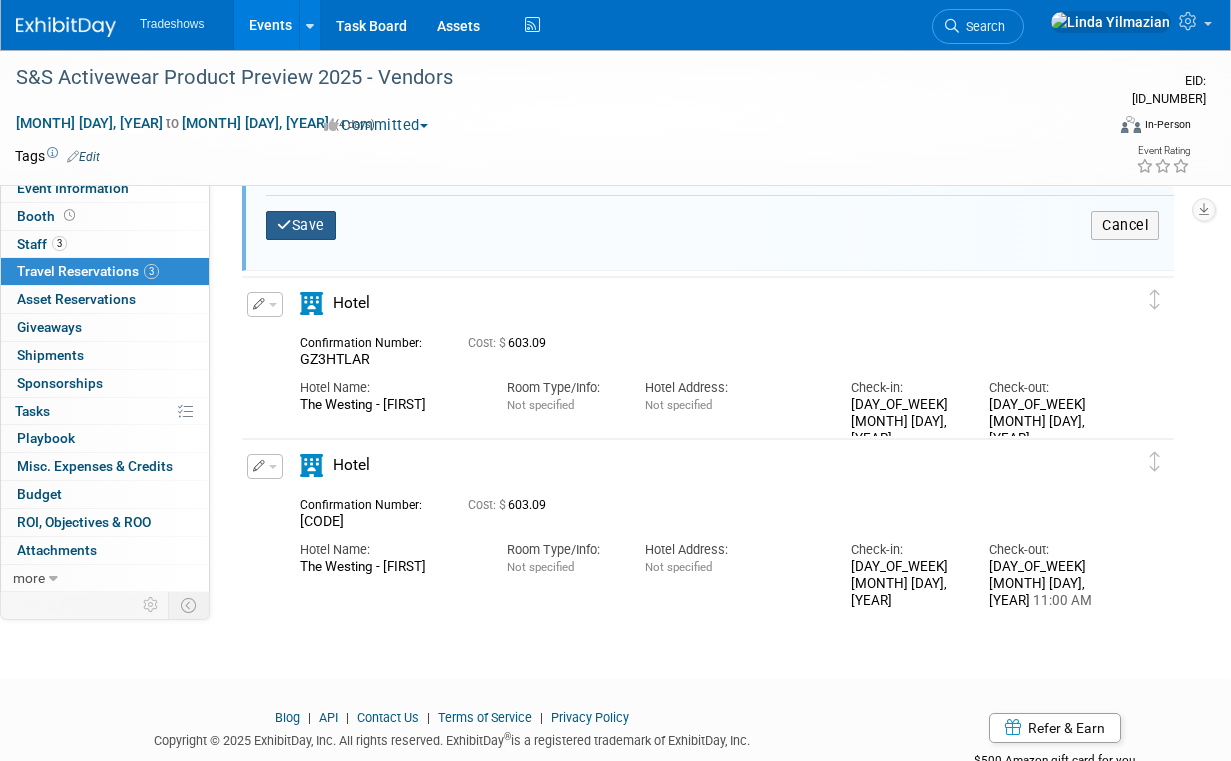 click on "Save" at bounding box center [301, 225] 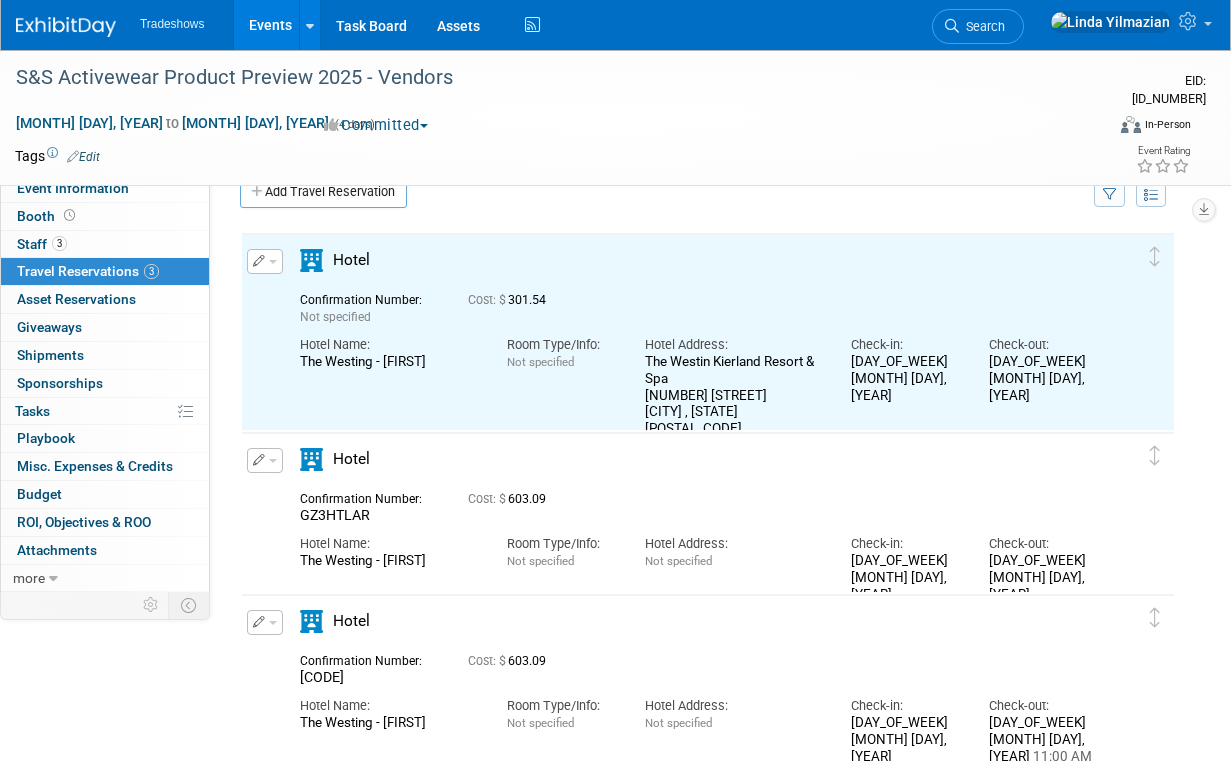 scroll, scrollTop: 26, scrollLeft: 0, axis: vertical 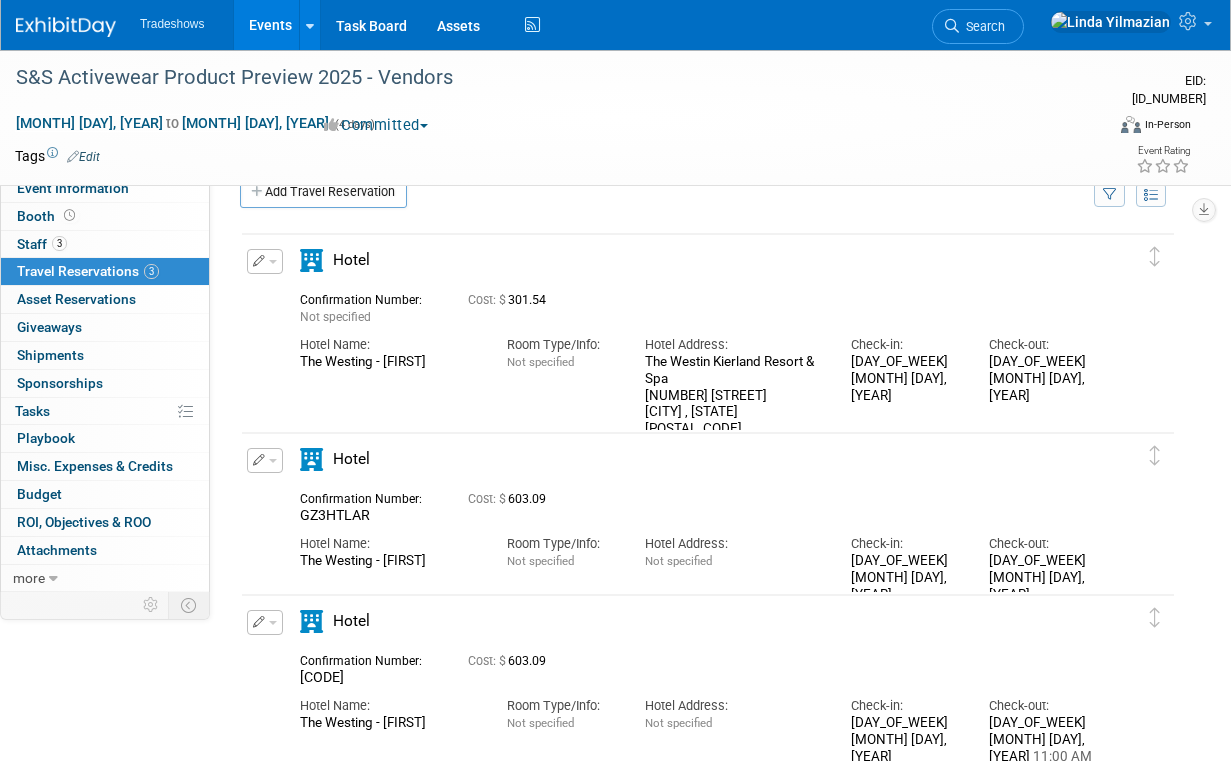 click at bounding box center (265, 261) 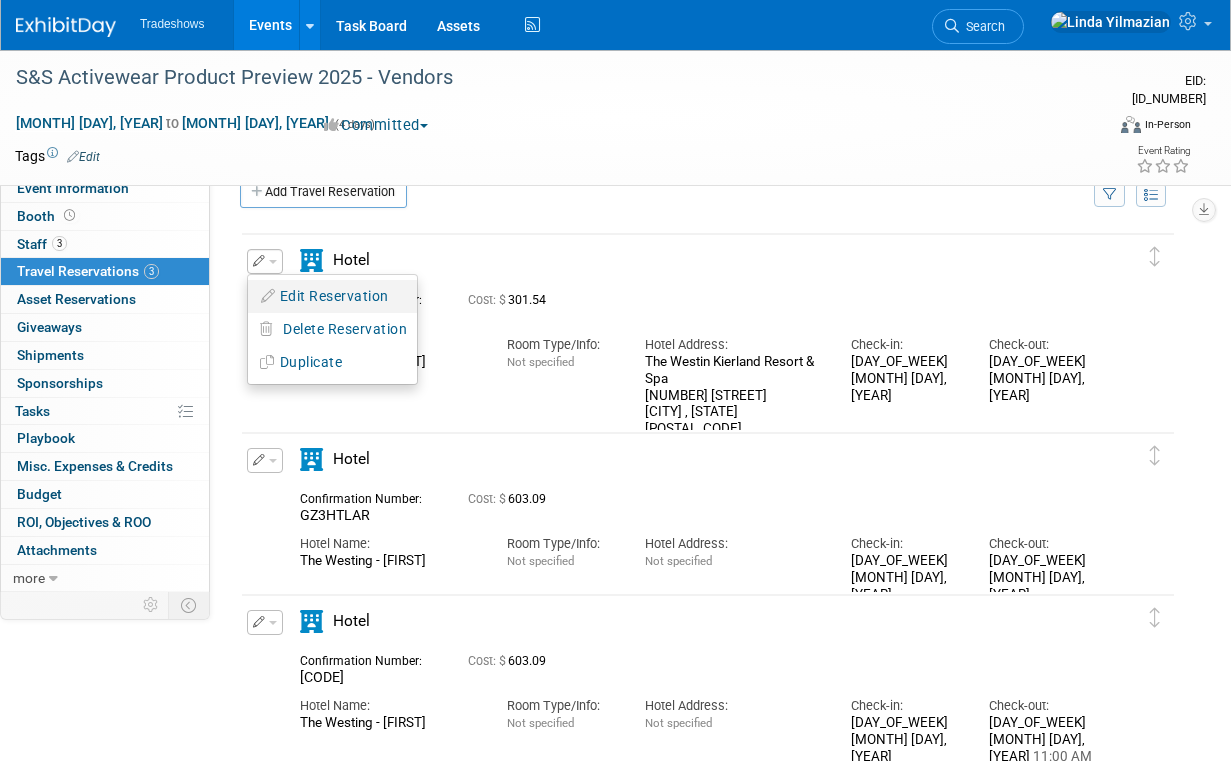 click on "Edit Reservation" at bounding box center [332, 296] 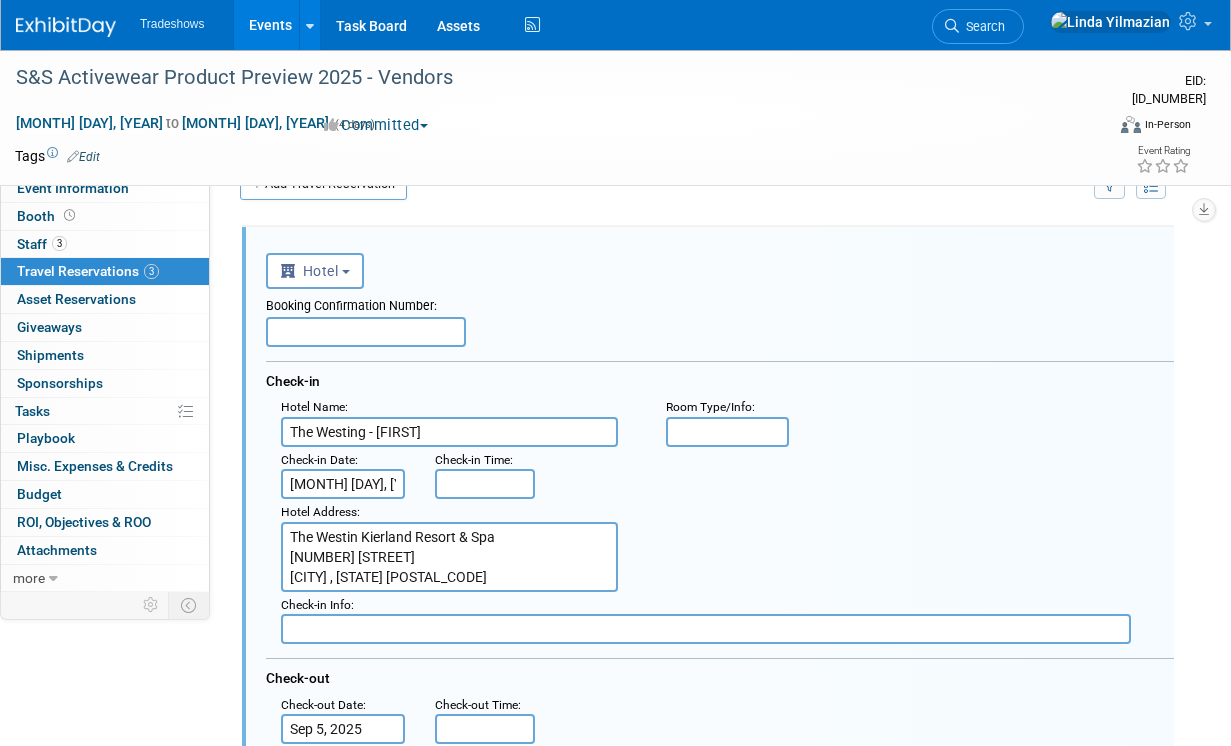 scroll, scrollTop: 0, scrollLeft: 0, axis: both 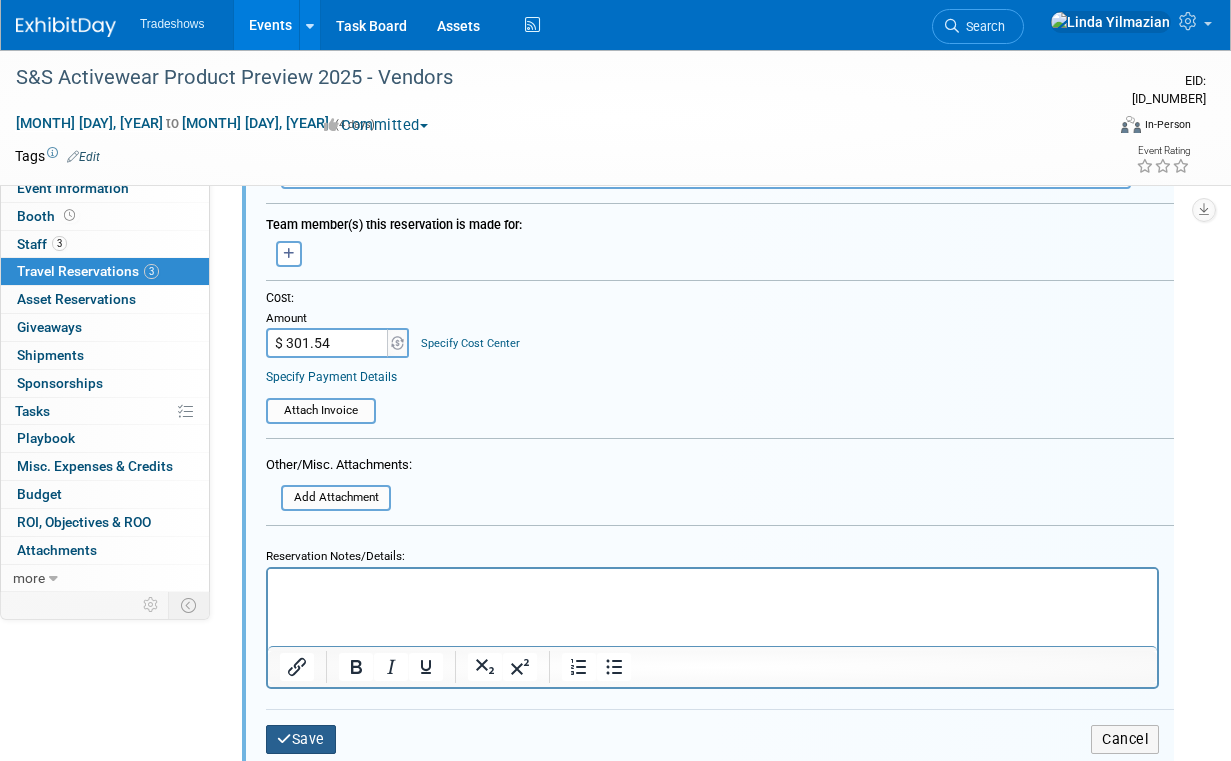 type on "[CODE]" 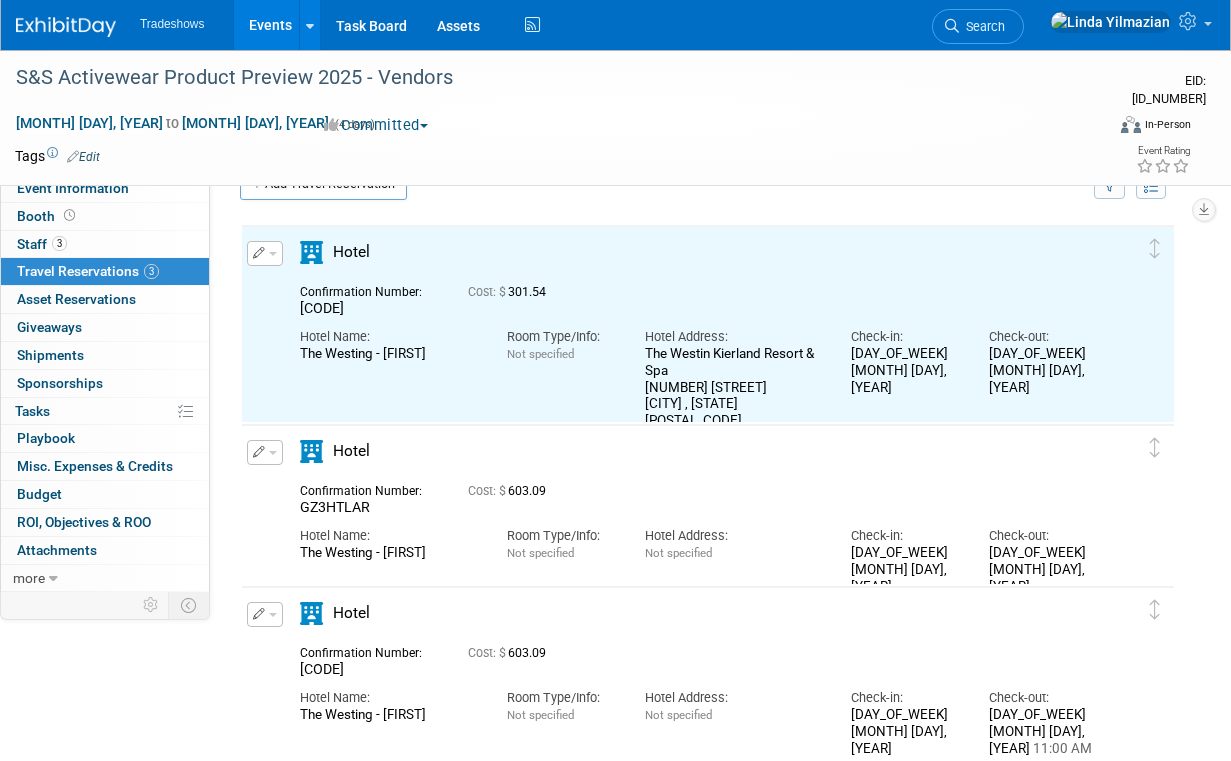 scroll, scrollTop: 0, scrollLeft: 0, axis: both 